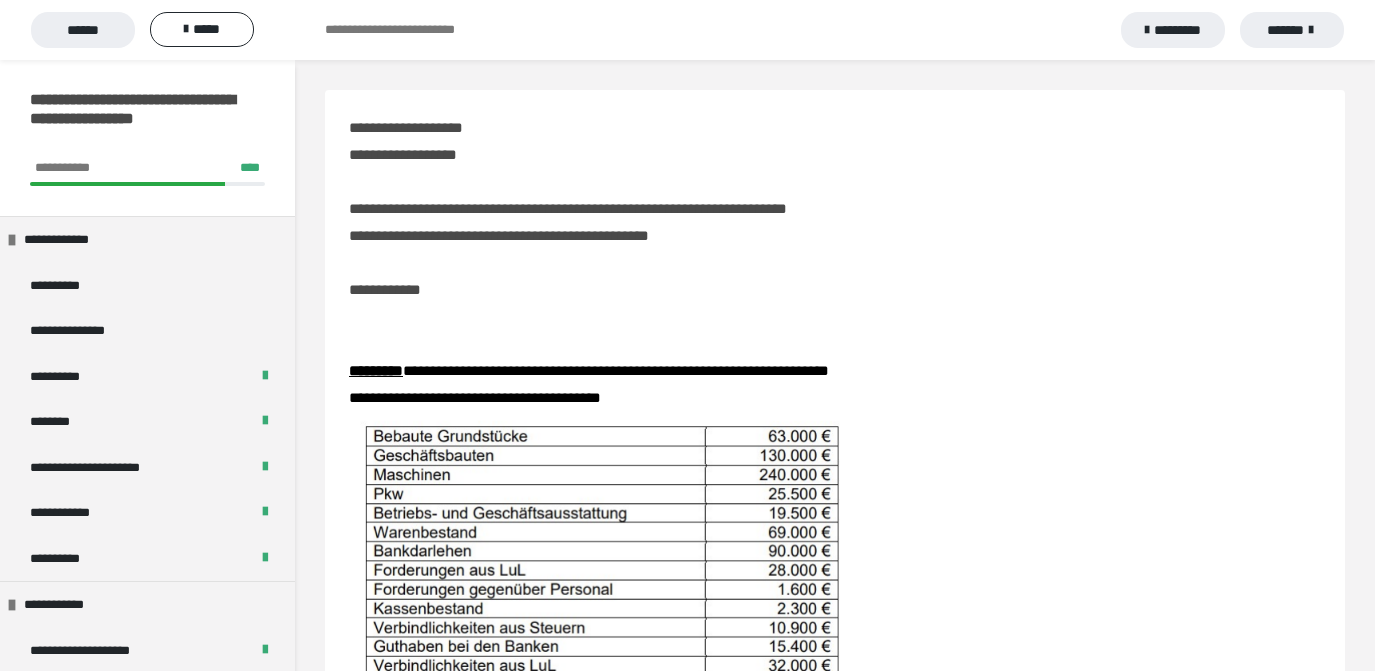 scroll, scrollTop: 254, scrollLeft: 0, axis: vertical 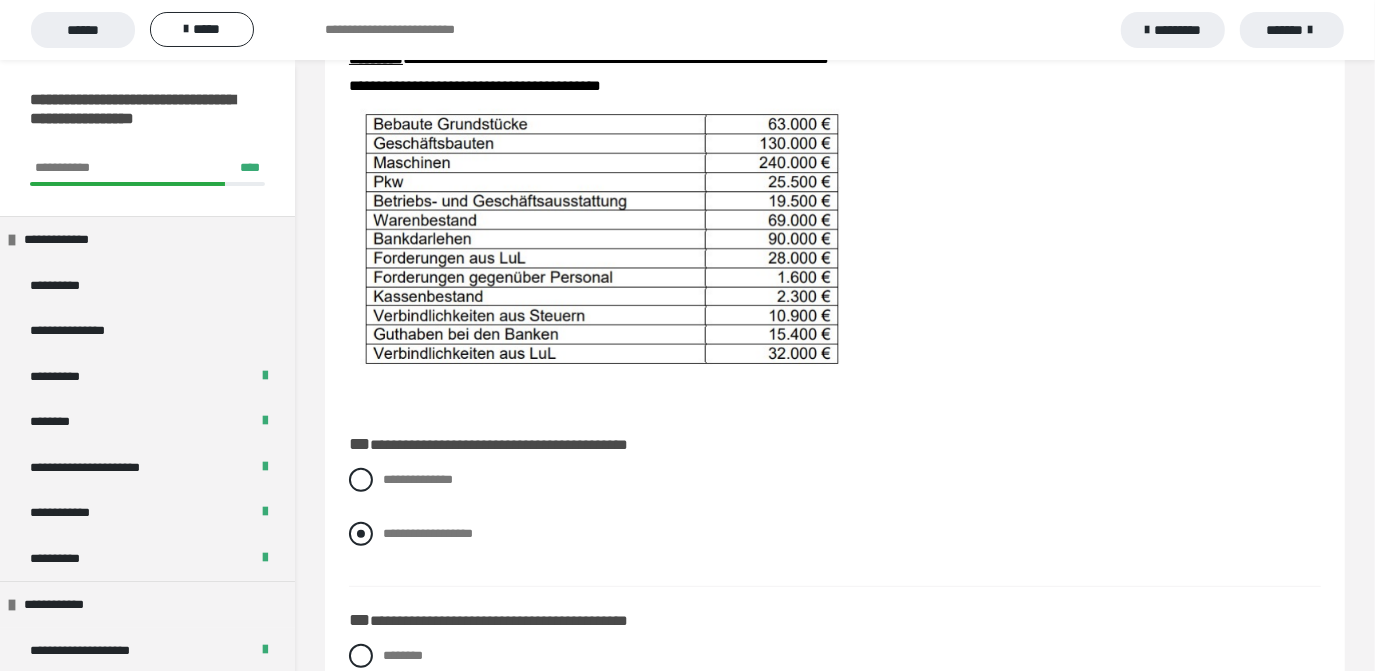 click at bounding box center (361, 534) 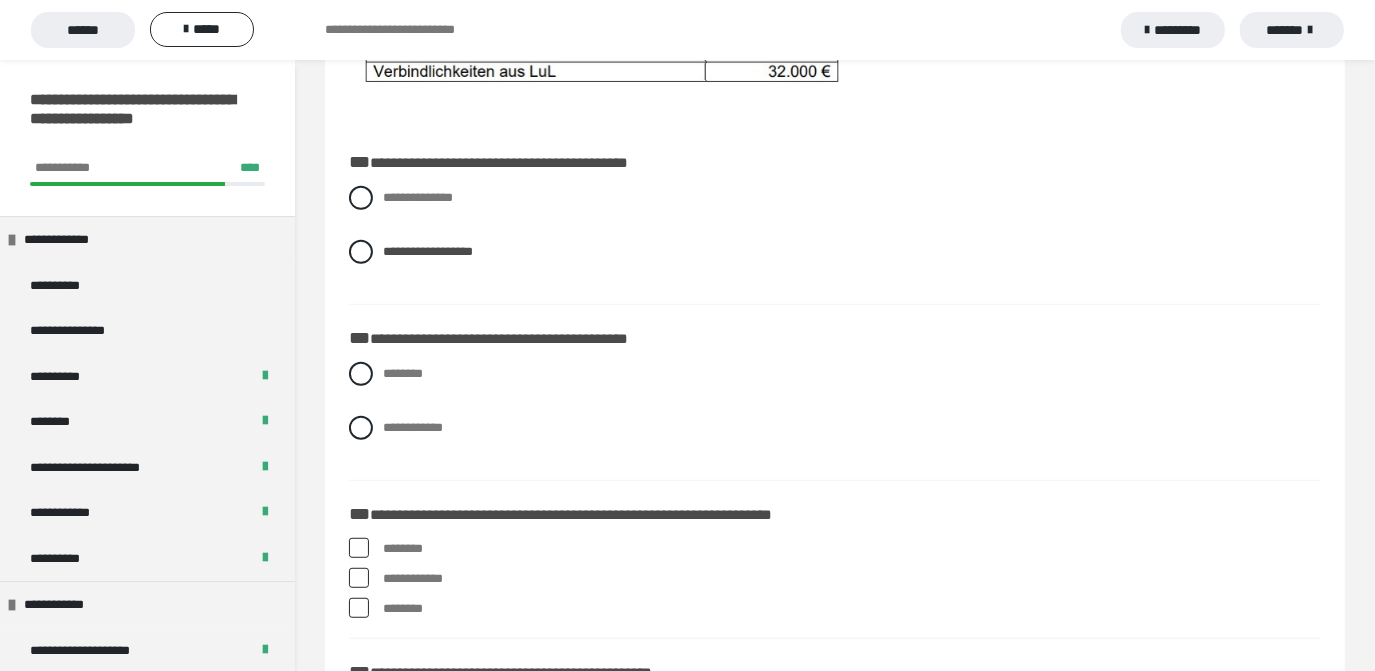 scroll, scrollTop: 605, scrollLeft: 0, axis: vertical 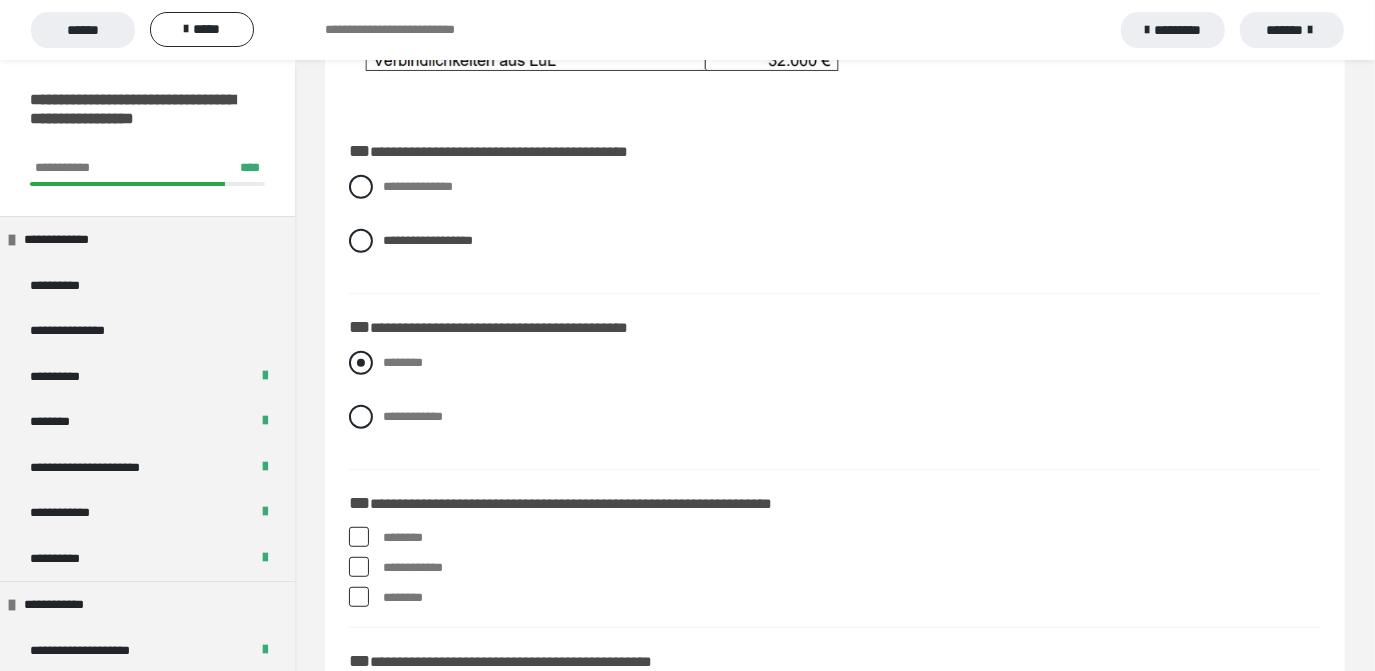 click at bounding box center [361, 363] 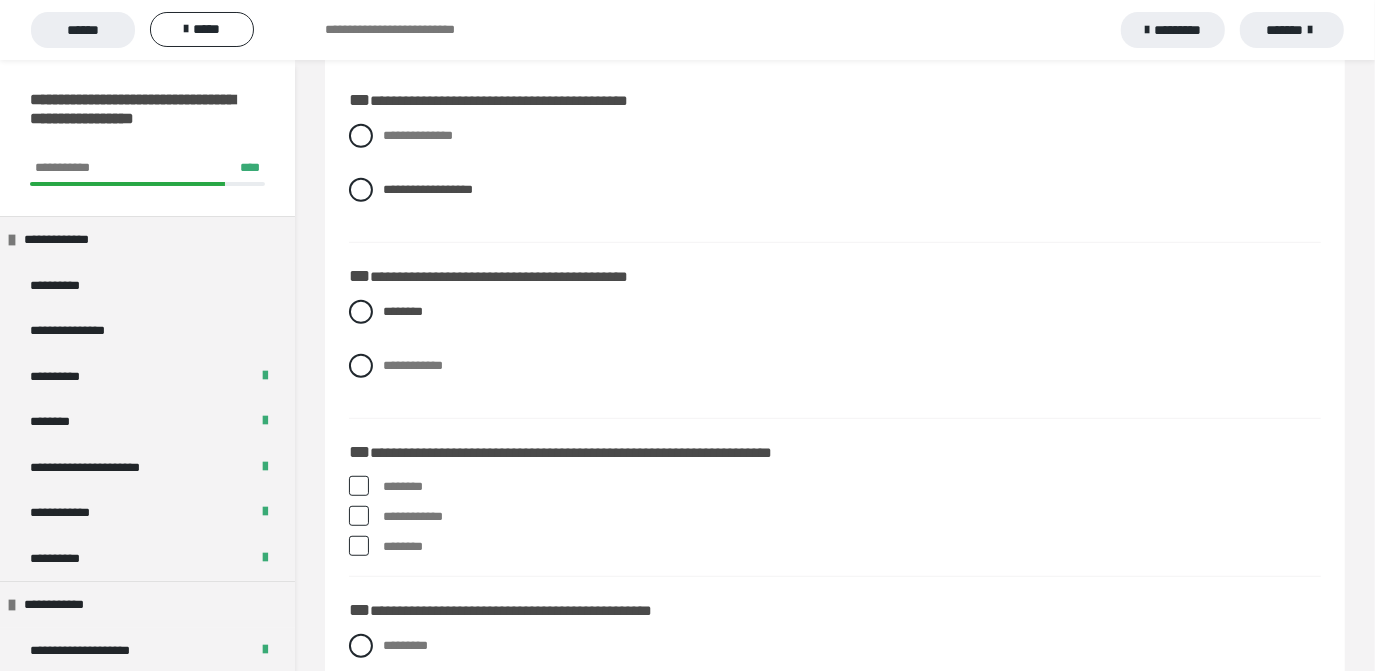 scroll, scrollTop: 696, scrollLeft: 0, axis: vertical 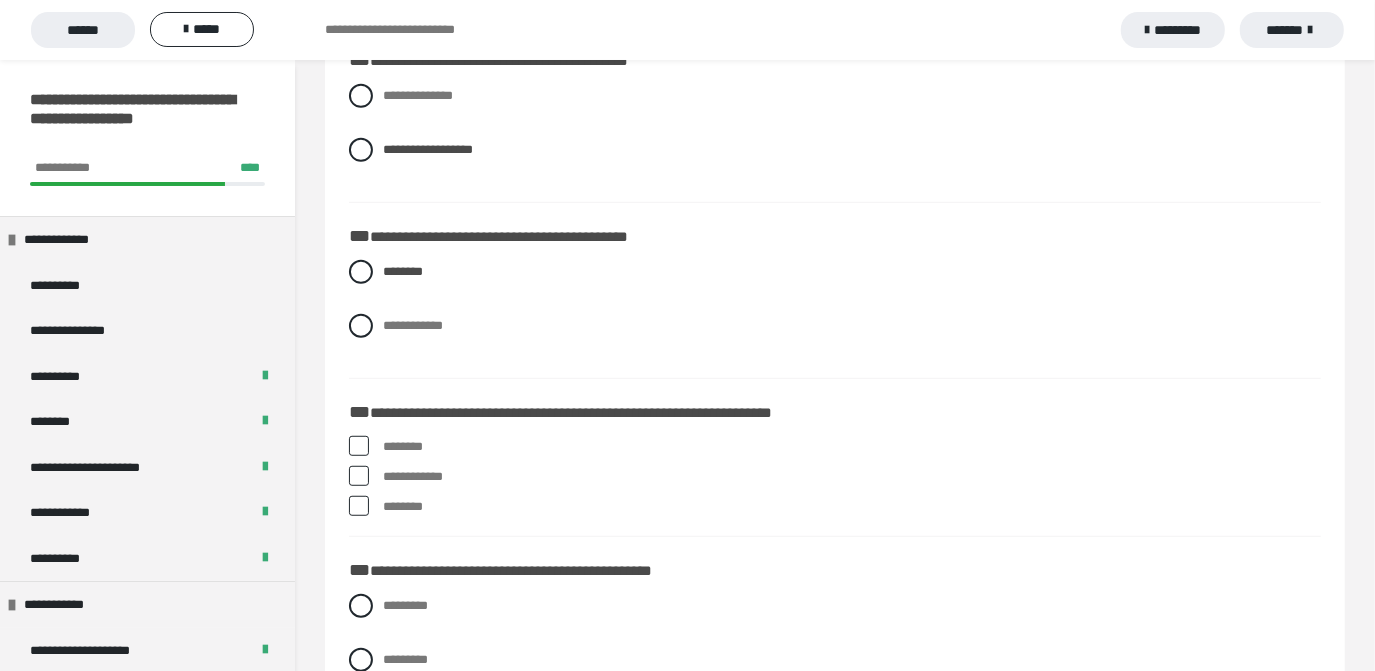click at bounding box center [359, 476] 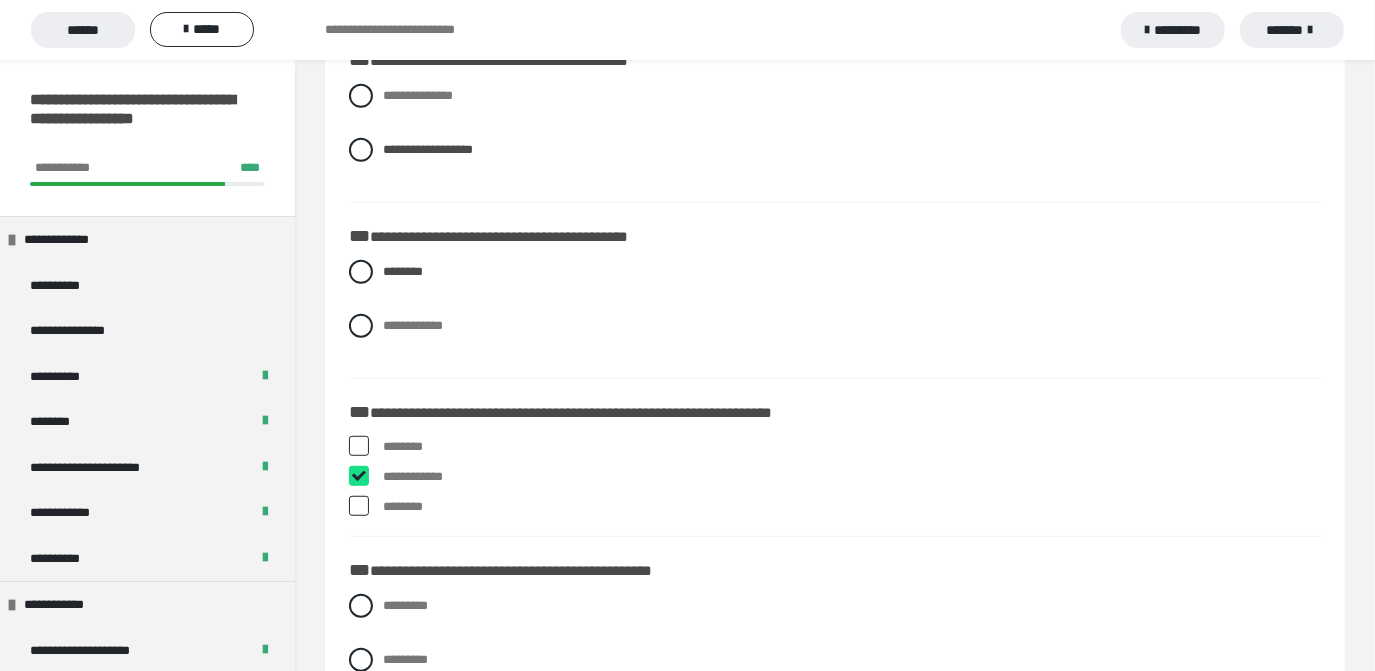 checkbox on "****" 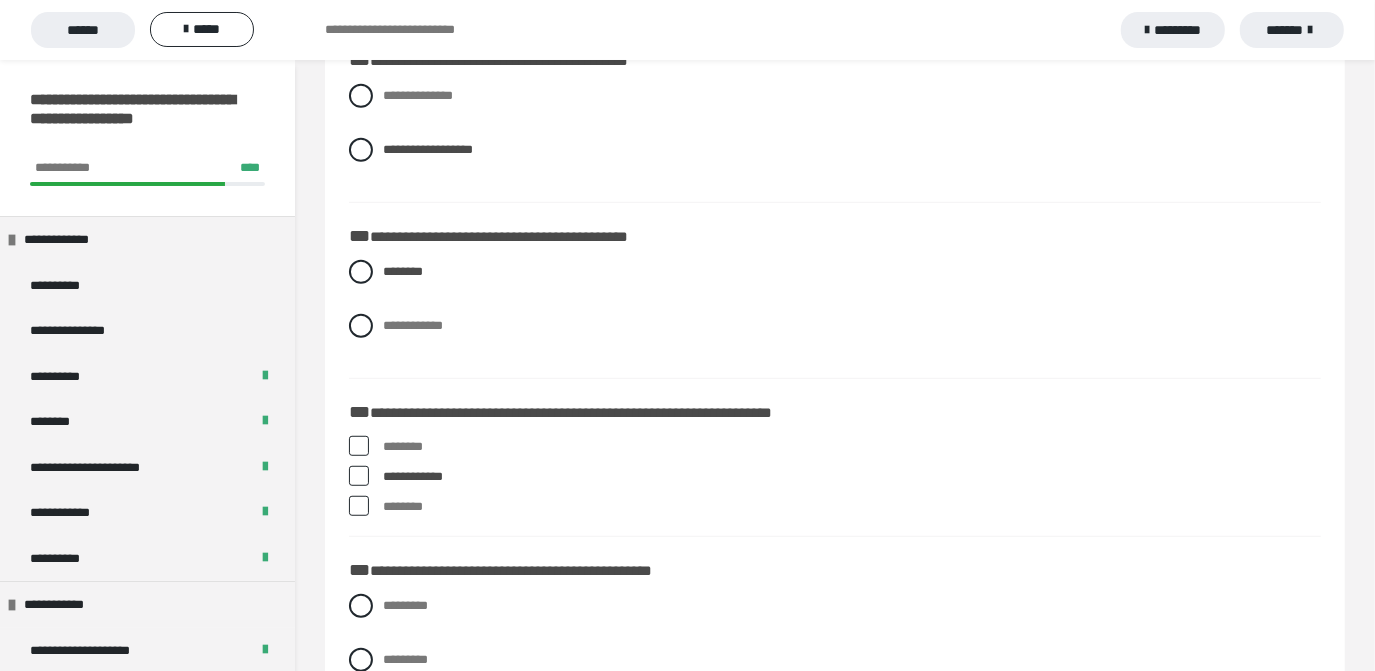 click at bounding box center [359, 506] 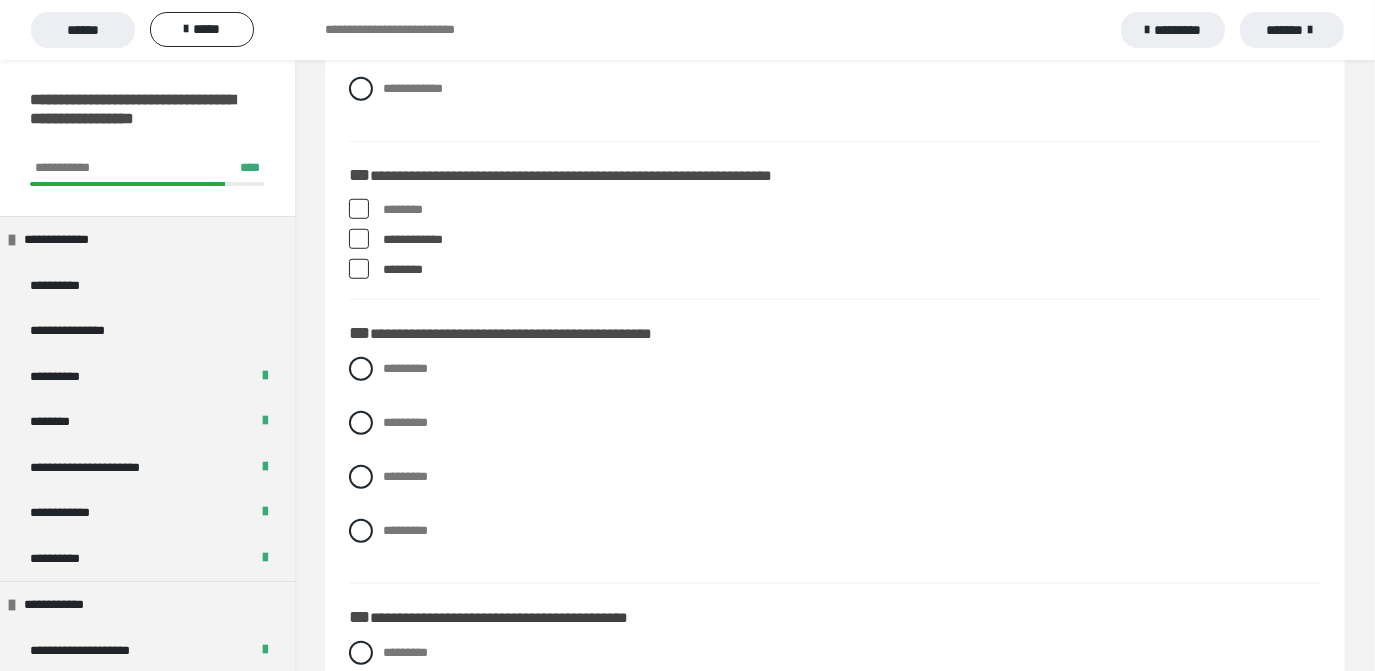 scroll, scrollTop: 936, scrollLeft: 0, axis: vertical 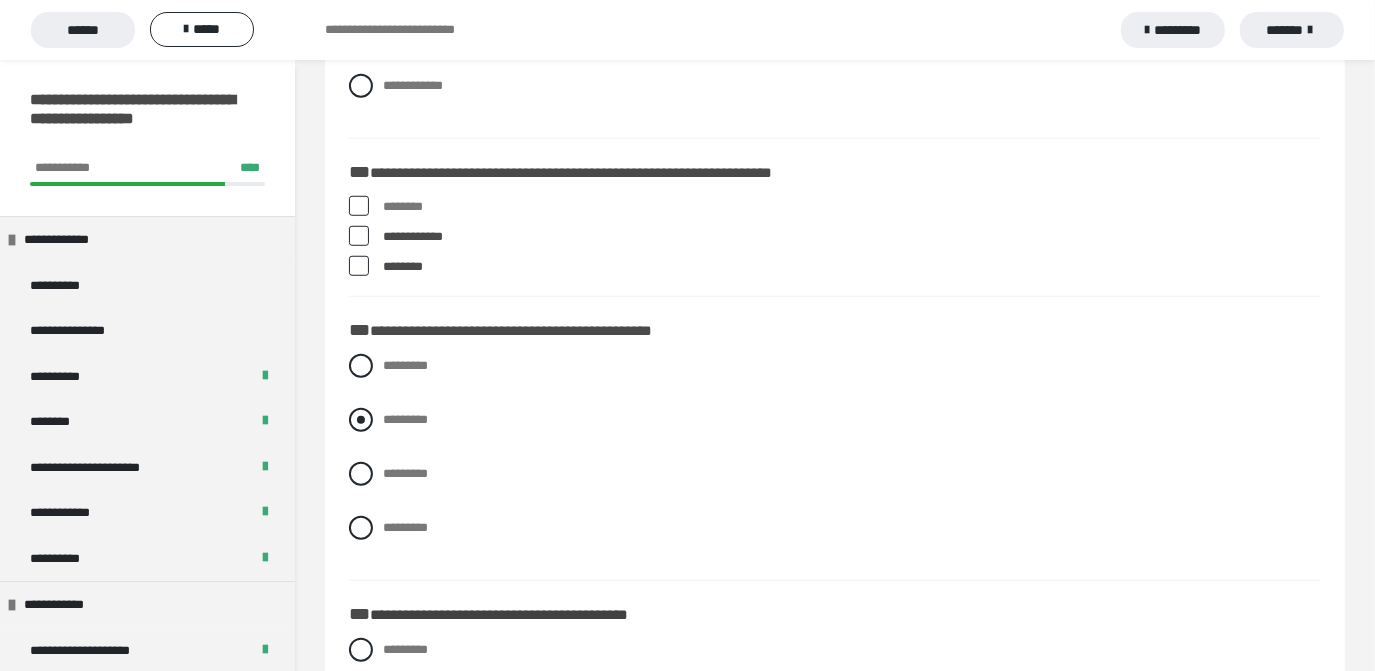 click at bounding box center [361, 420] 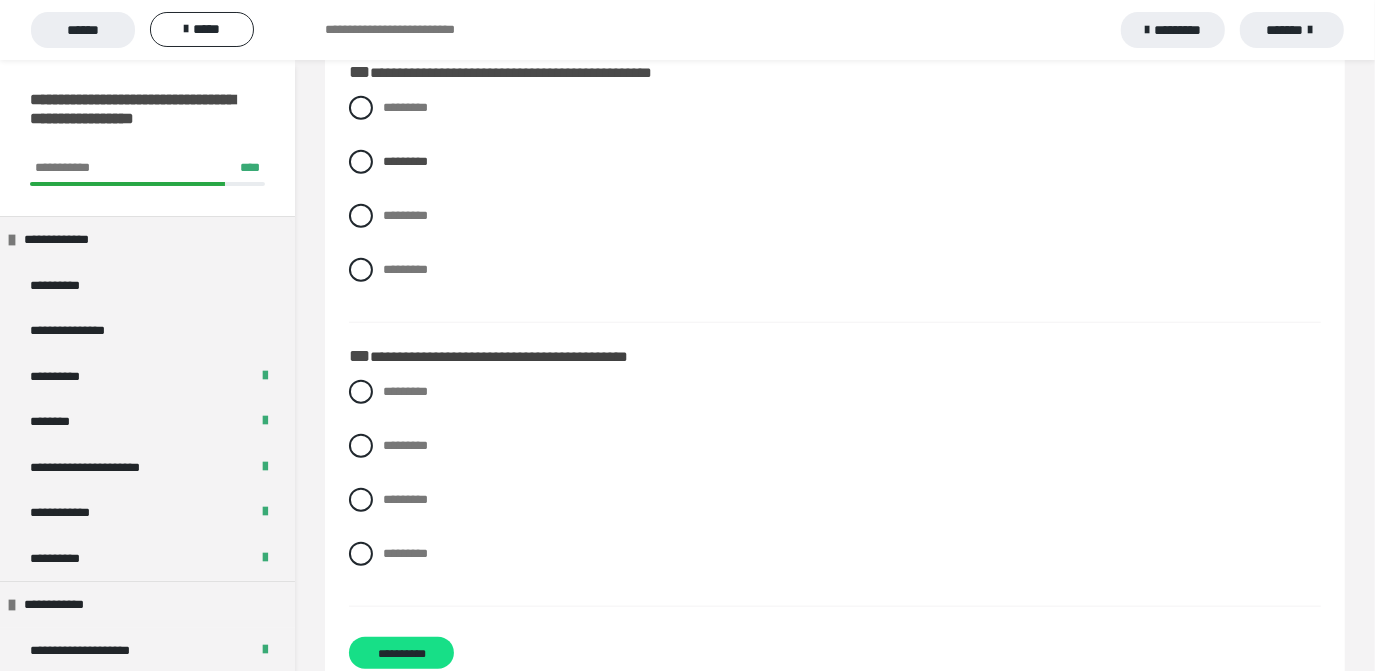 scroll, scrollTop: 1198, scrollLeft: 0, axis: vertical 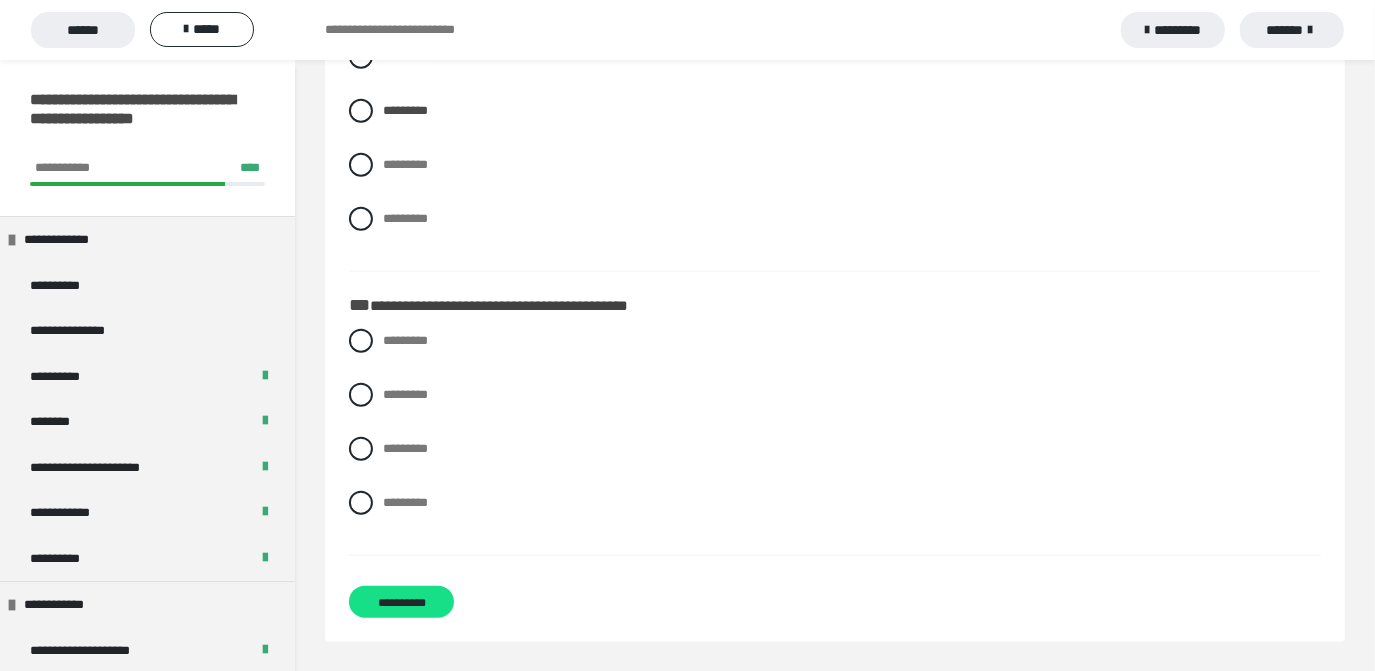 click on "********* ********* ********* *********" at bounding box center [835, 437] 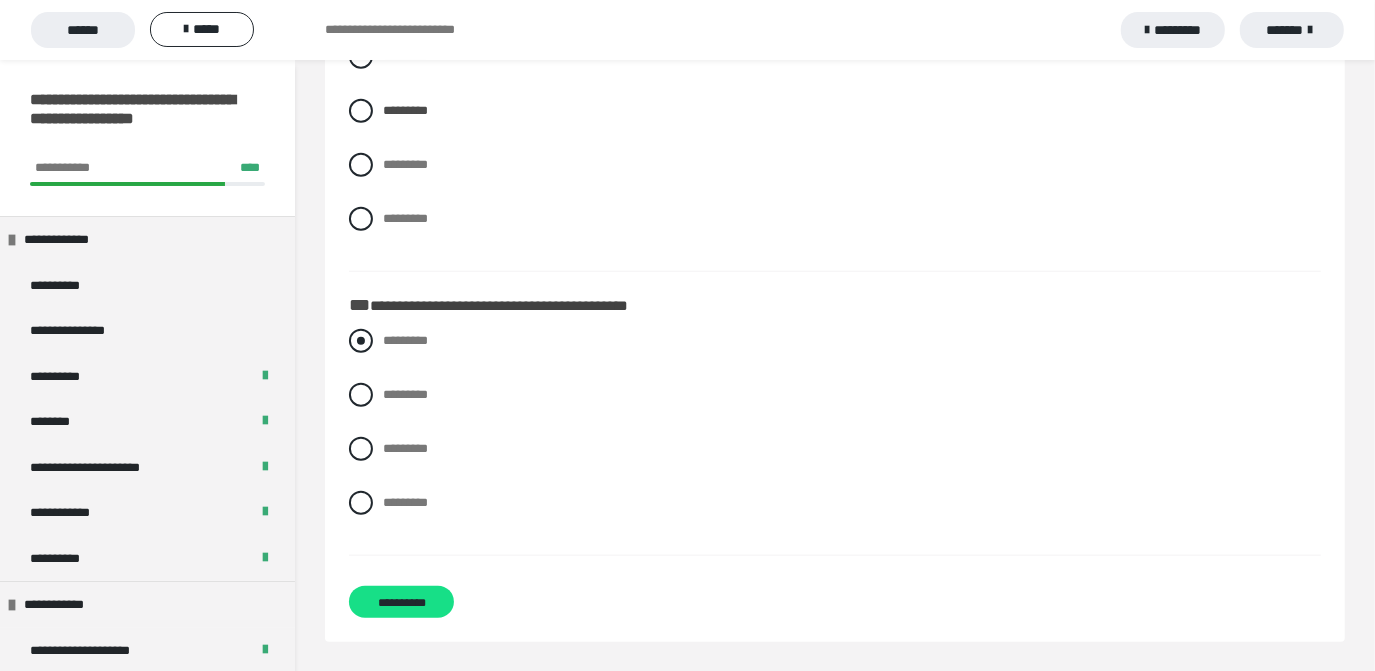 click at bounding box center (361, 341) 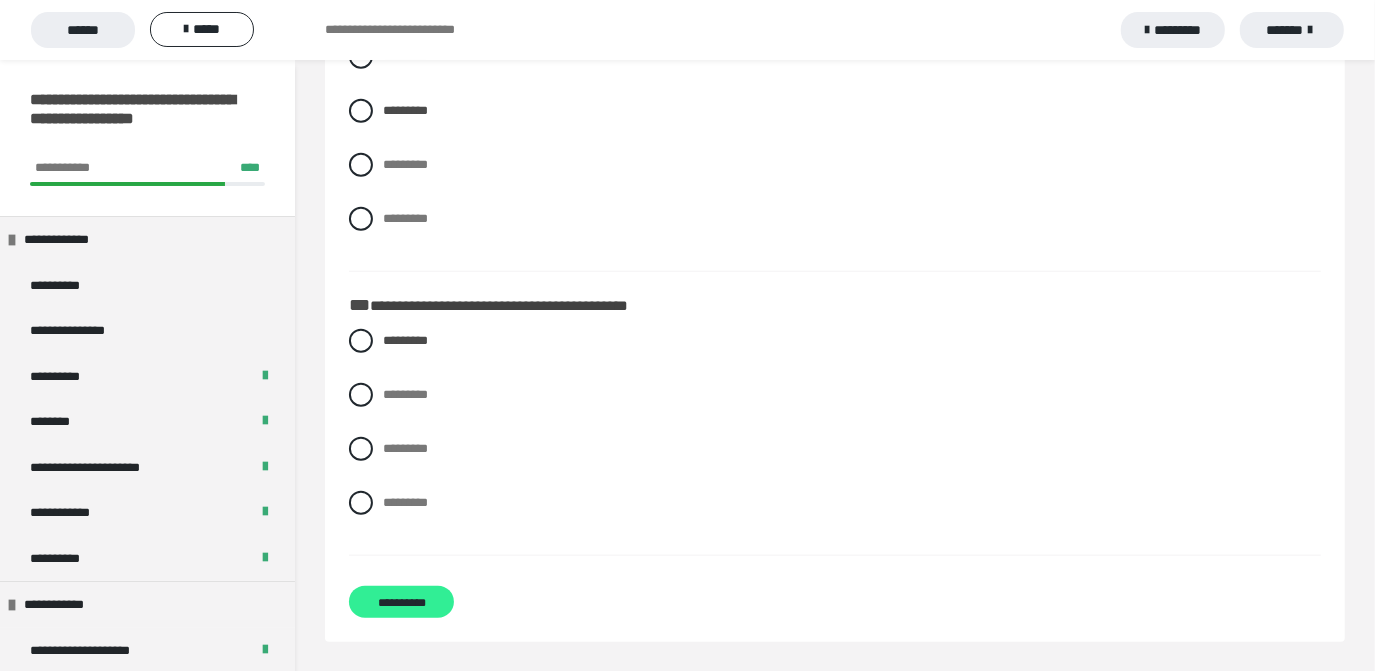 click on "**********" at bounding box center (401, 602) 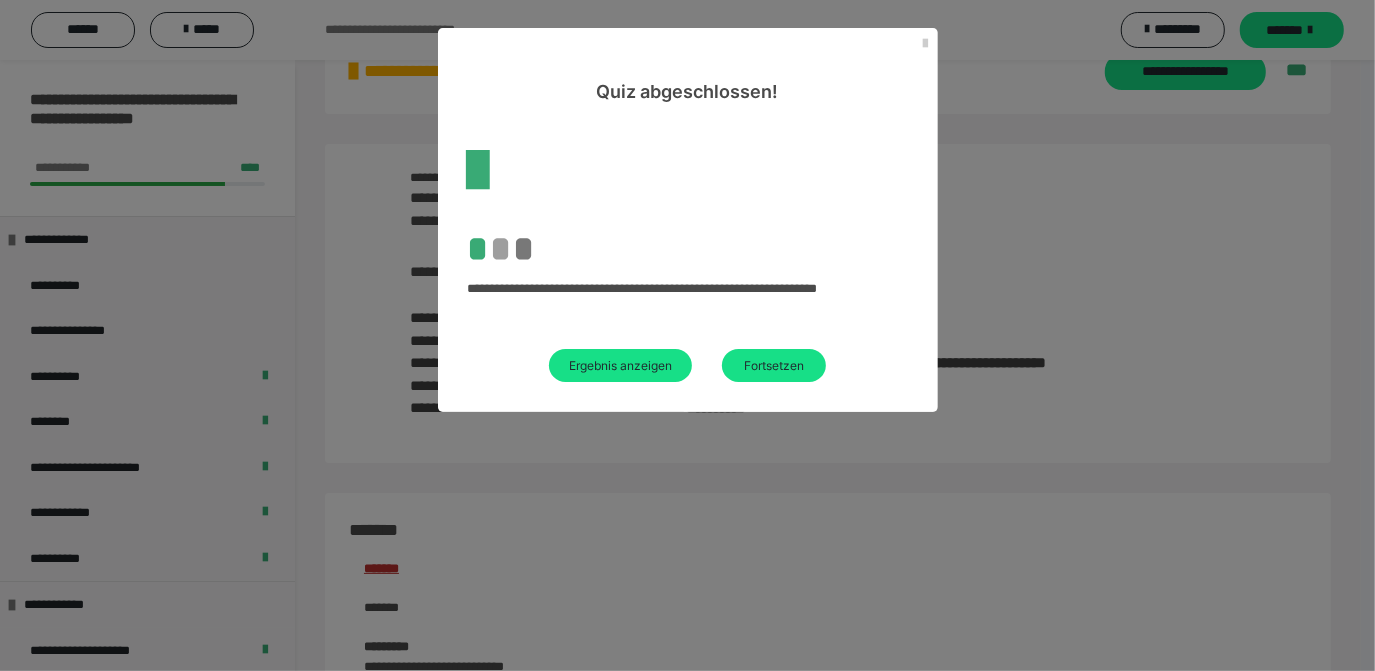 scroll, scrollTop: 1245, scrollLeft: 0, axis: vertical 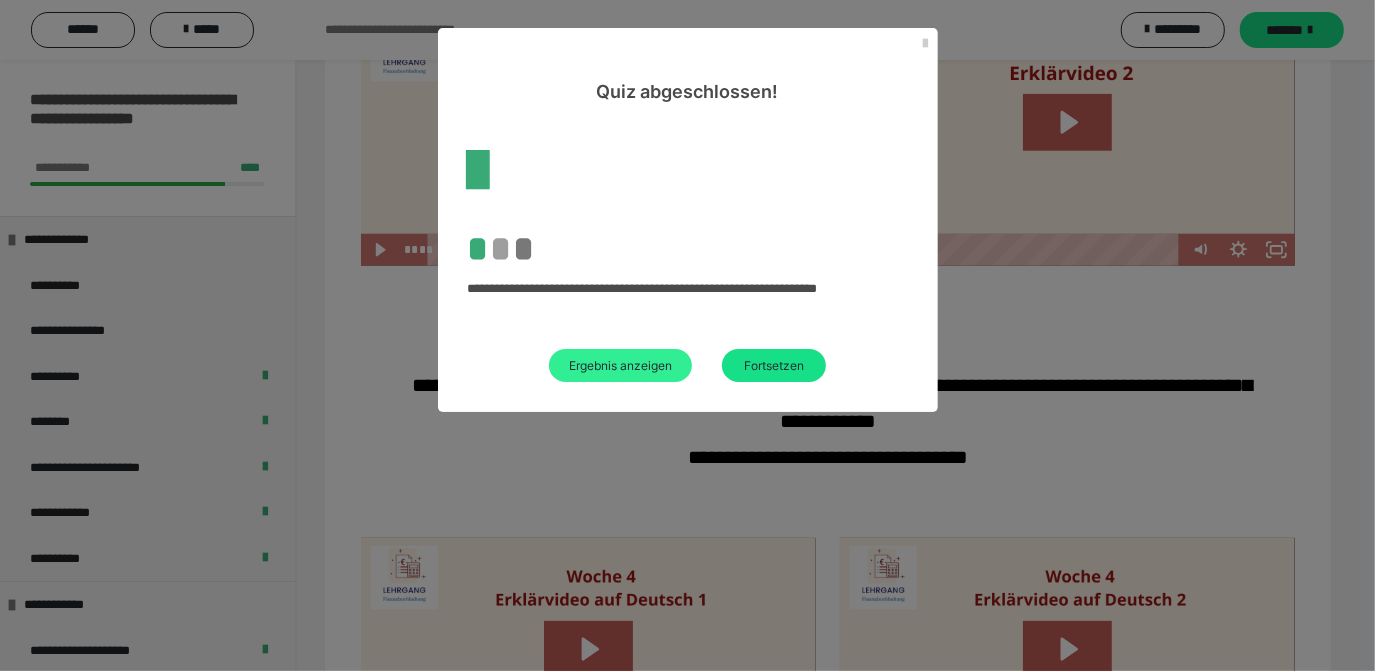 click on "Ergebnis anzeigen" at bounding box center [620, 365] 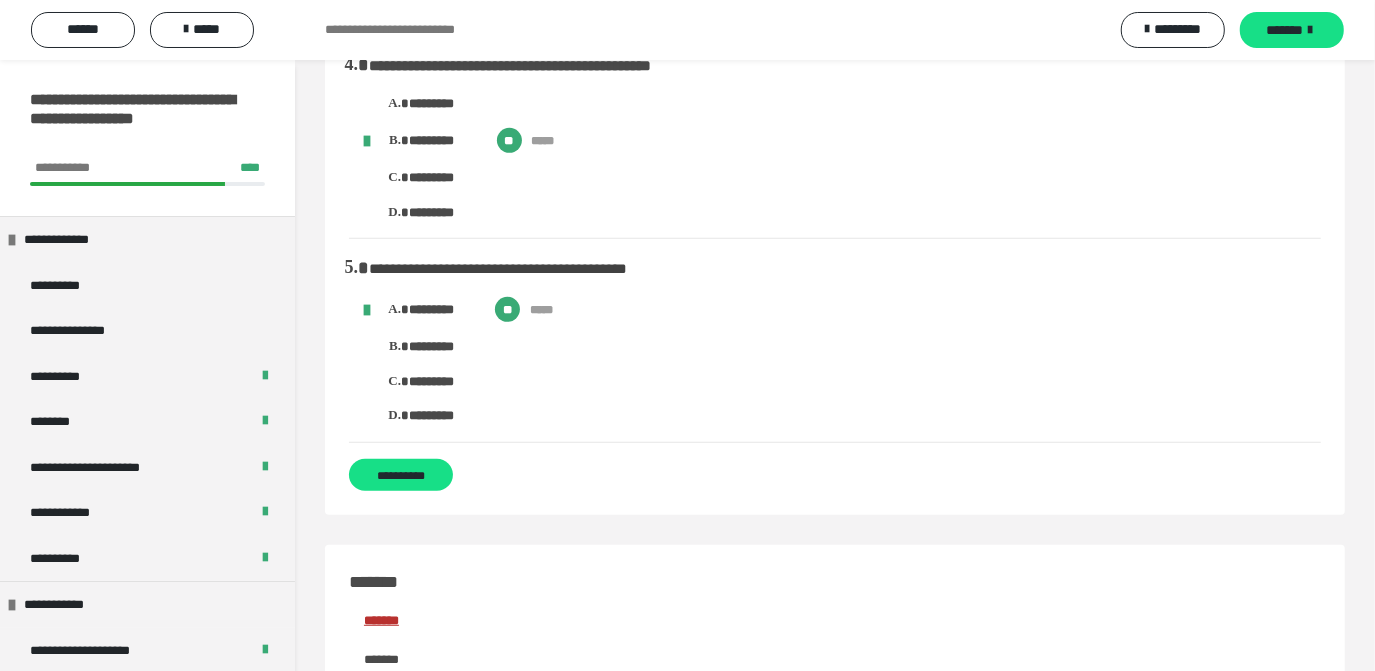 scroll, scrollTop: 568, scrollLeft: 0, axis: vertical 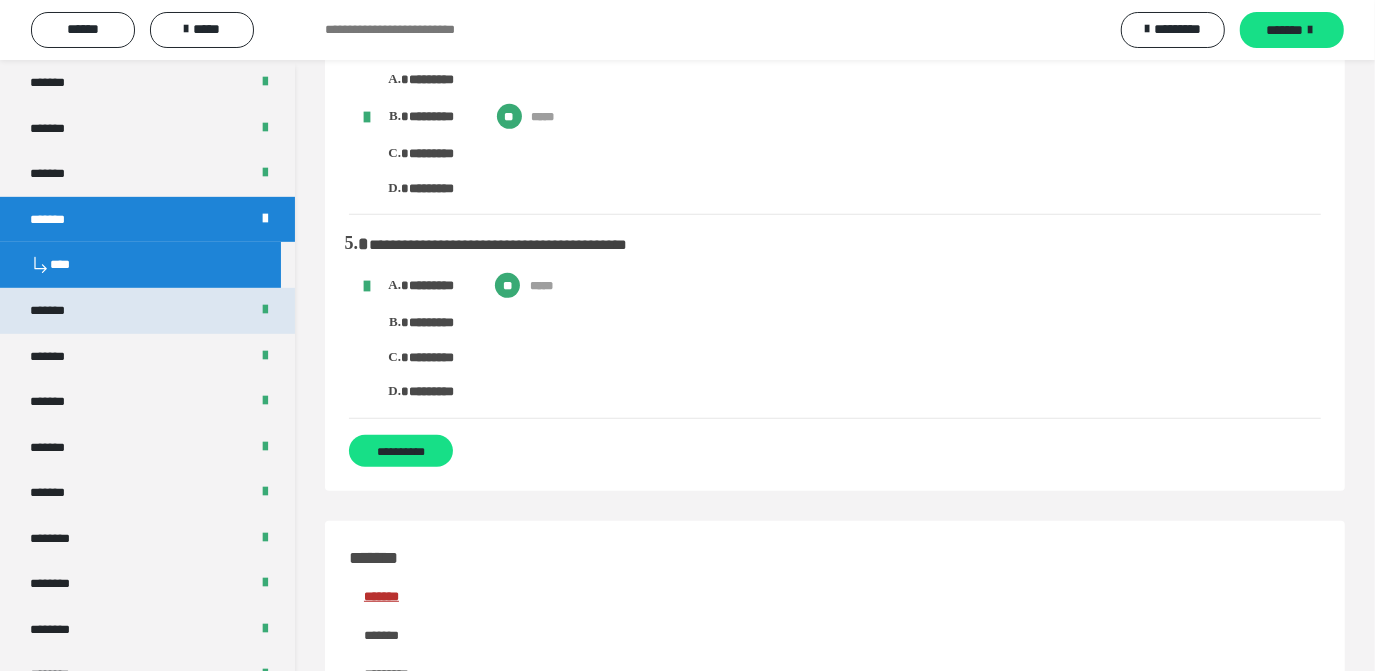 click on "*******" at bounding box center (147, 311) 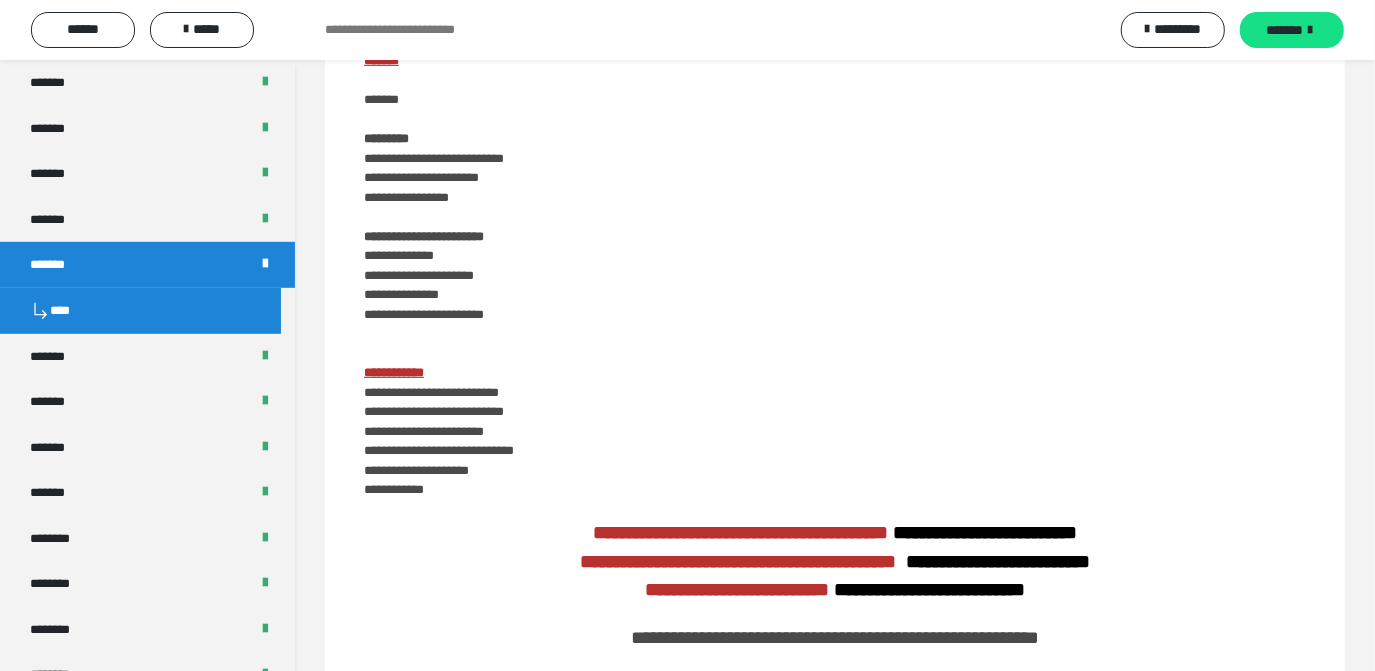 scroll, scrollTop: 382, scrollLeft: 0, axis: vertical 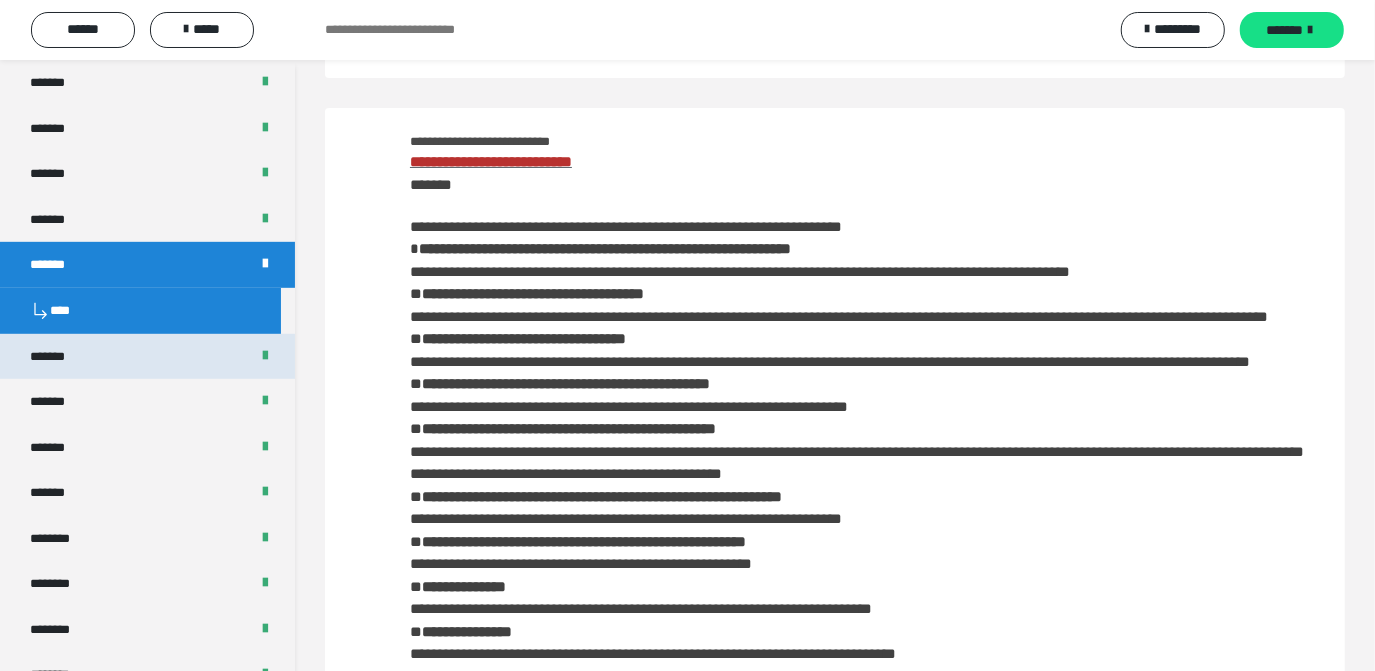 click on "*******" at bounding box center (147, 357) 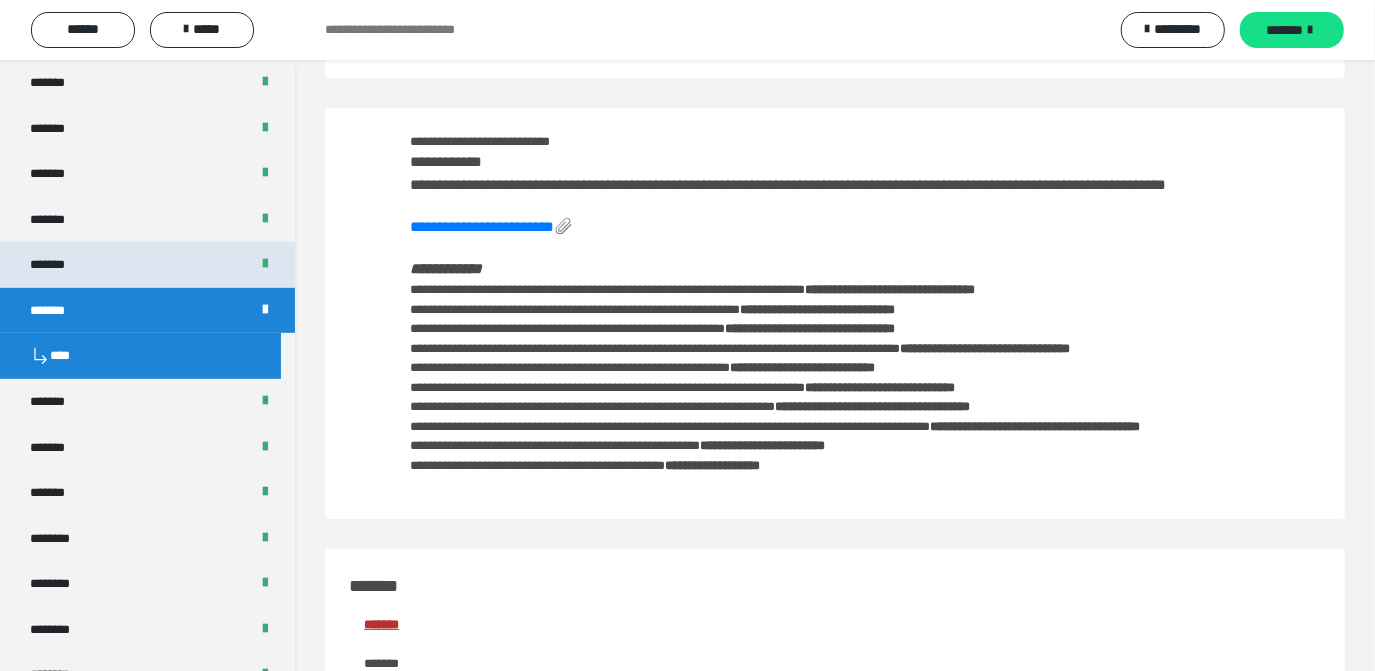 click on "*******" at bounding box center (147, 265) 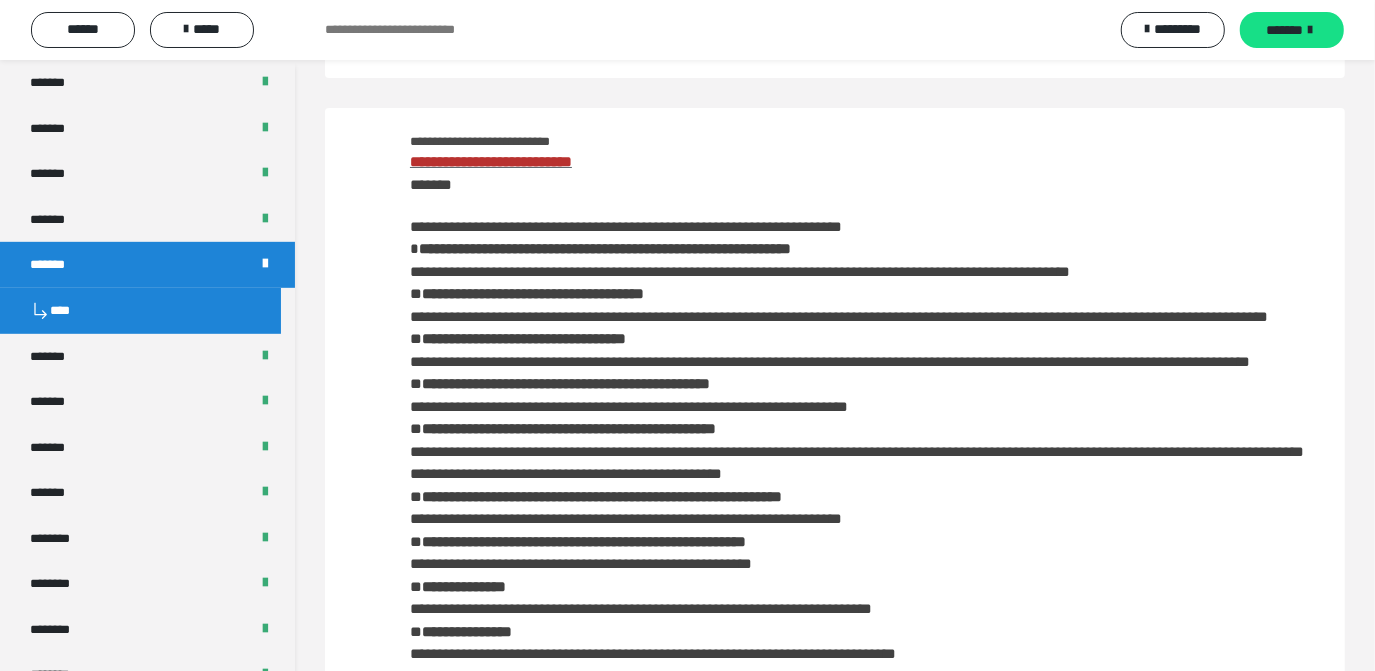 scroll, scrollTop: 0, scrollLeft: 0, axis: both 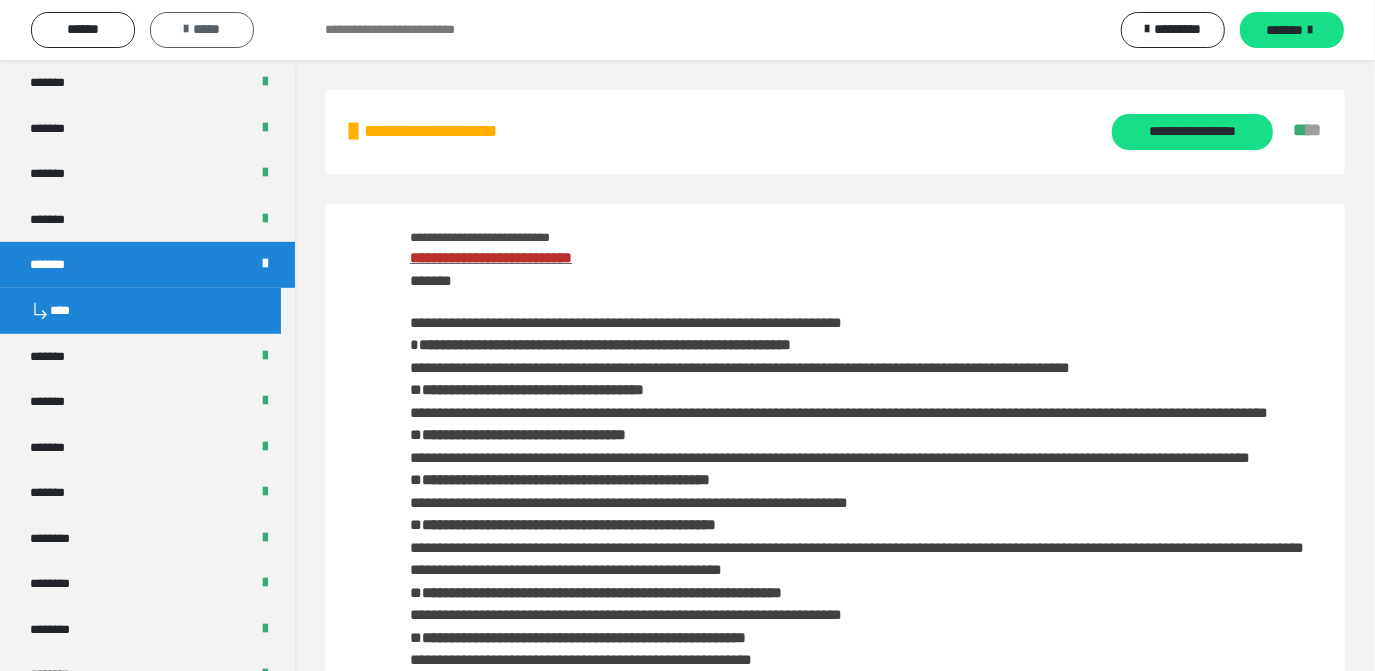 click on "*****" at bounding box center (202, 29) 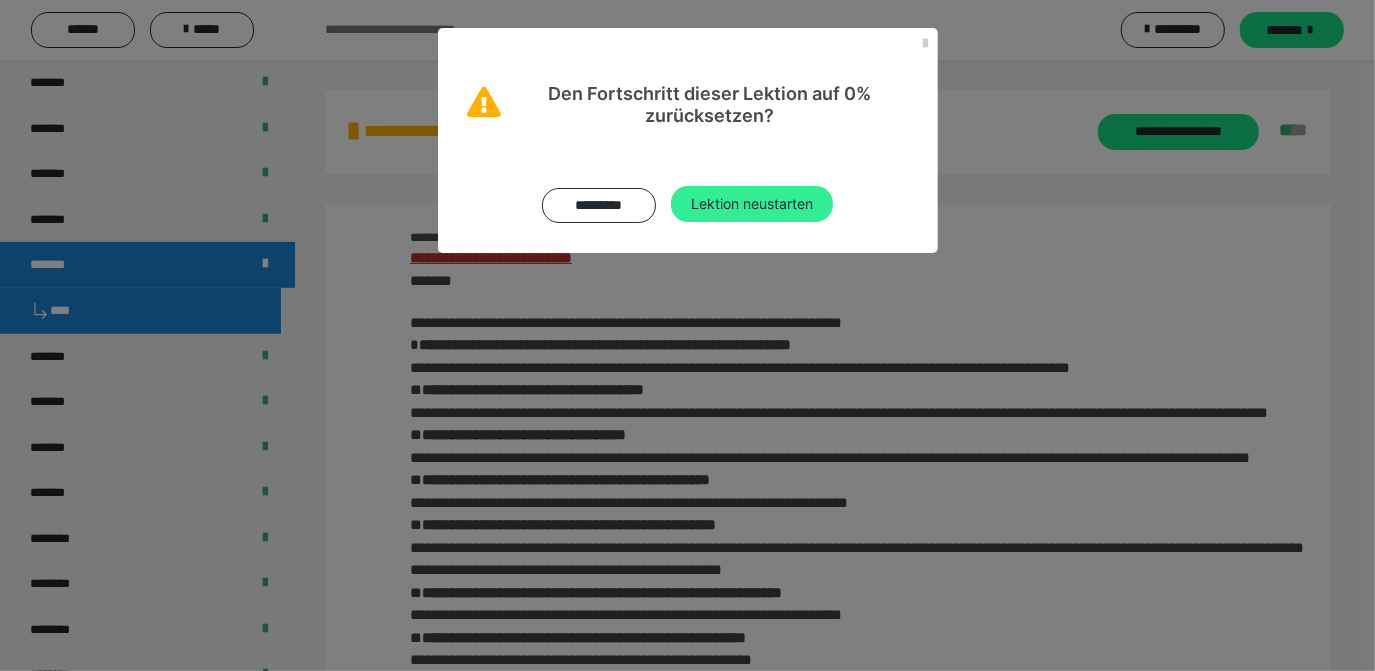 click on "Lektion neustarten" at bounding box center (752, 204) 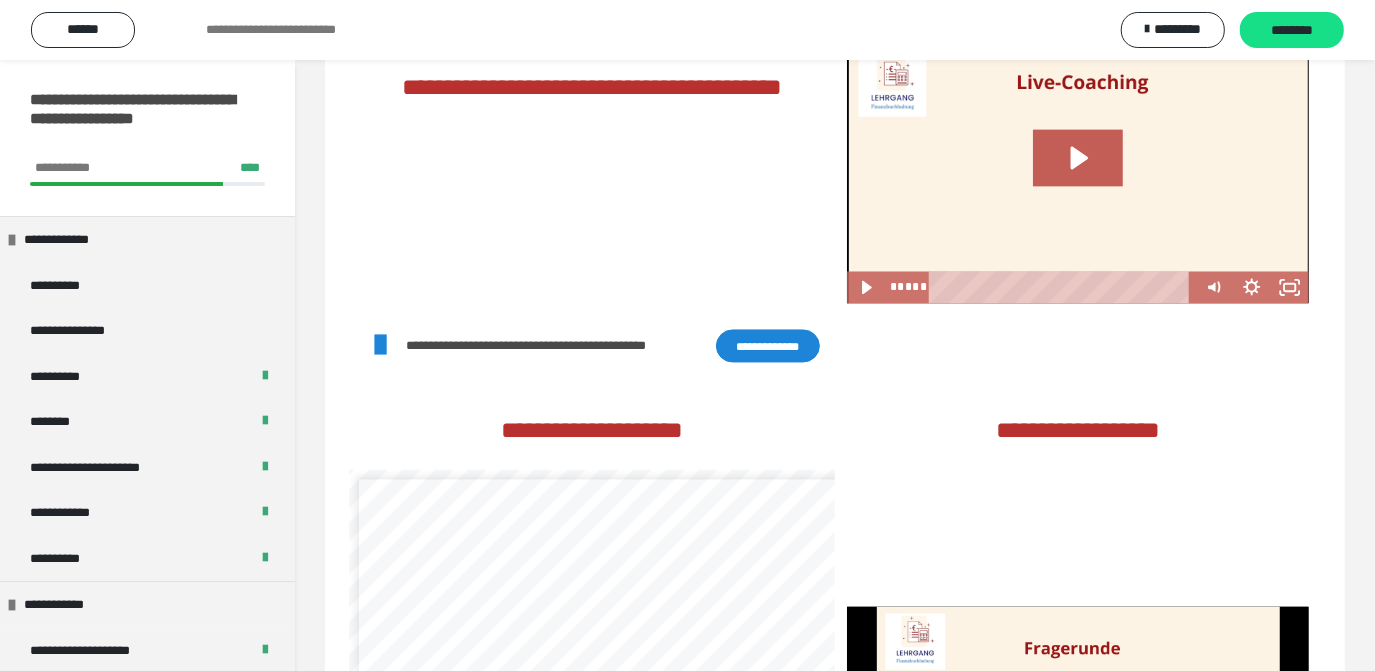 scroll, scrollTop: 0, scrollLeft: 0, axis: both 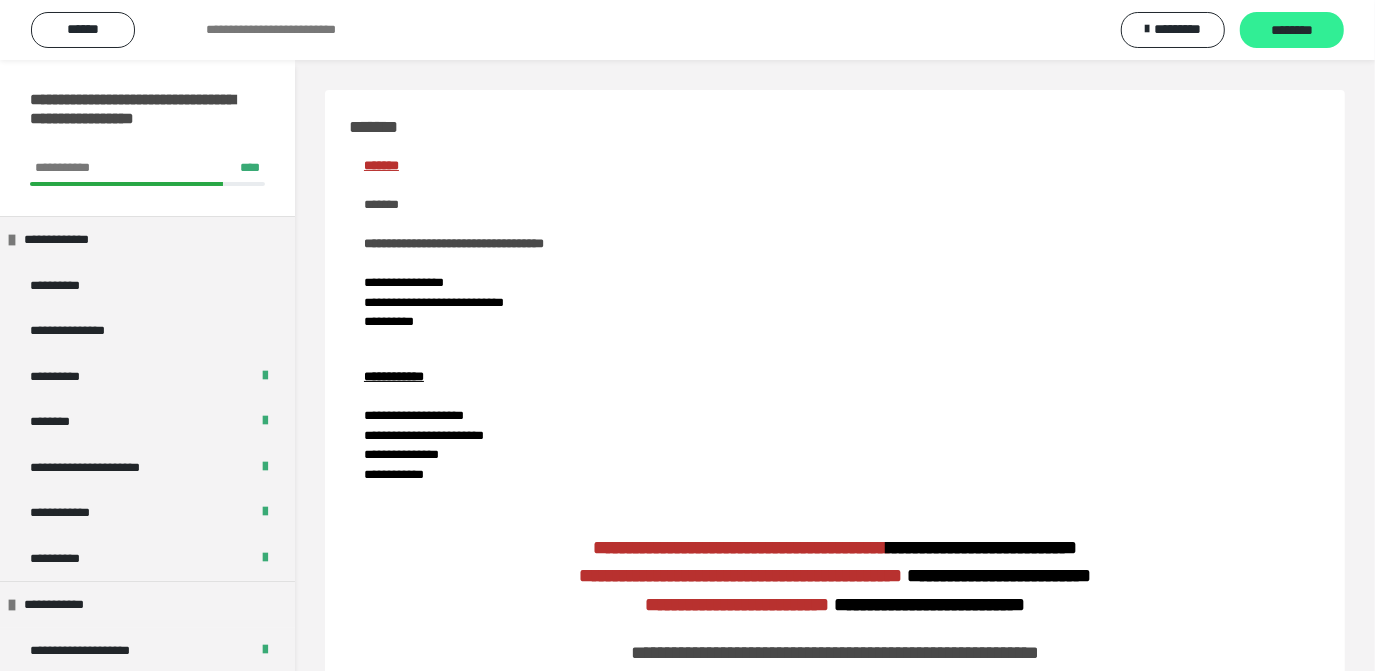 click on "********" at bounding box center [1292, 31] 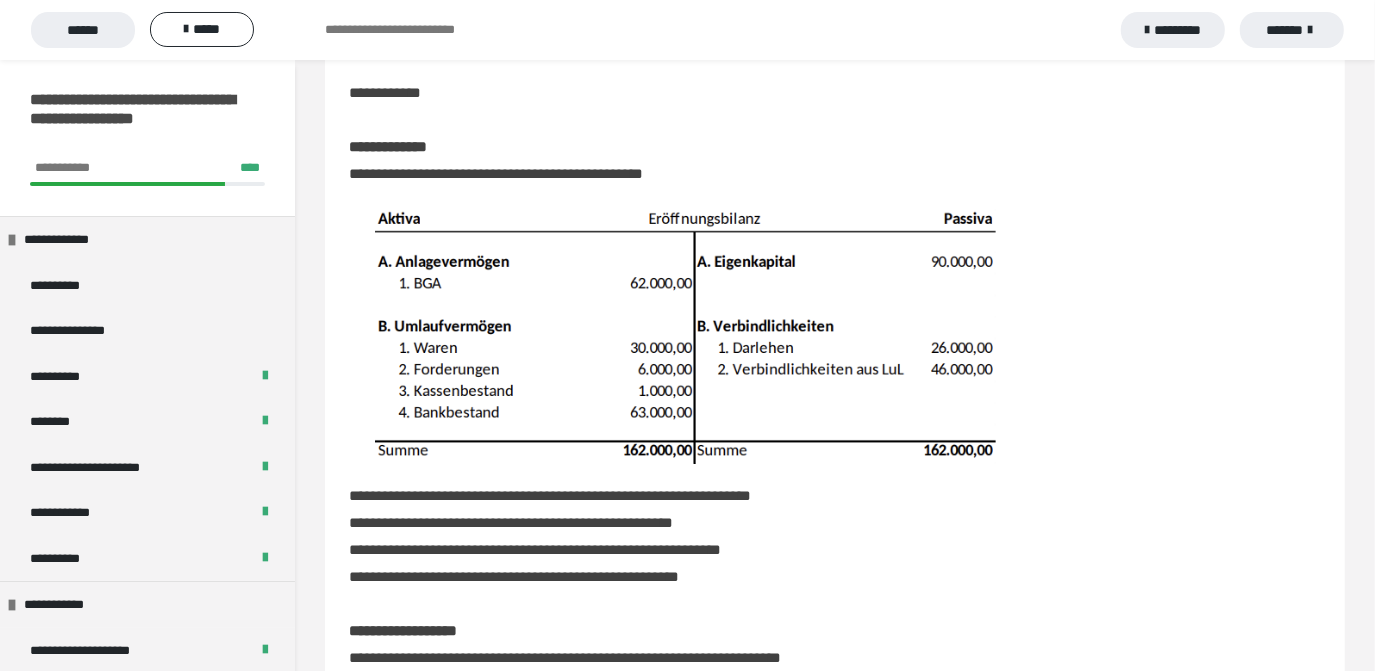 scroll, scrollTop: 181, scrollLeft: 0, axis: vertical 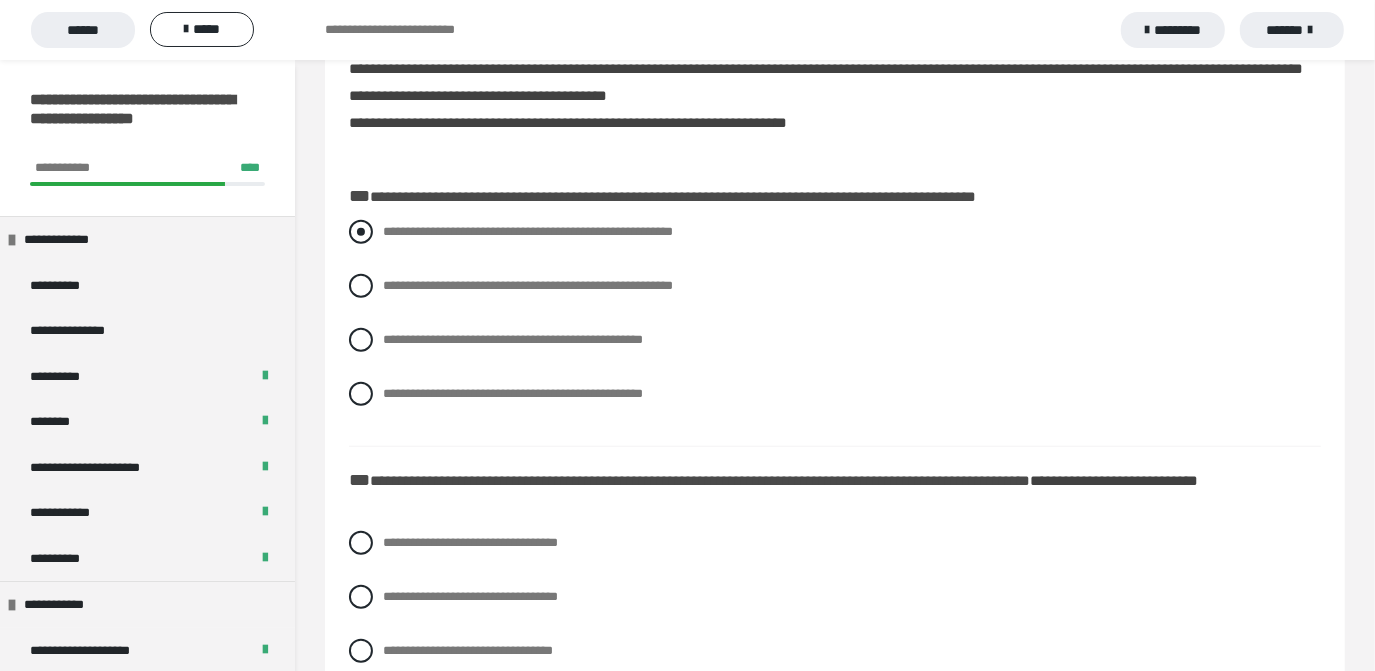 click at bounding box center [361, 232] 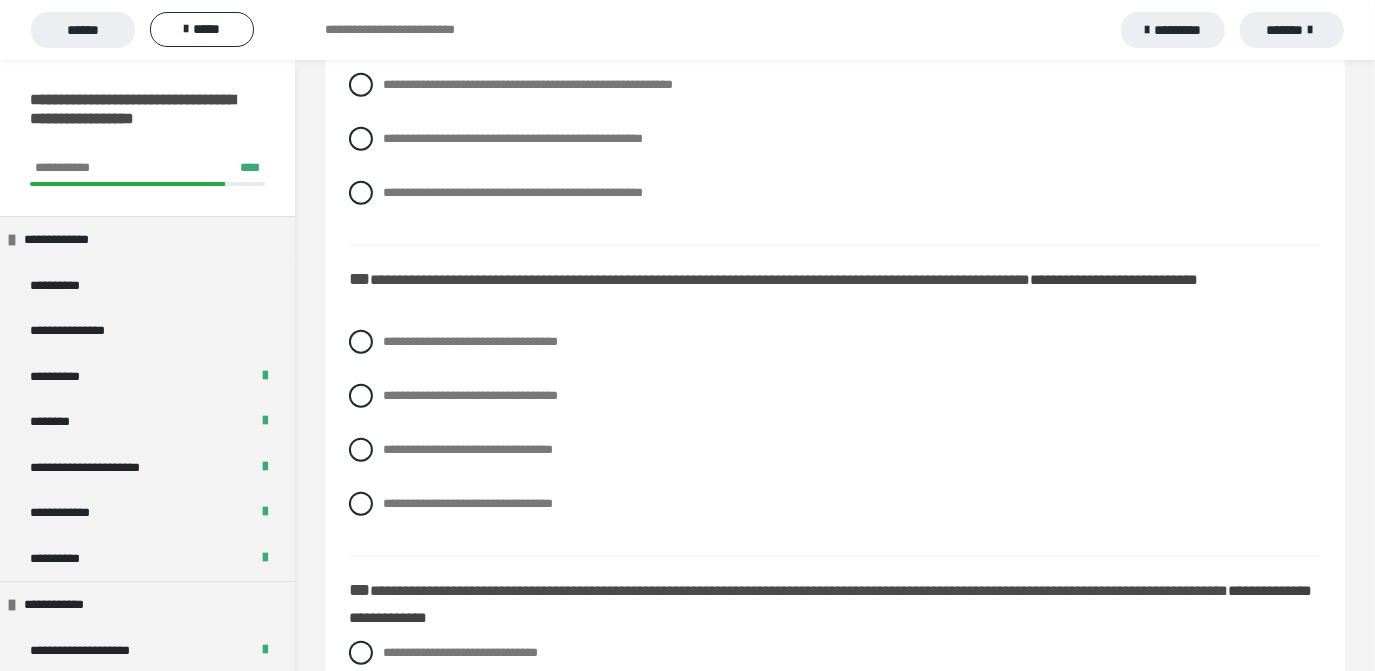 scroll, scrollTop: 1104, scrollLeft: 0, axis: vertical 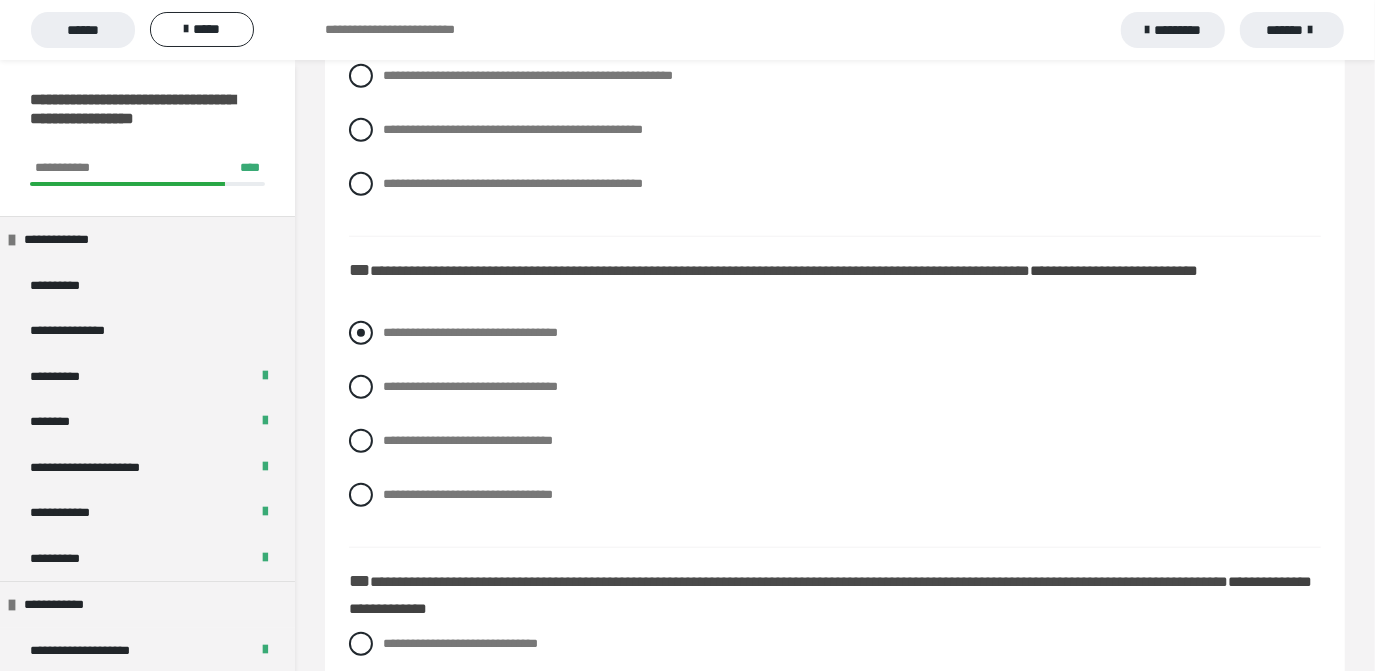 click at bounding box center (361, 333) 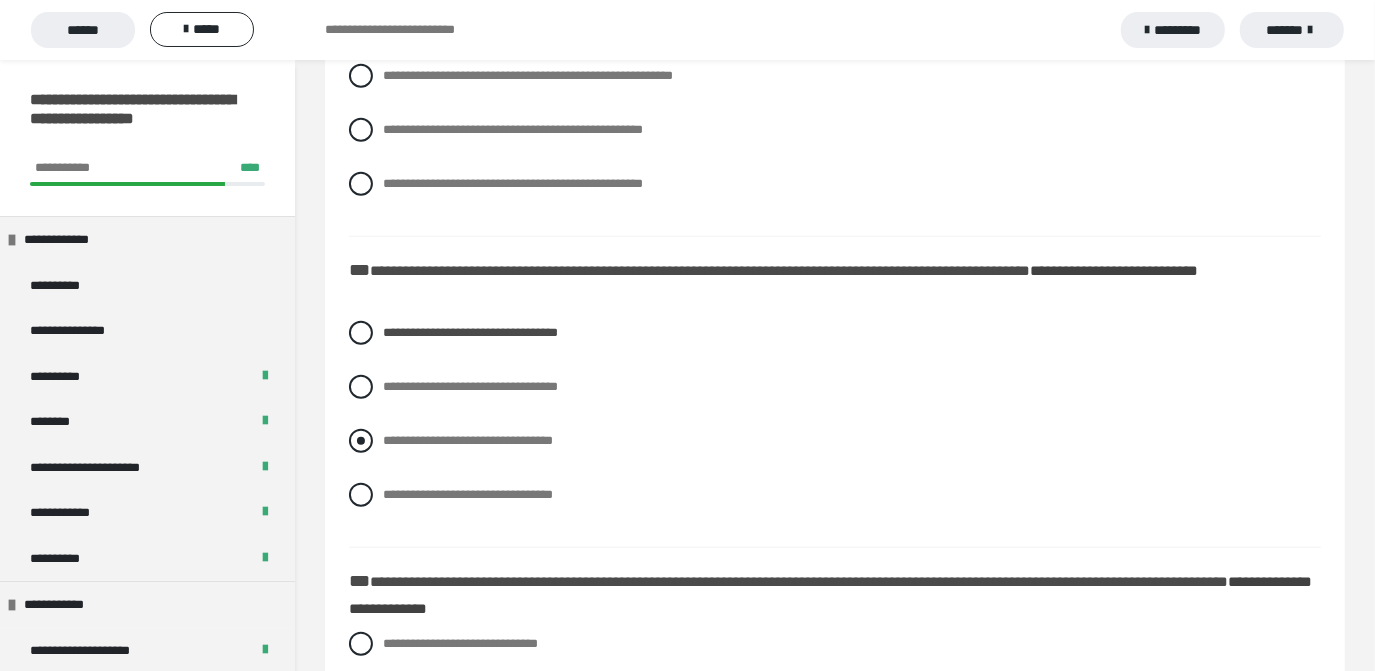 click at bounding box center [361, 441] 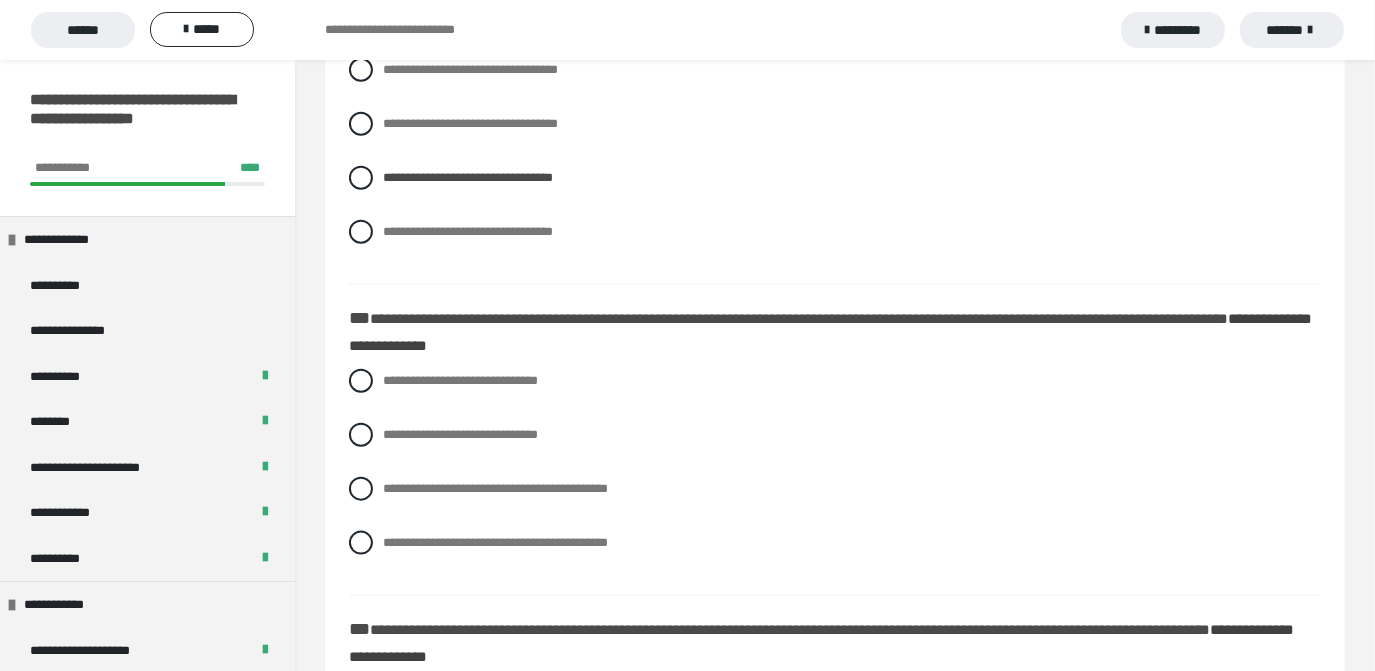 scroll, scrollTop: 1377, scrollLeft: 0, axis: vertical 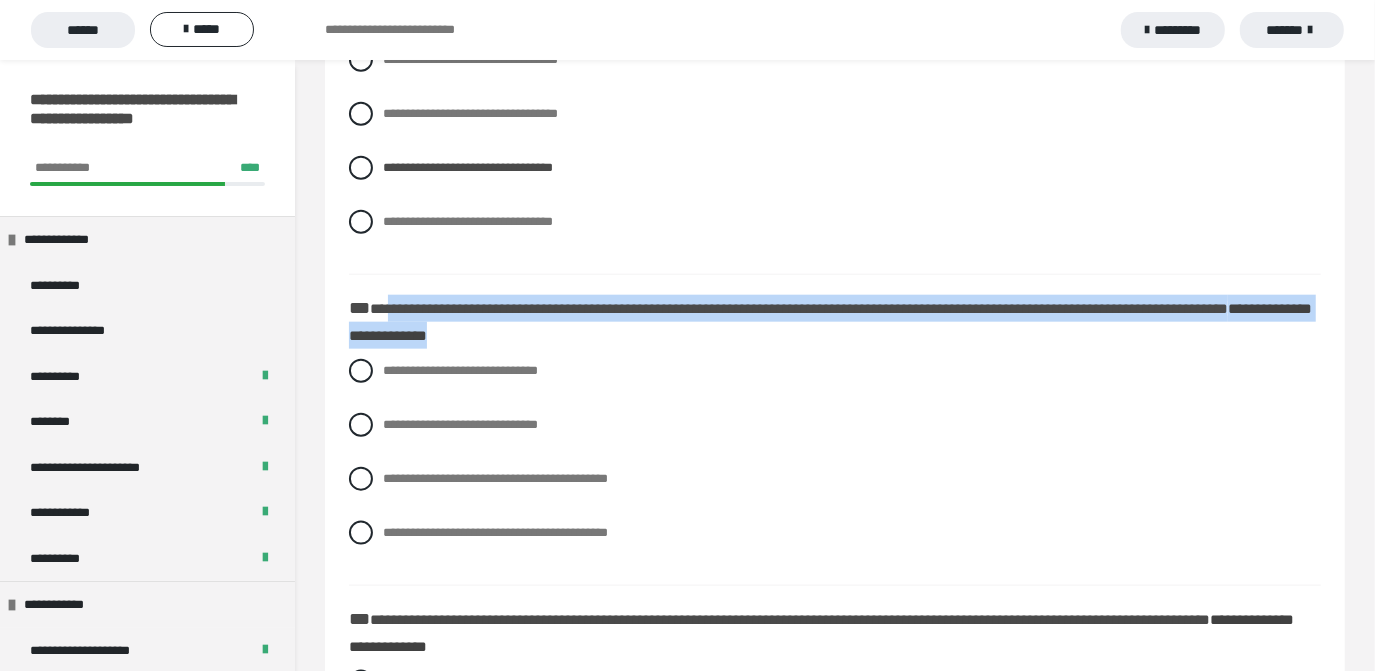 drag, startPoint x: 389, startPoint y: 361, endPoint x: 842, endPoint y: 390, distance: 453.9273 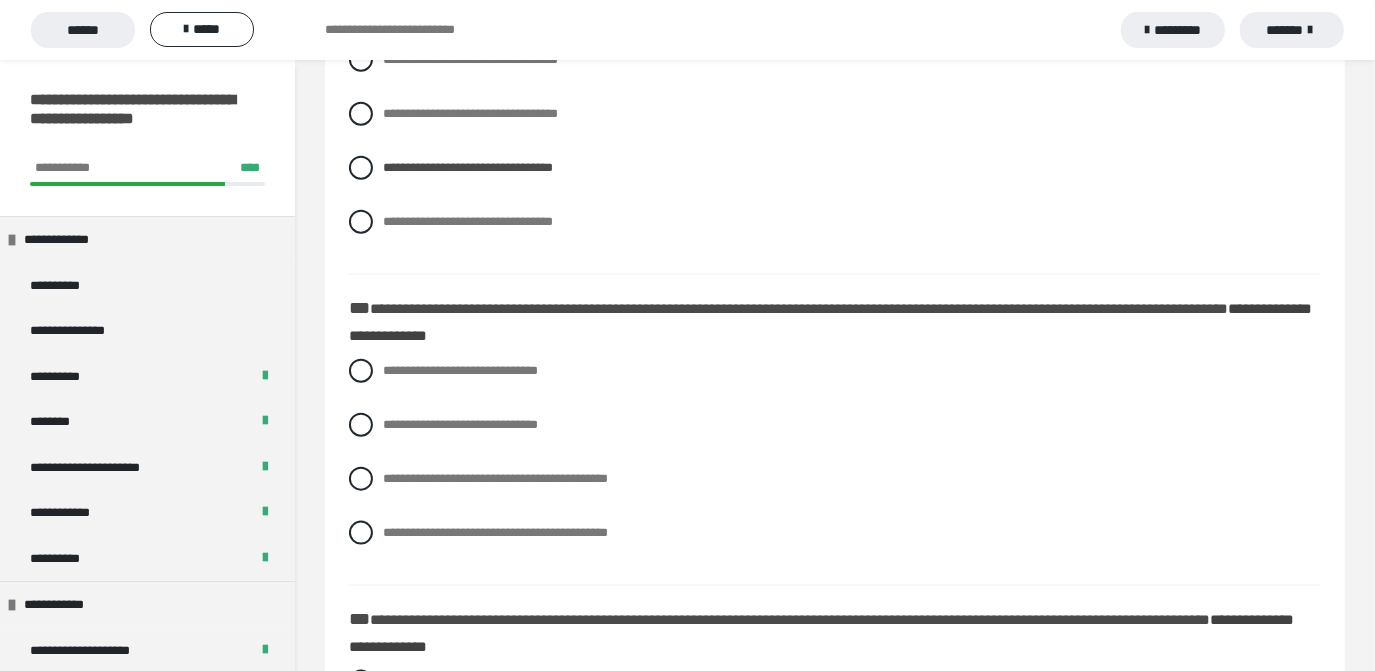 click on "**********" at bounding box center (835, 467) 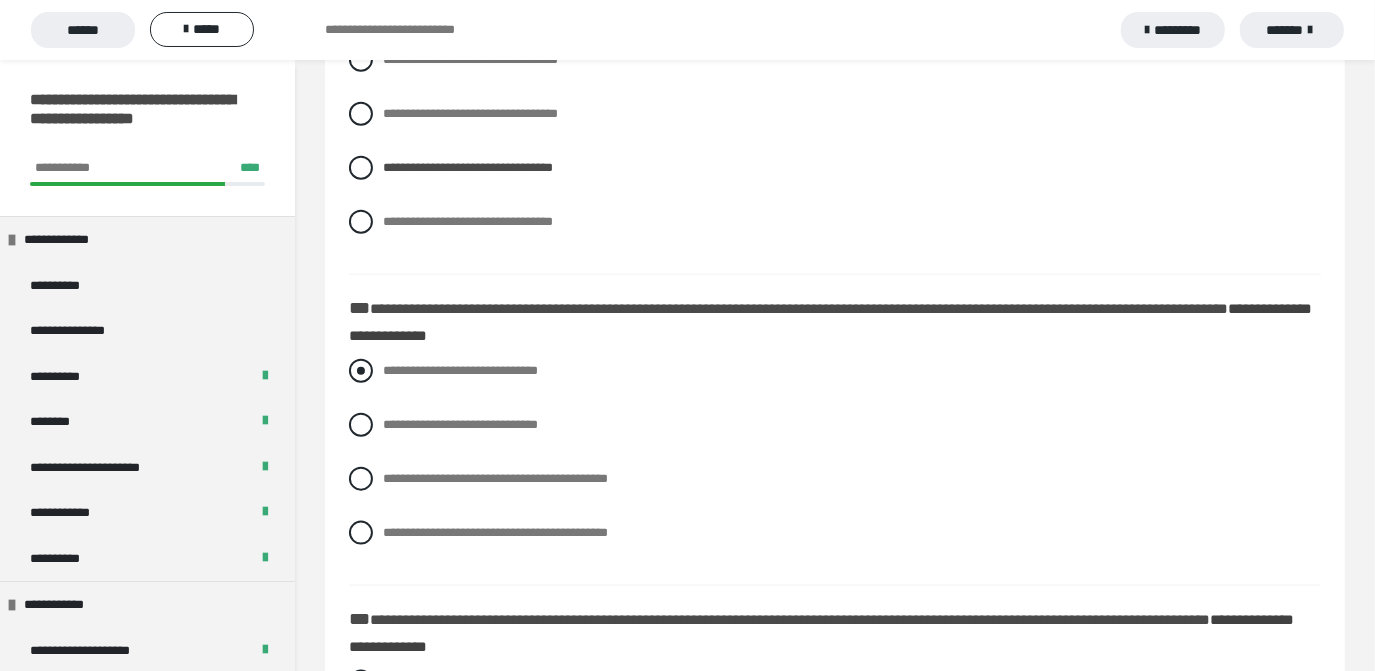 click at bounding box center [361, 371] 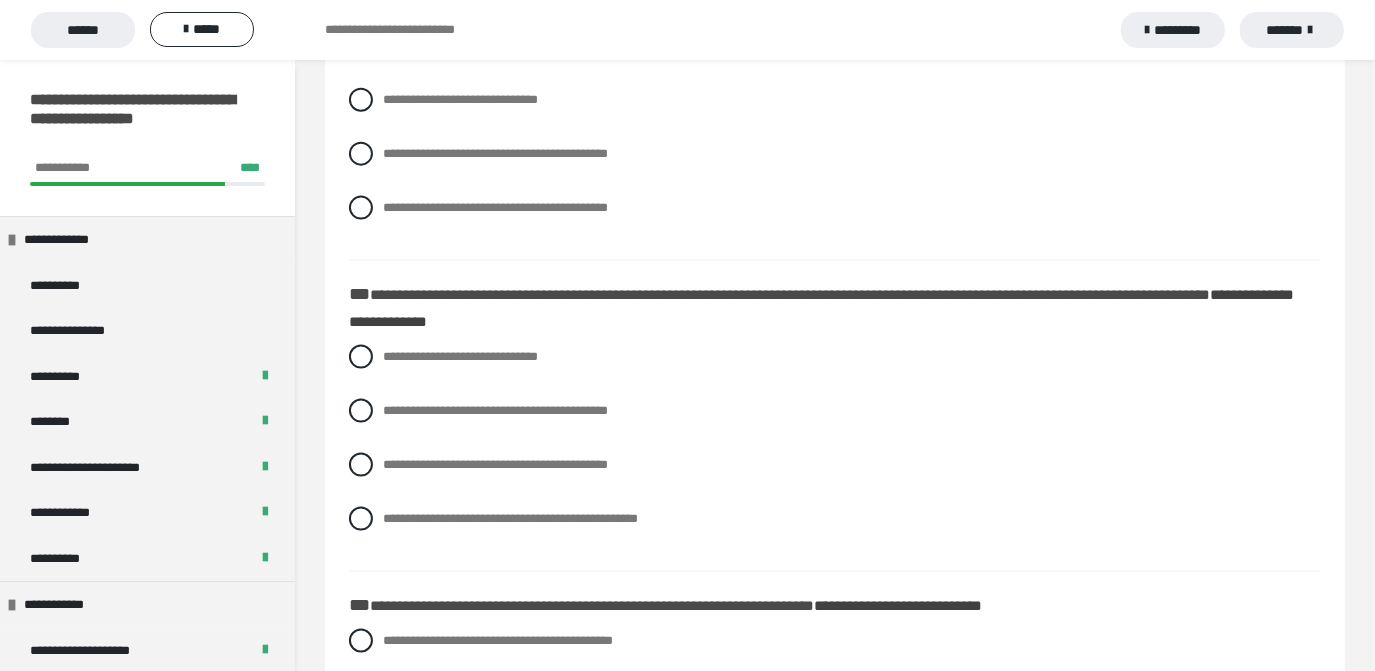 scroll, scrollTop: 1731, scrollLeft: 0, axis: vertical 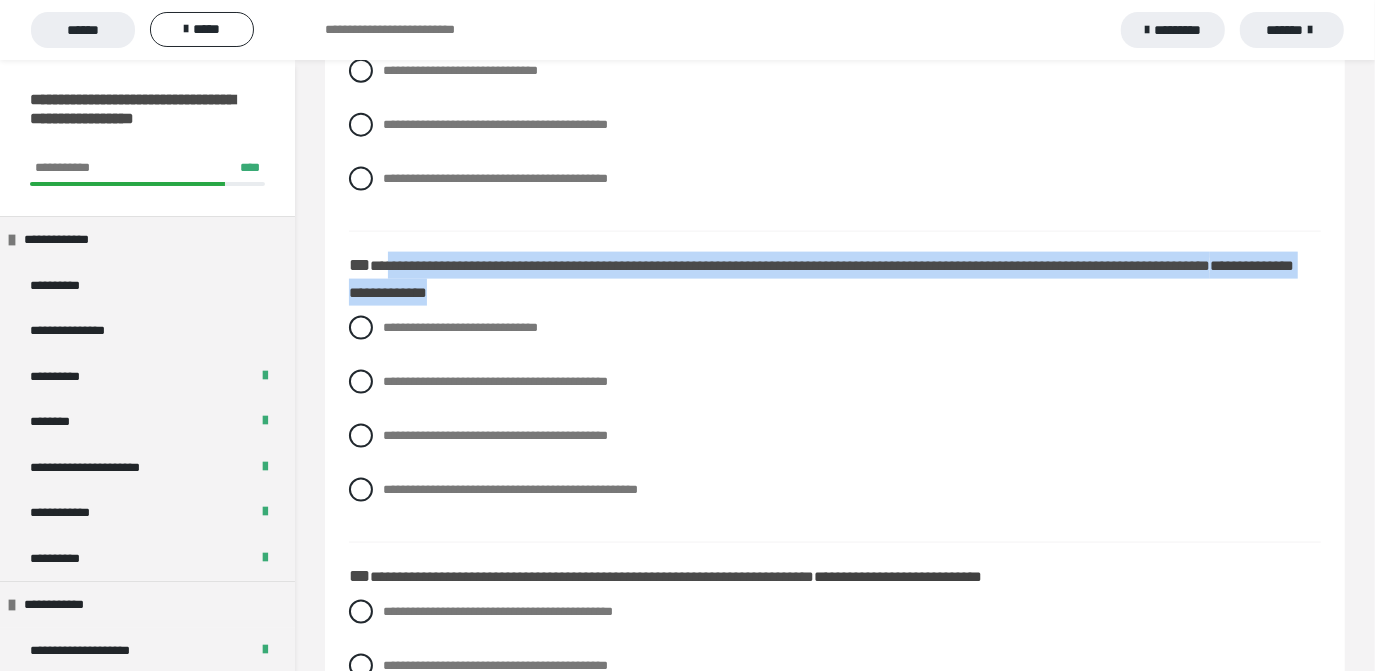 drag, startPoint x: 389, startPoint y: 318, endPoint x: 659, endPoint y: 343, distance: 271.15494 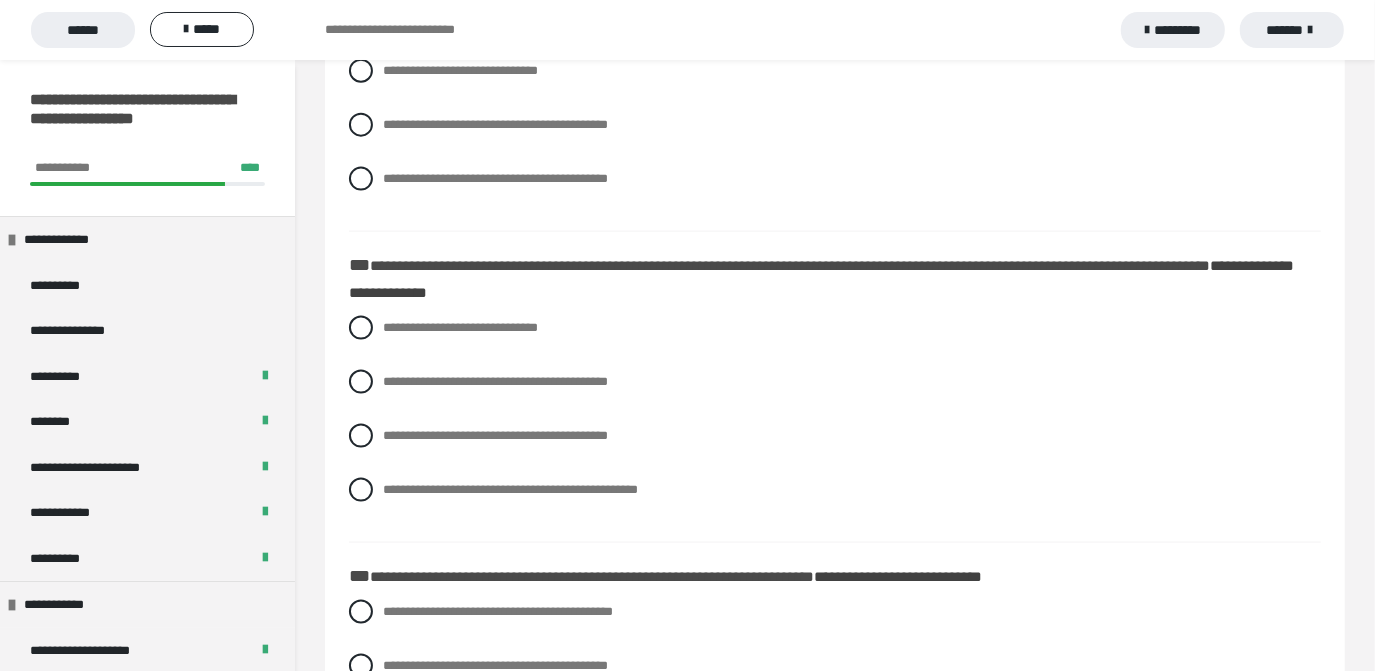click on "**********" at bounding box center [835, 424] 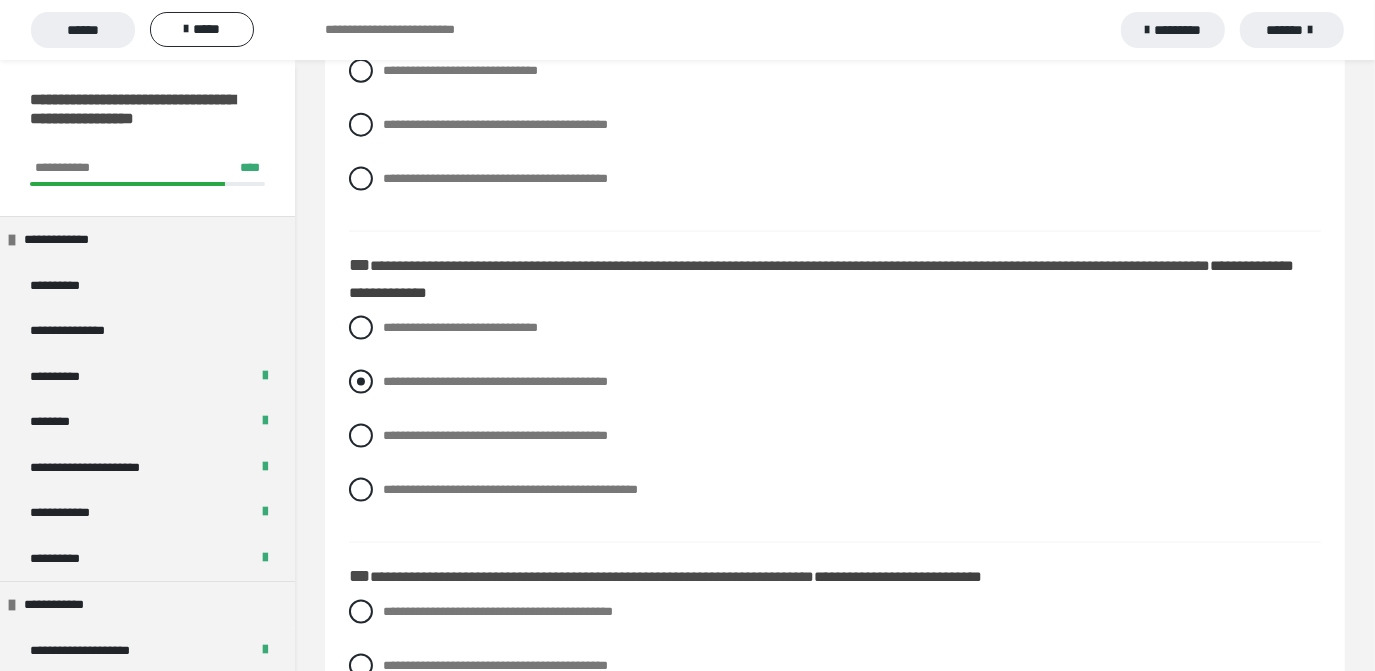 click at bounding box center (361, 382) 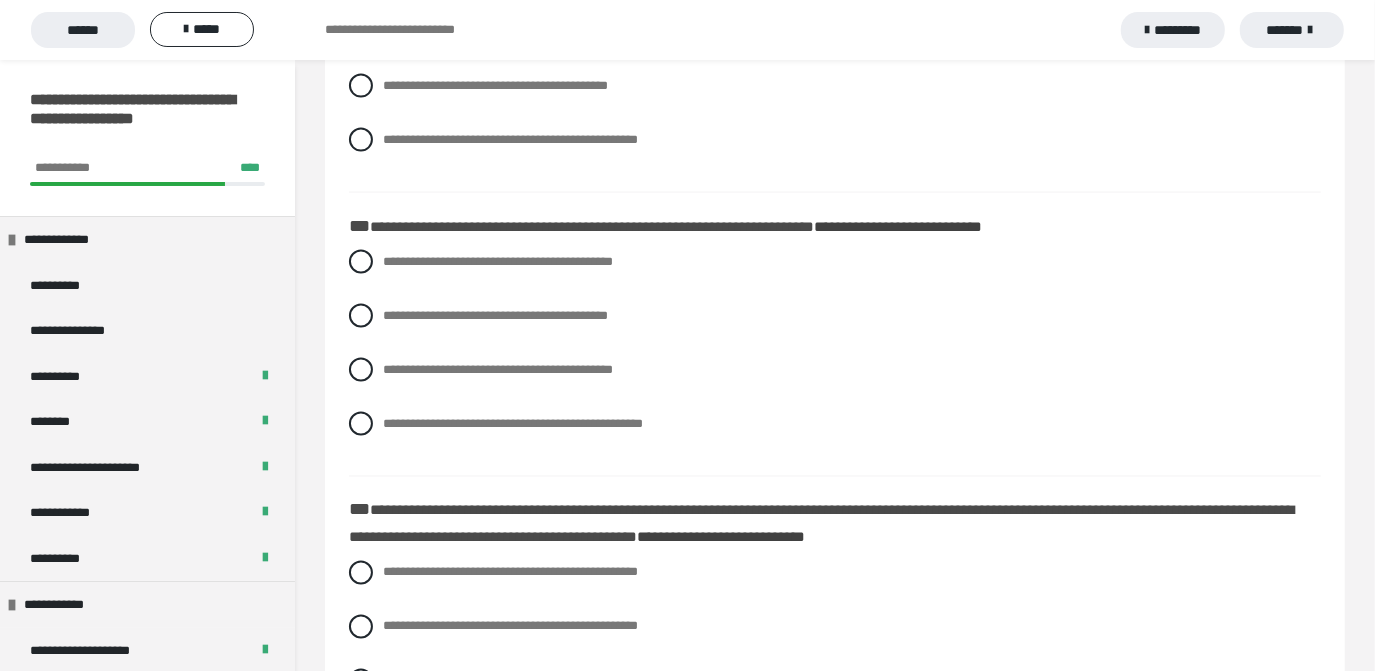 scroll, scrollTop: 2085, scrollLeft: 0, axis: vertical 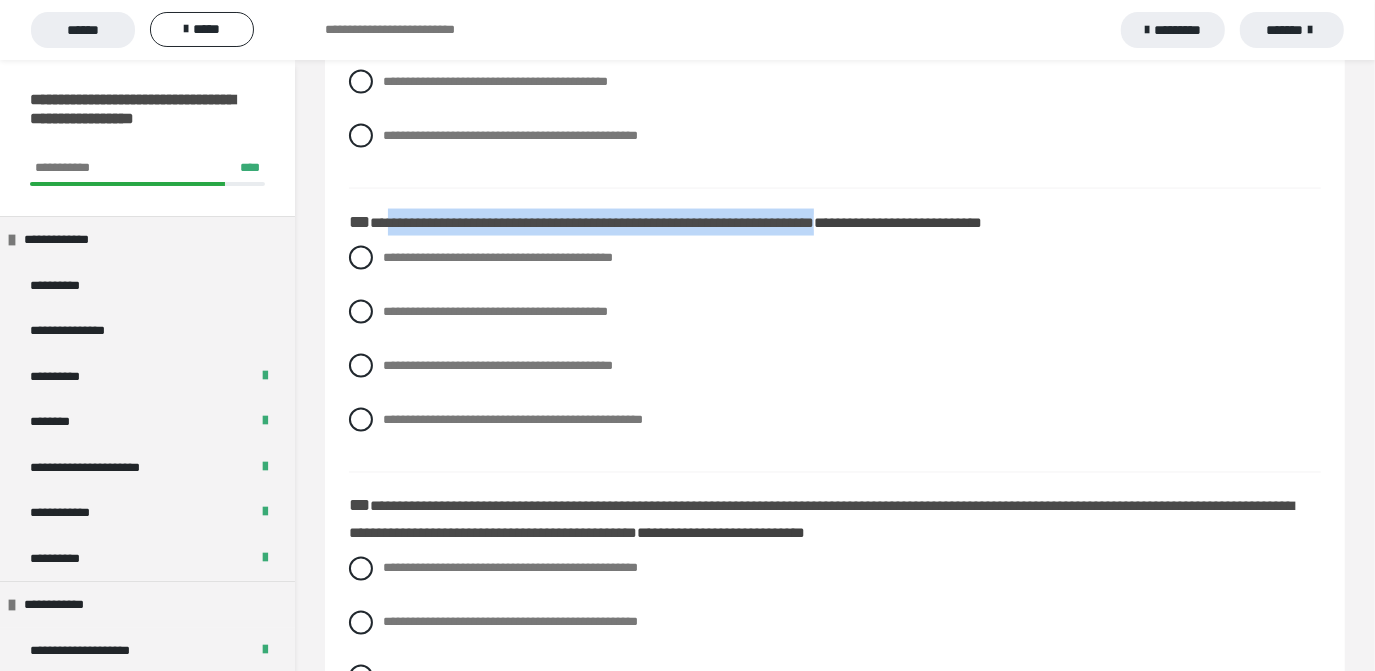 drag, startPoint x: 390, startPoint y: 277, endPoint x: 912, endPoint y: 277, distance: 522 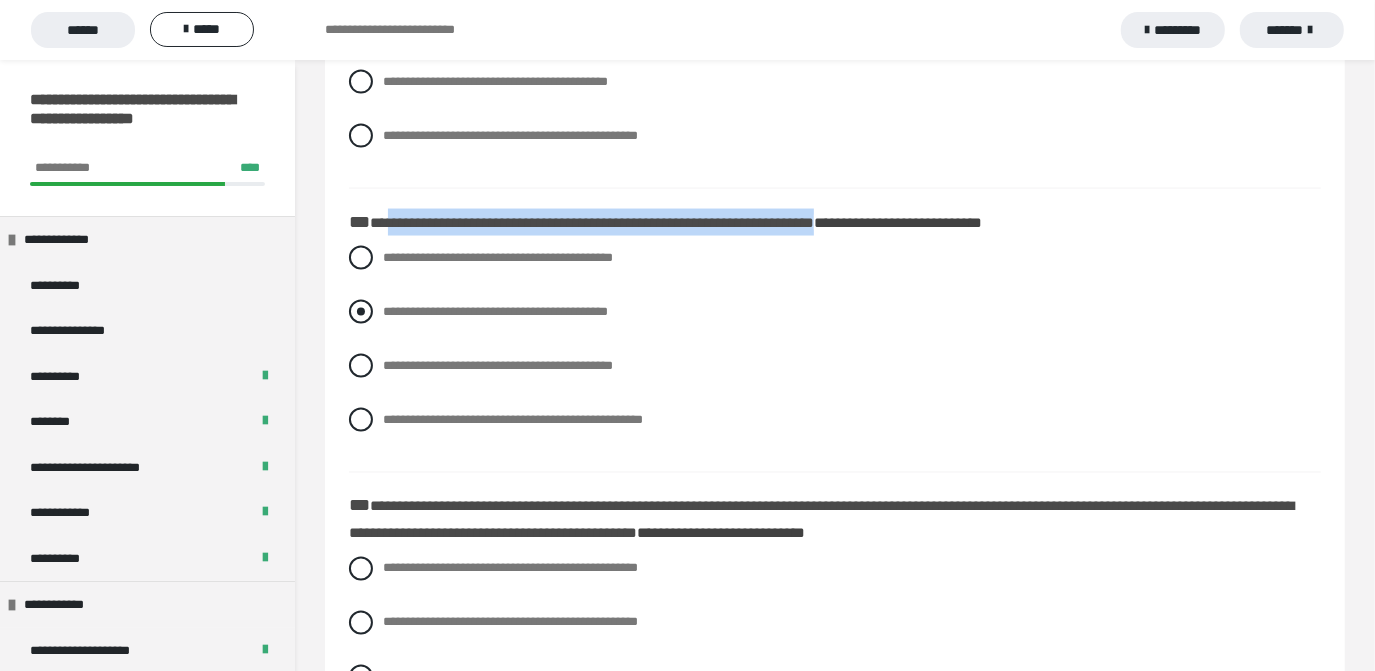 click on "**********" at bounding box center (835, 312) 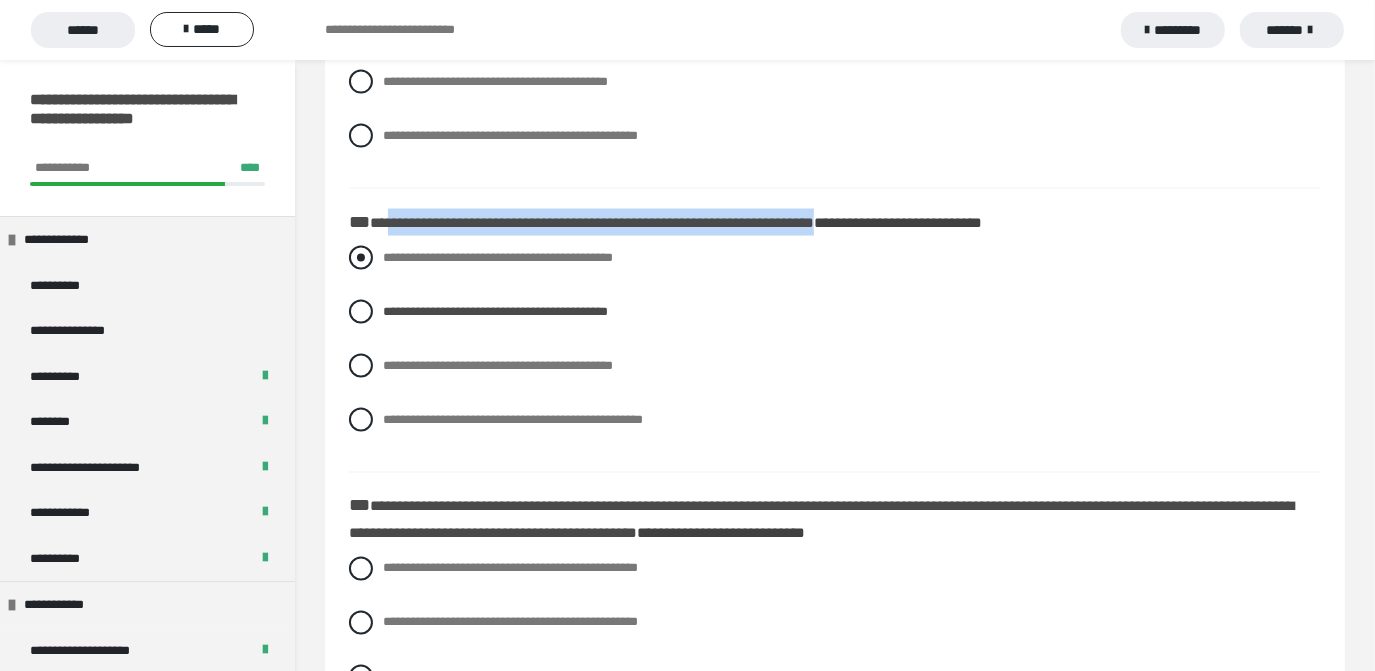 click at bounding box center (361, 258) 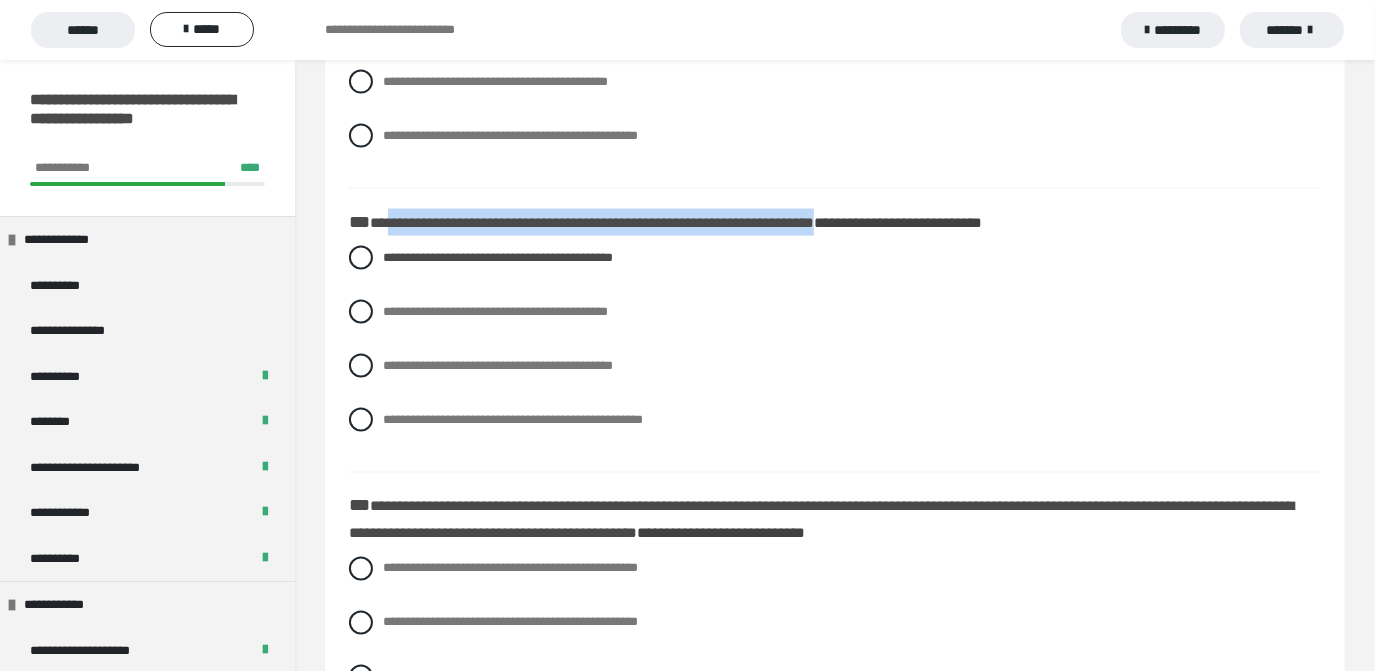 click on "**********" at bounding box center (676, 222) 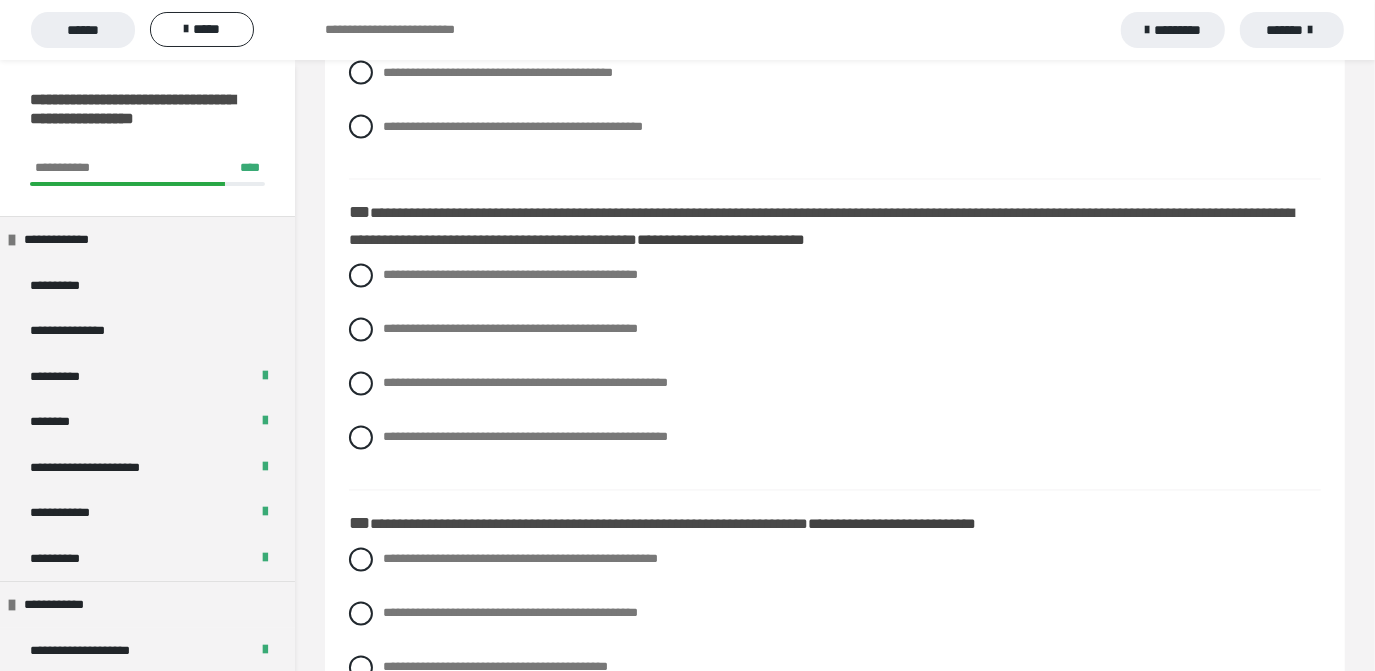 scroll, scrollTop: 2387, scrollLeft: 0, axis: vertical 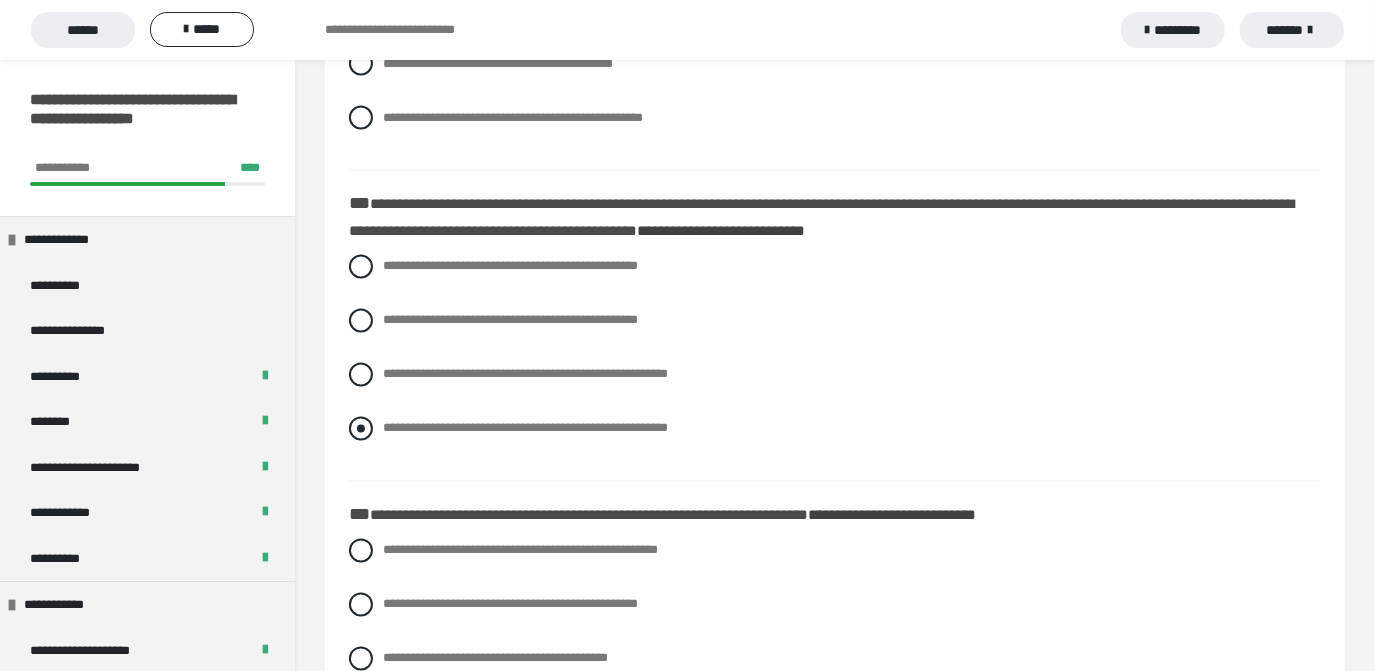 click at bounding box center [361, 429] 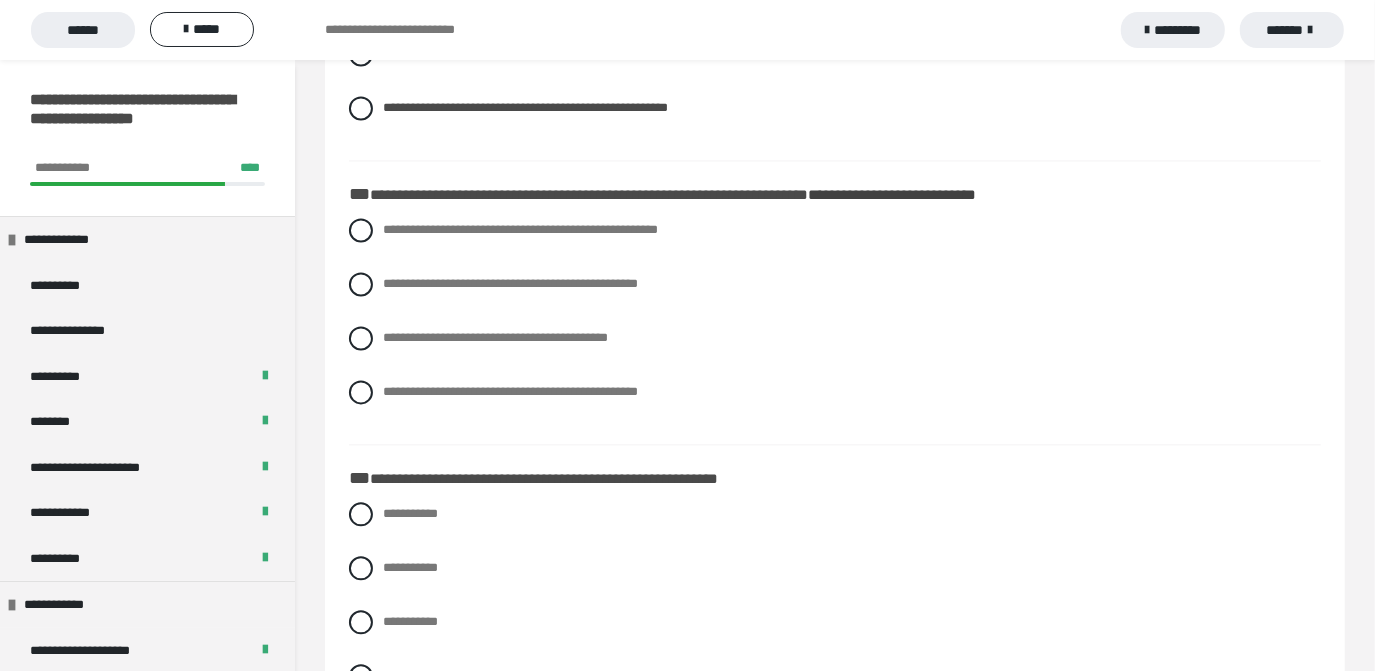 scroll, scrollTop: 2722, scrollLeft: 0, axis: vertical 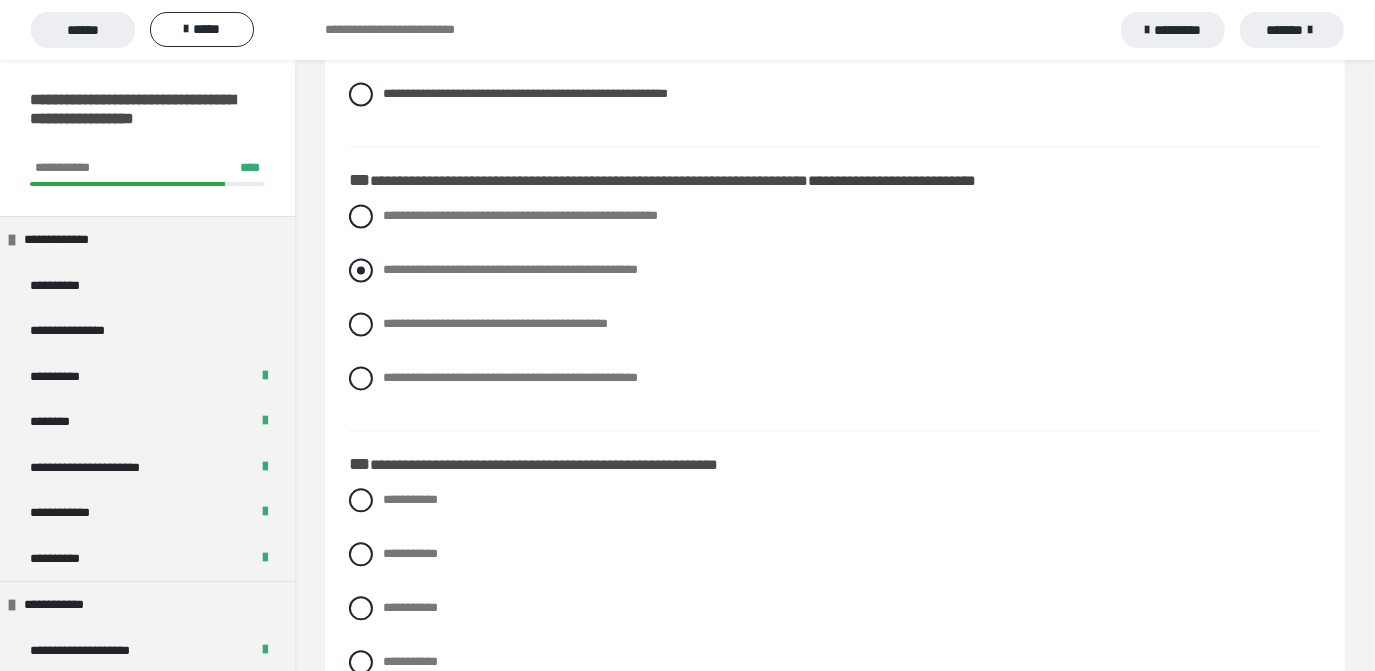 click at bounding box center (361, 270) 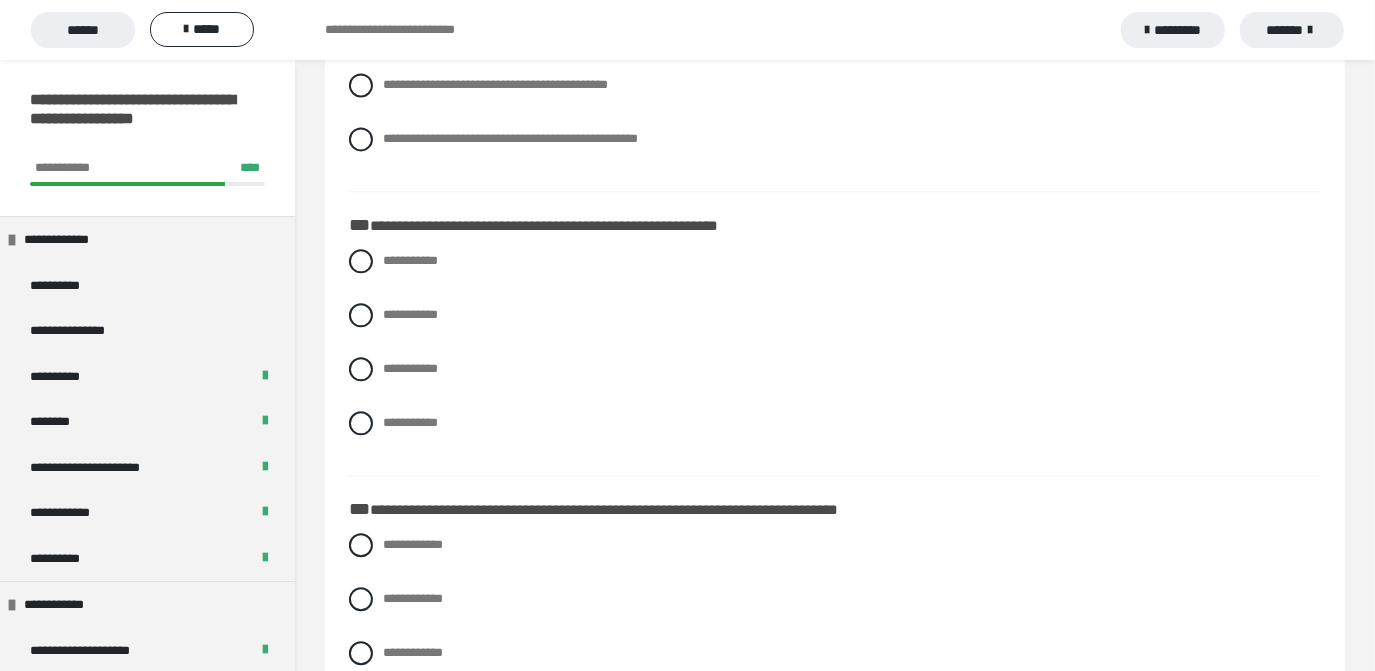 scroll, scrollTop: 2970, scrollLeft: 0, axis: vertical 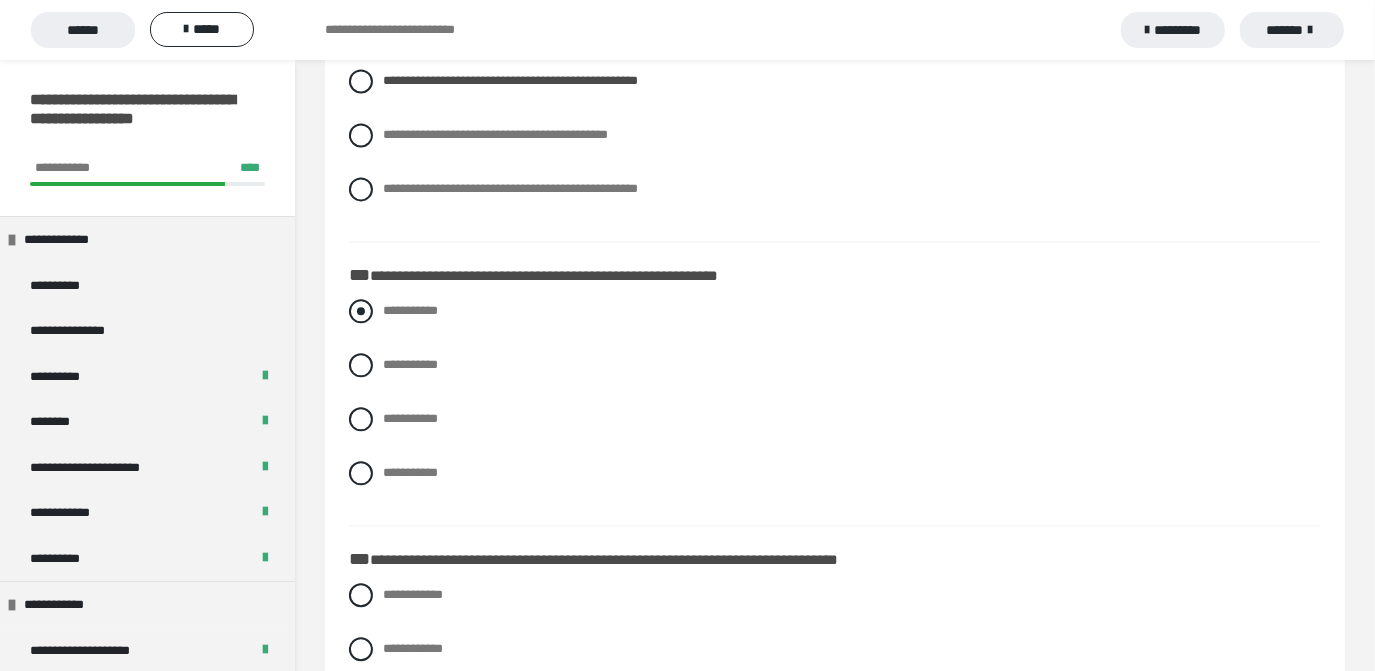 click at bounding box center [361, 311] 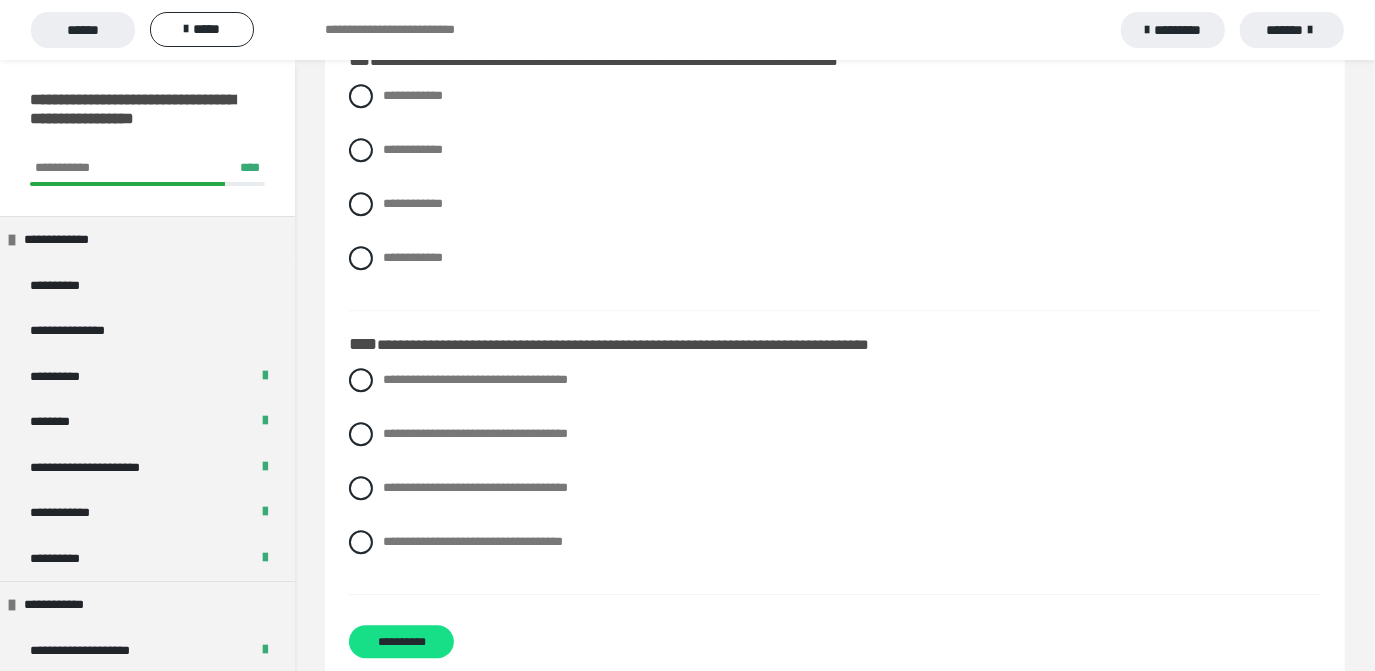 scroll, scrollTop: 3415, scrollLeft: 0, axis: vertical 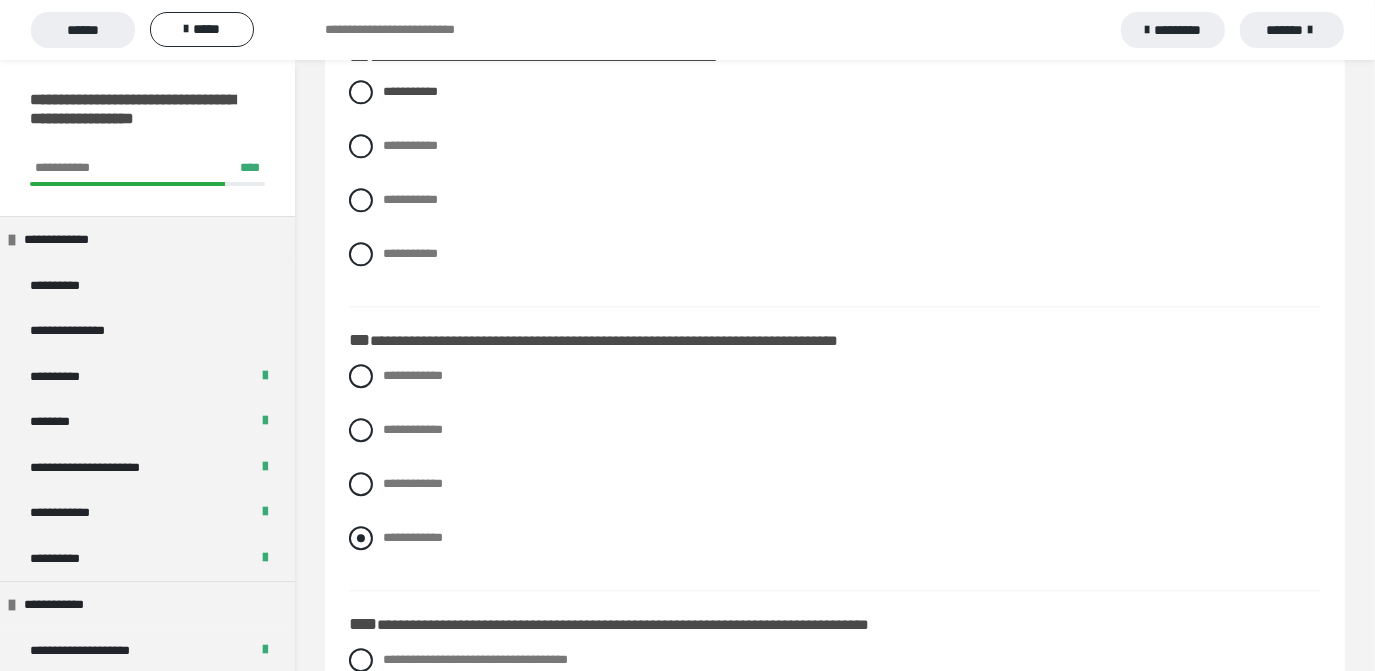 click at bounding box center (361, 538) 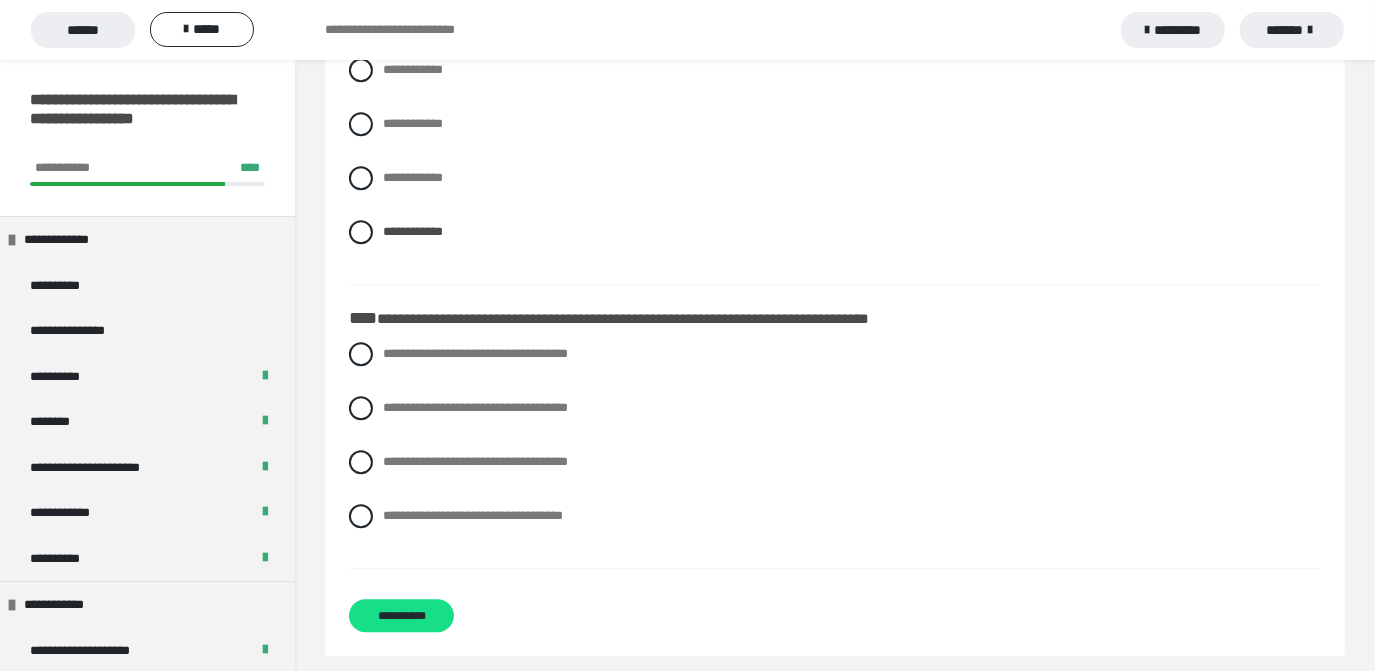 scroll, scrollTop: 3501, scrollLeft: 0, axis: vertical 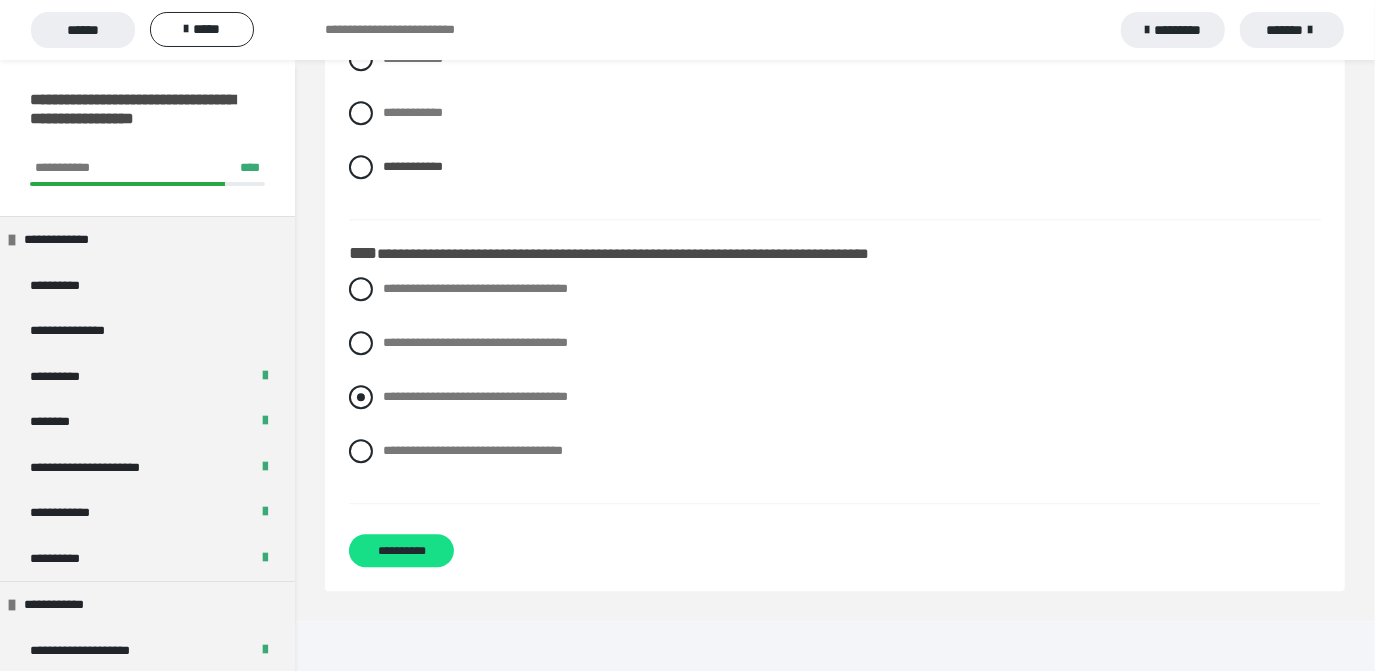 click at bounding box center [361, 397] 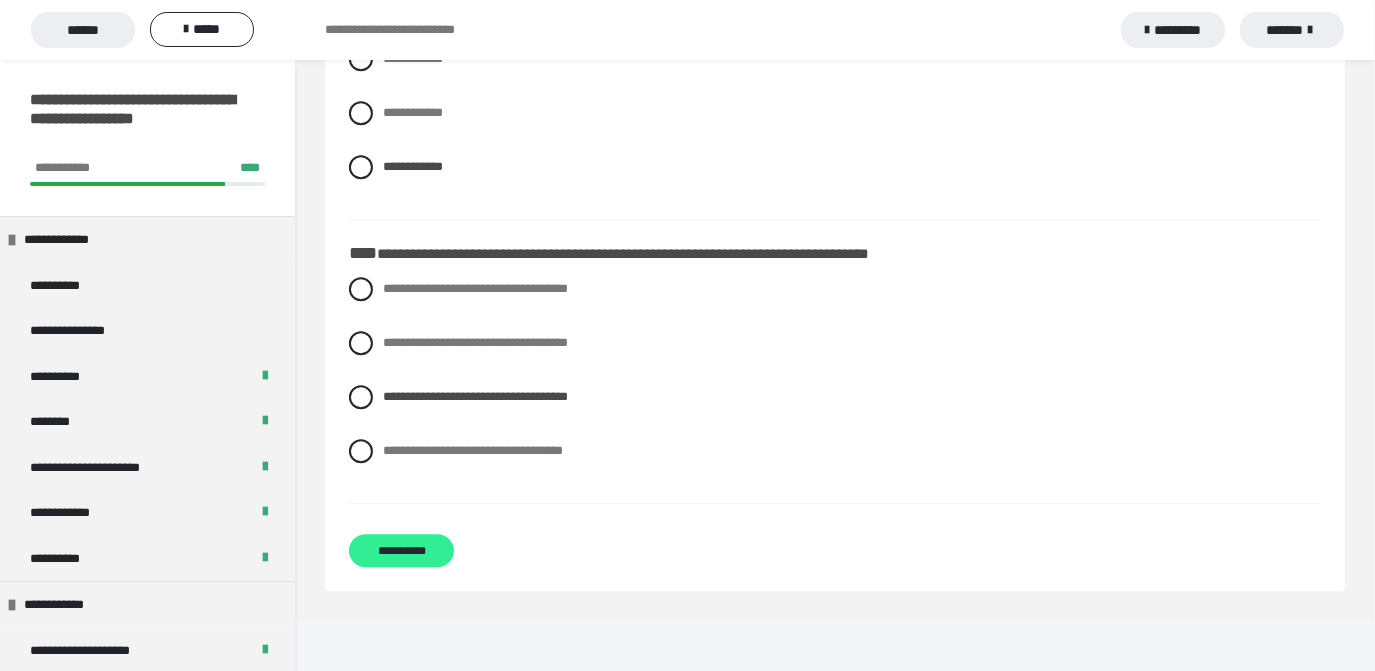 click on "**********" at bounding box center (401, 550) 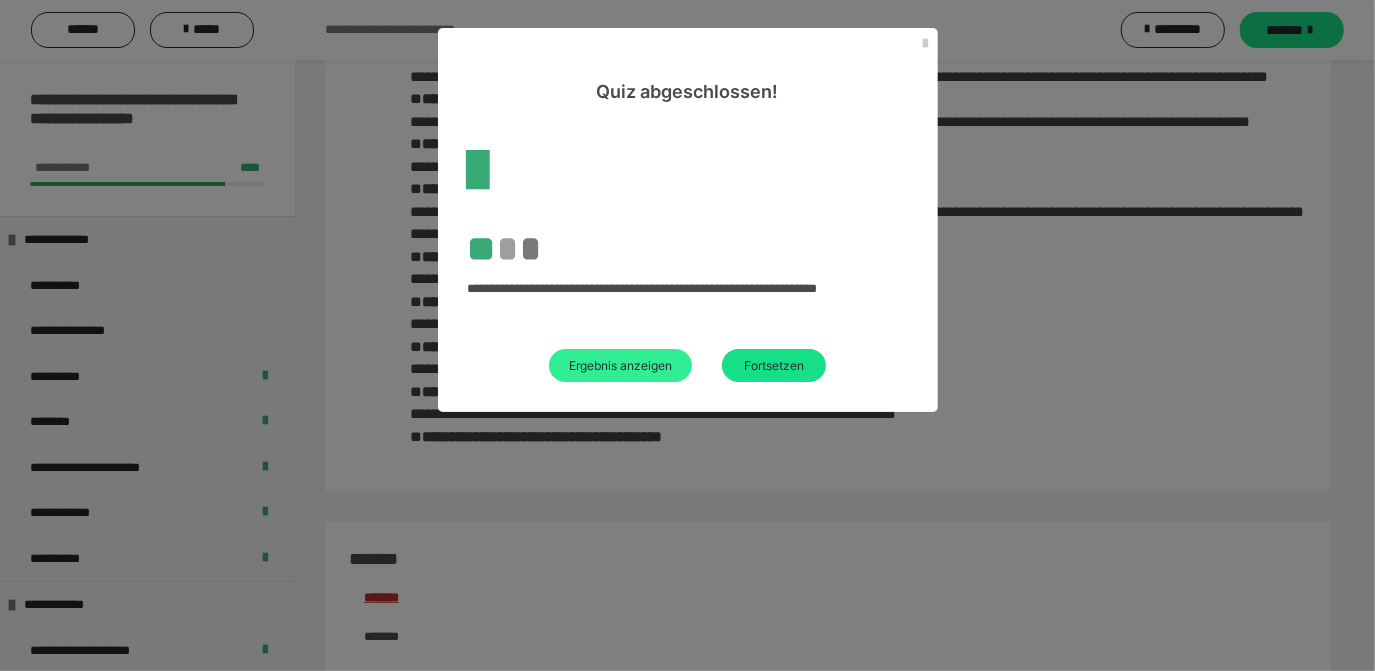scroll, scrollTop: 2496, scrollLeft: 0, axis: vertical 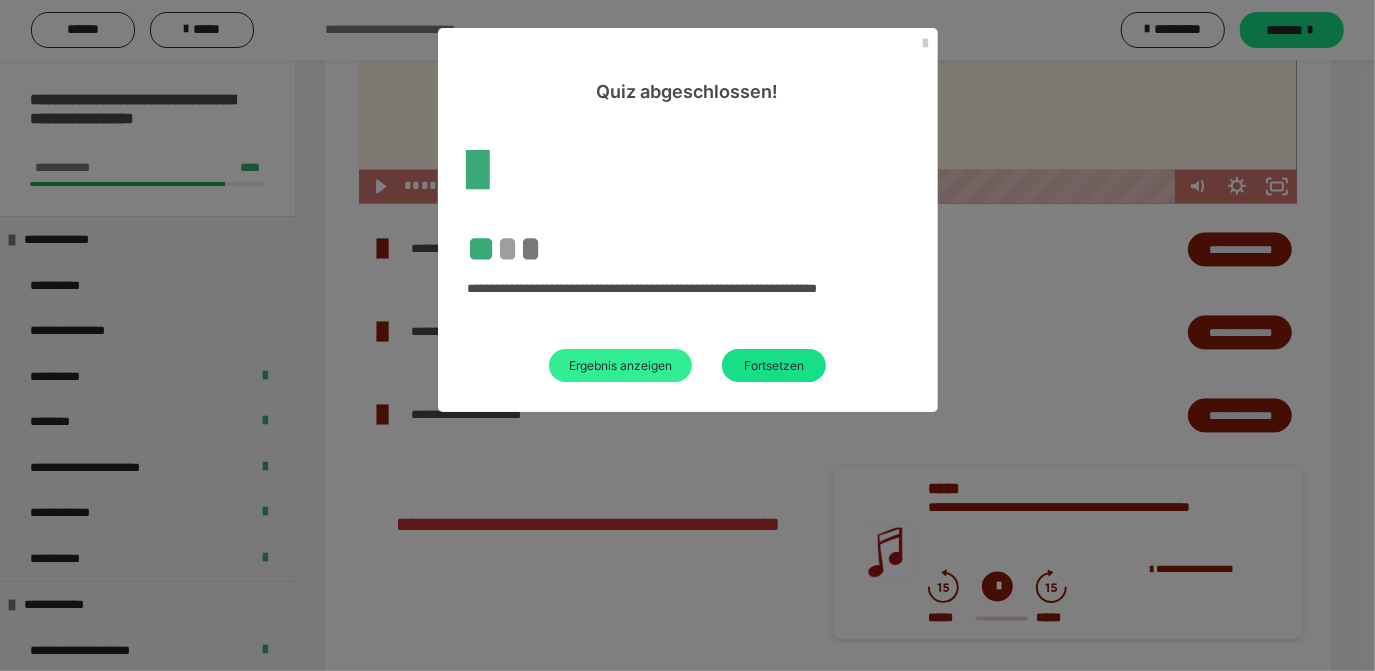 click on "Ergebnis anzeigen" at bounding box center (620, 365) 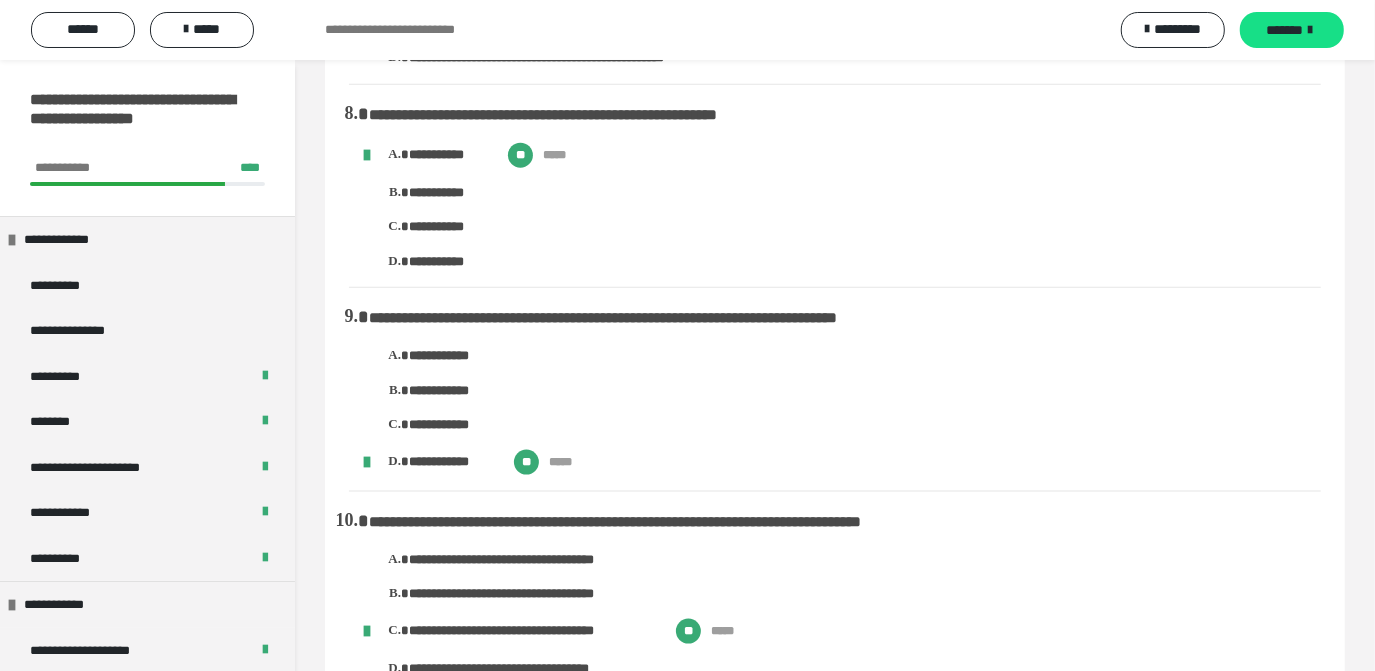 scroll, scrollTop: 2192, scrollLeft: 0, axis: vertical 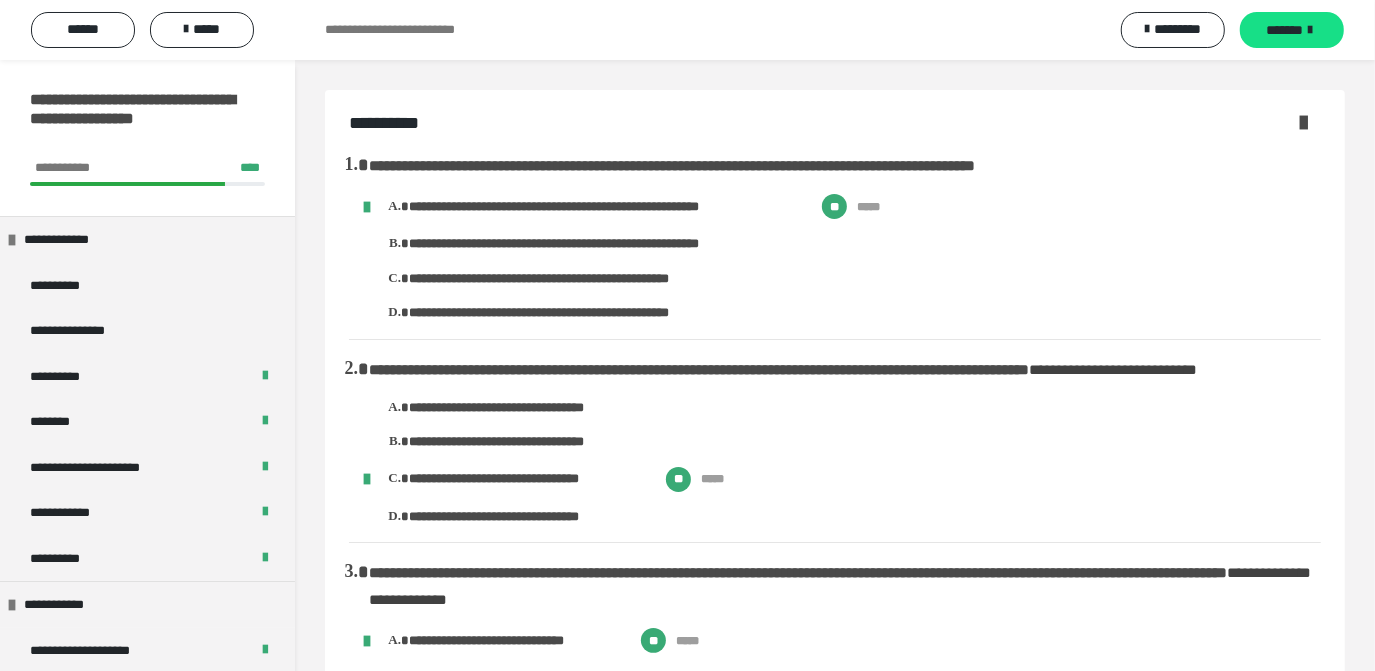 click at bounding box center (1303, 122) 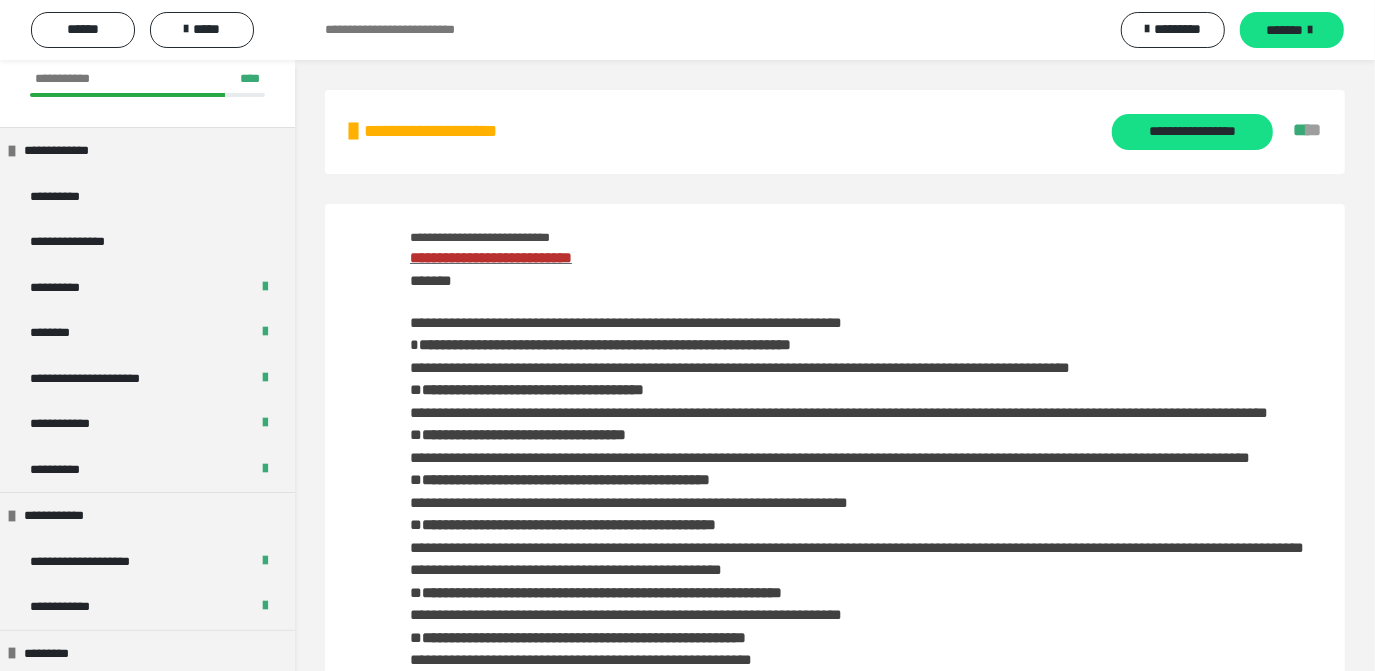scroll, scrollTop: 154, scrollLeft: 0, axis: vertical 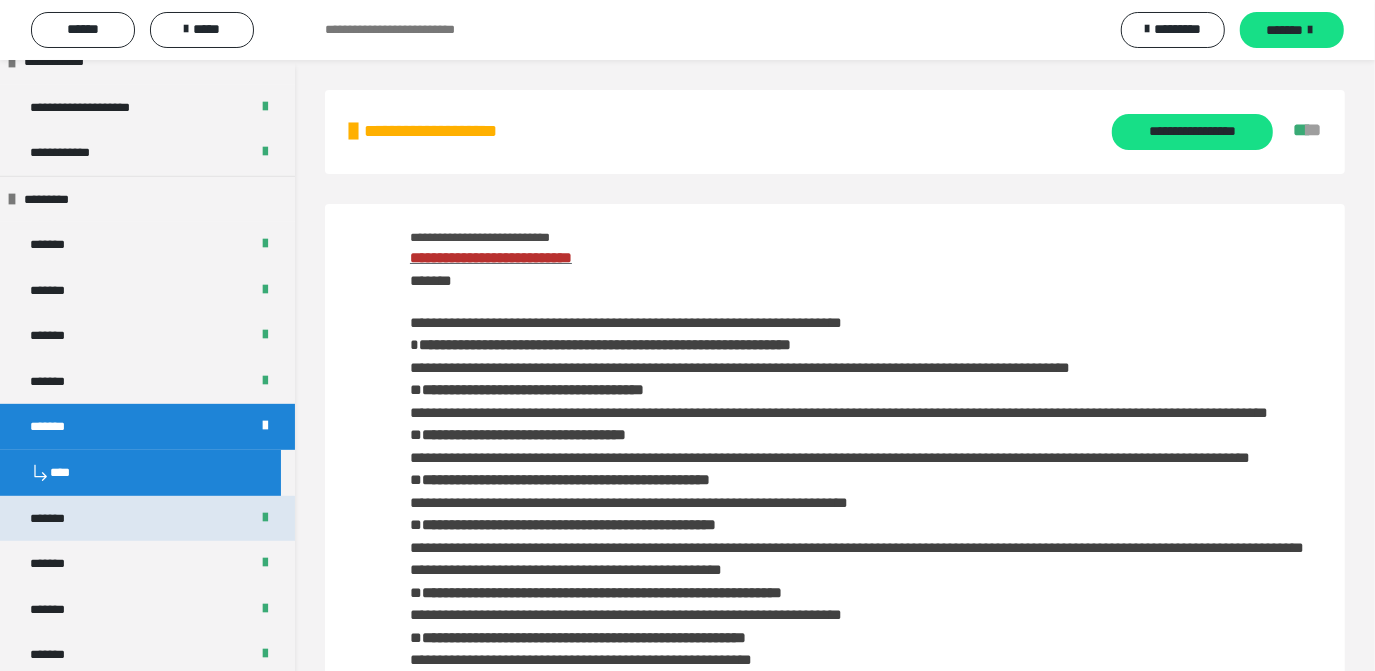 click on "*******" at bounding box center [147, 519] 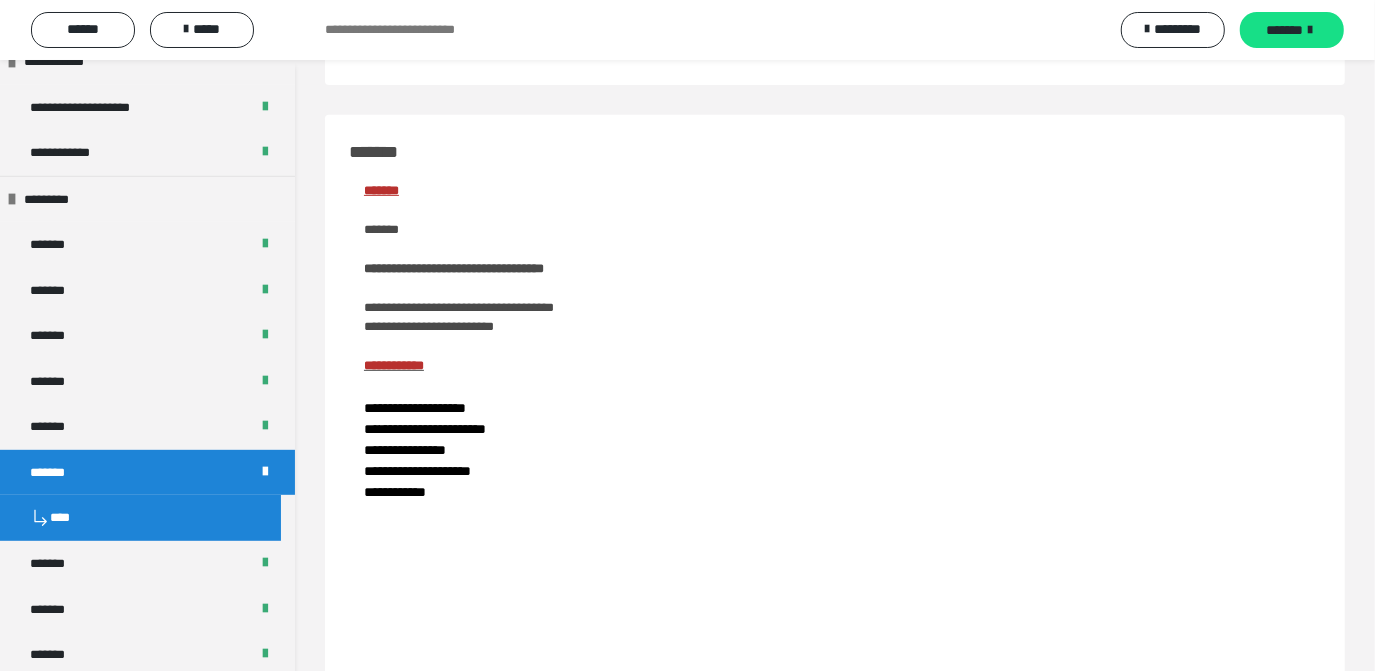 scroll, scrollTop: 549, scrollLeft: 0, axis: vertical 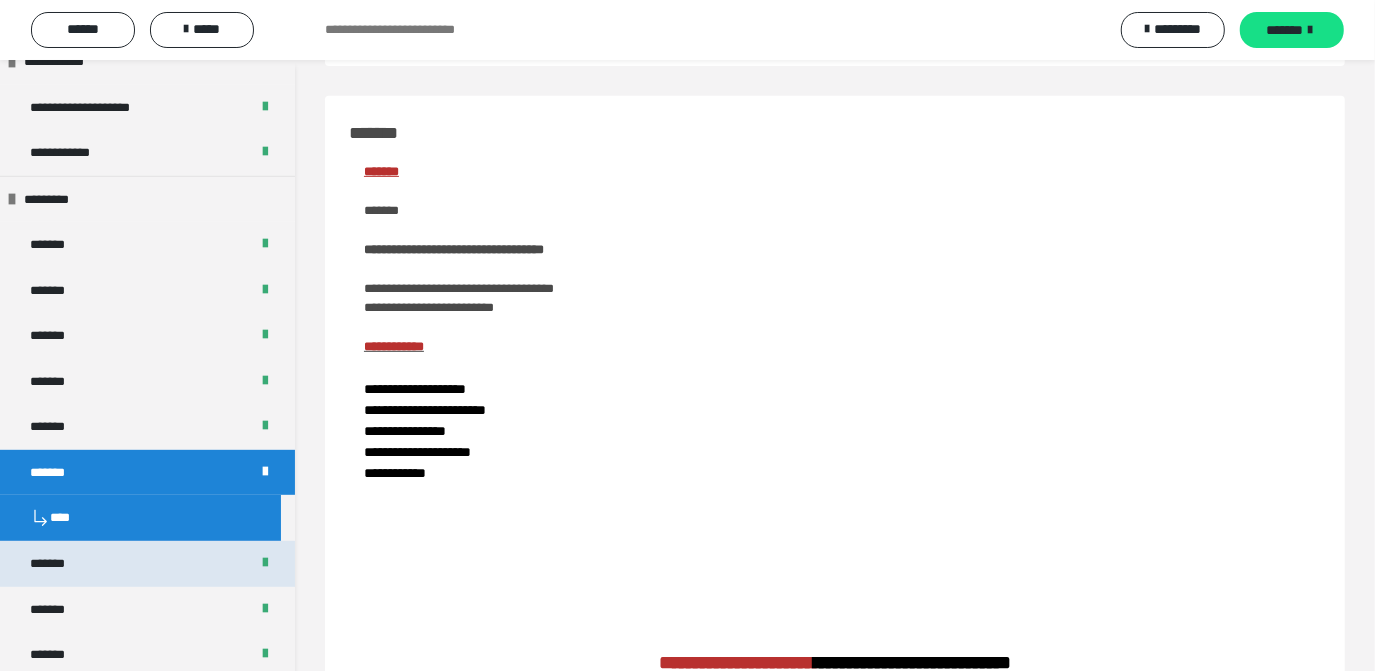 click on "*******" at bounding box center (147, 564) 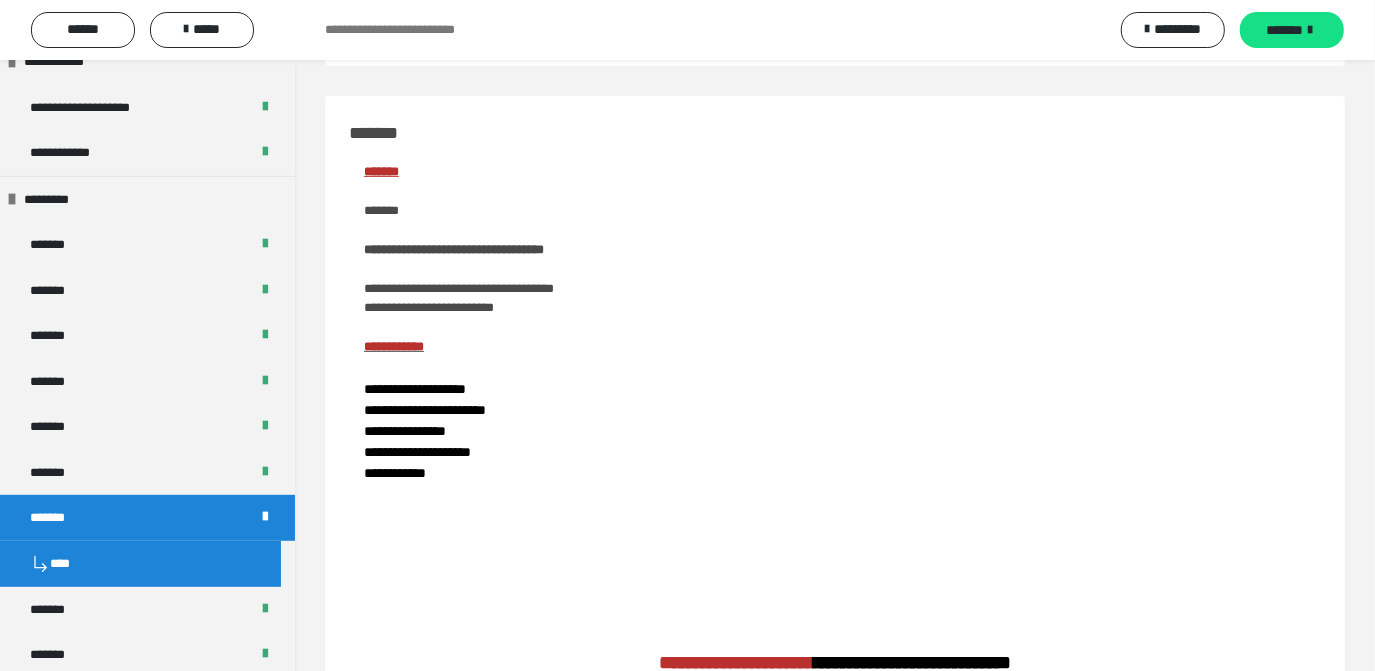 scroll, scrollTop: 334, scrollLeft: 0, axis: vertical 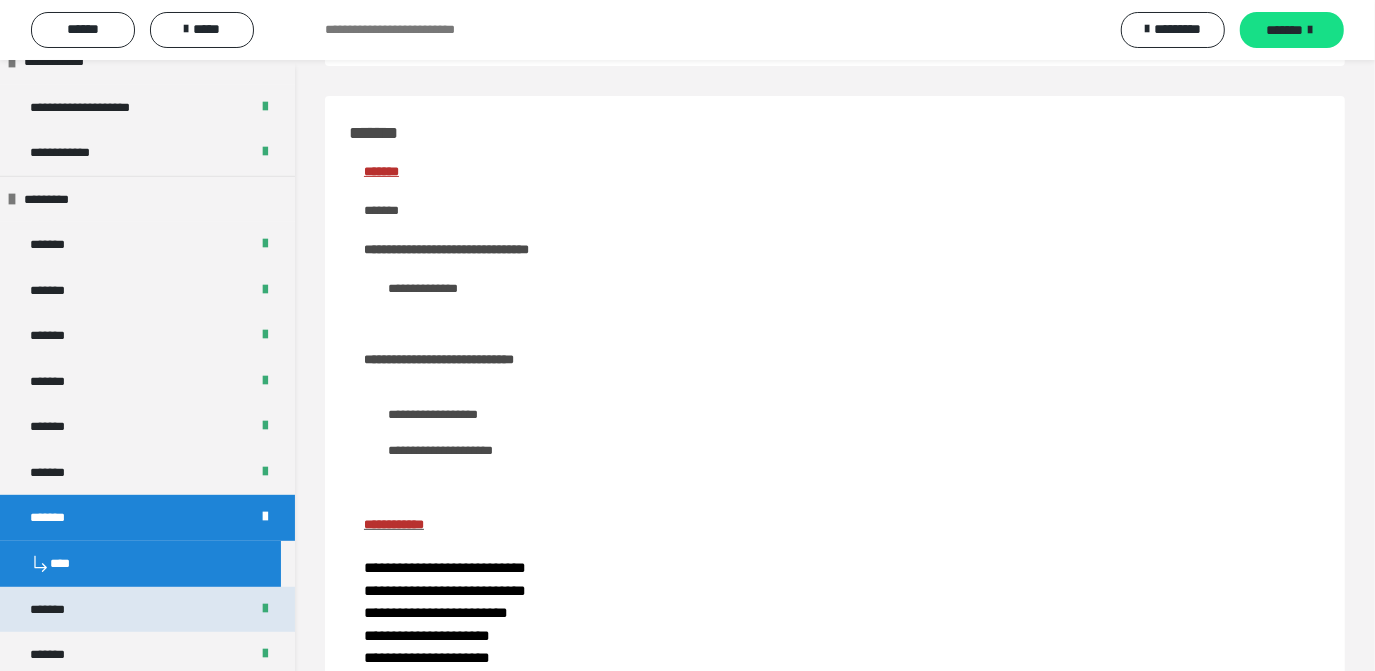 click on "*******" at bounding box center [147, 610] 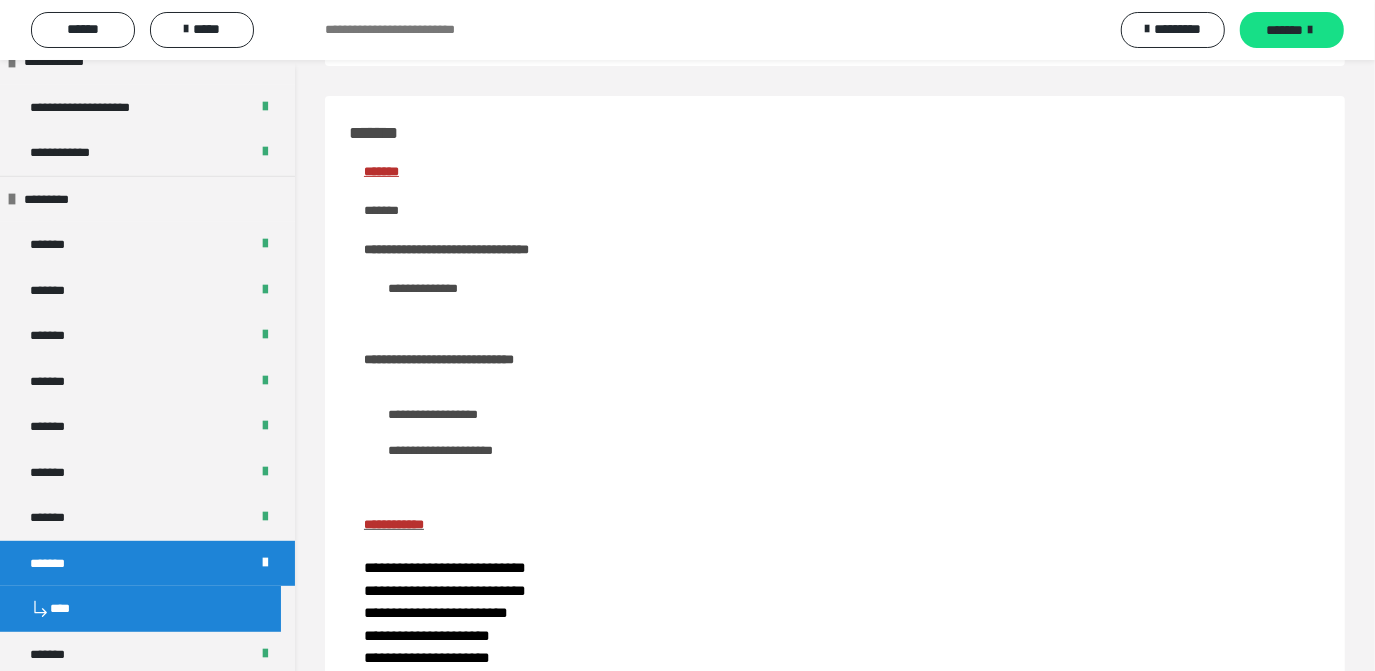 scroll, scrollTop: 293, scrollLeft: 0, axis: vertical 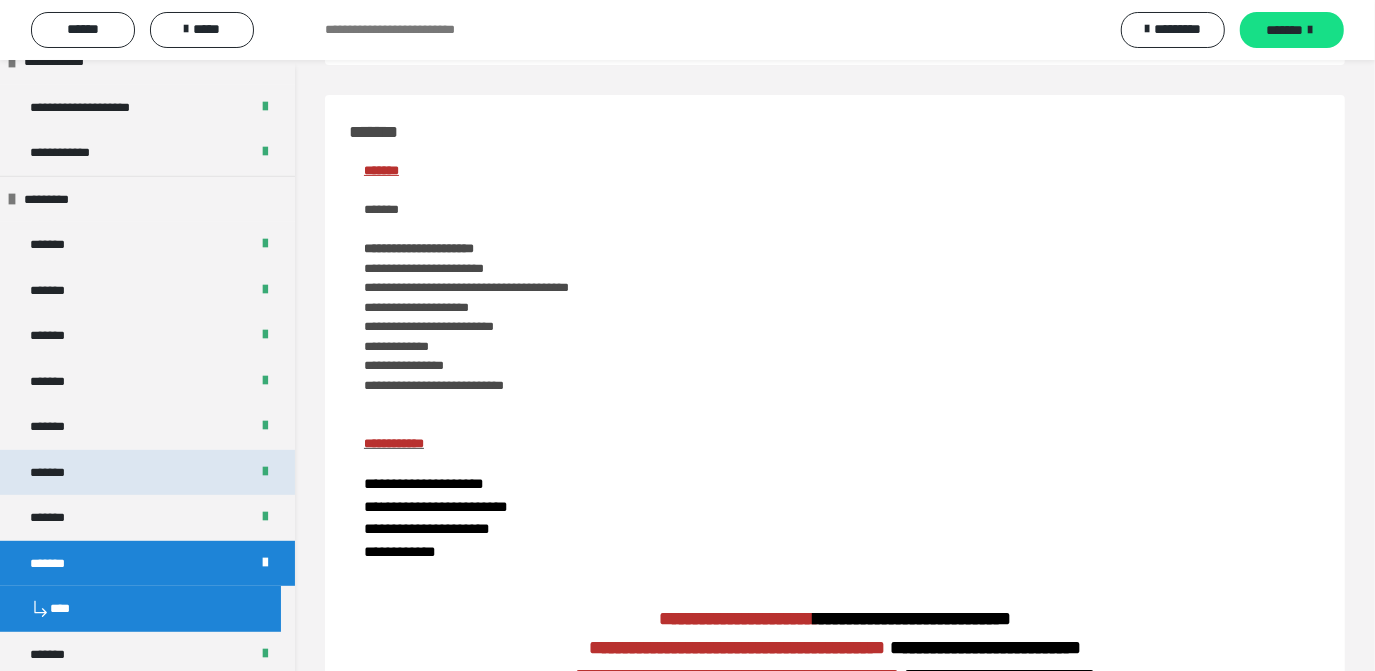 click on "*******" at bounding box center (147, 473) 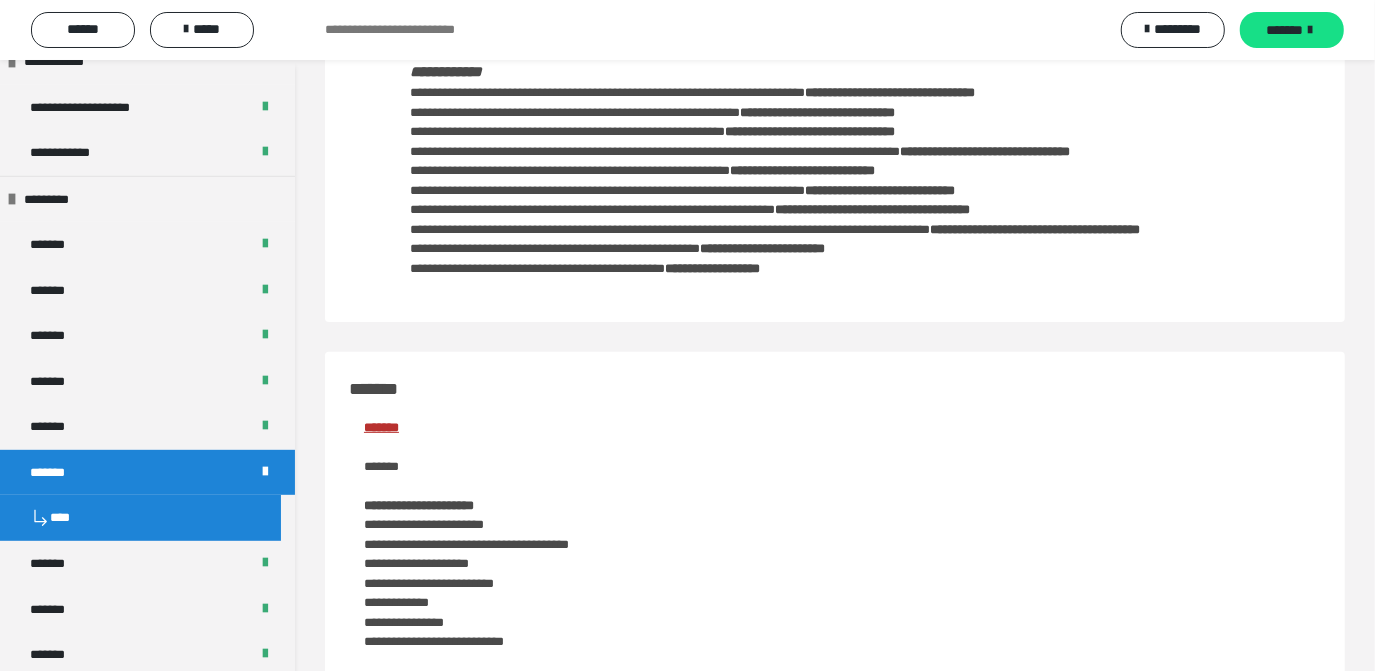 scroll, scrollTop: 549, scrollLeft: 0, axis: vertical 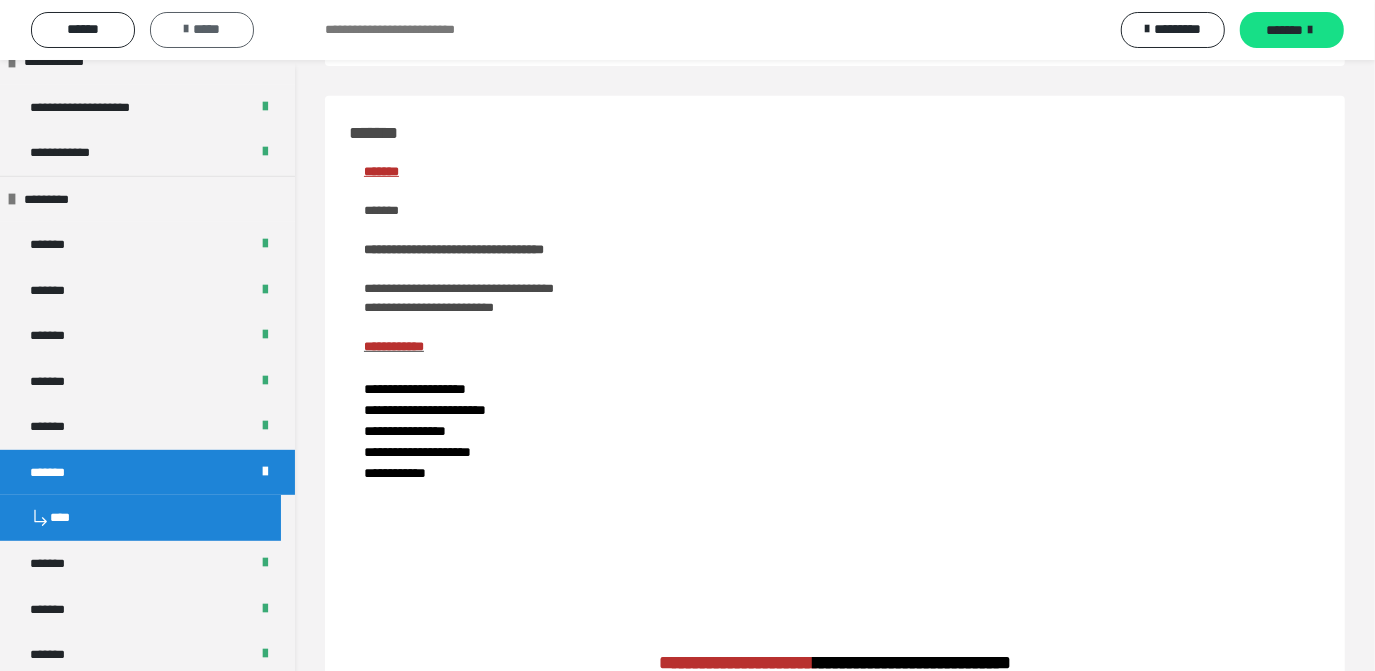 click on "*****" at bounding box center [202, 29] 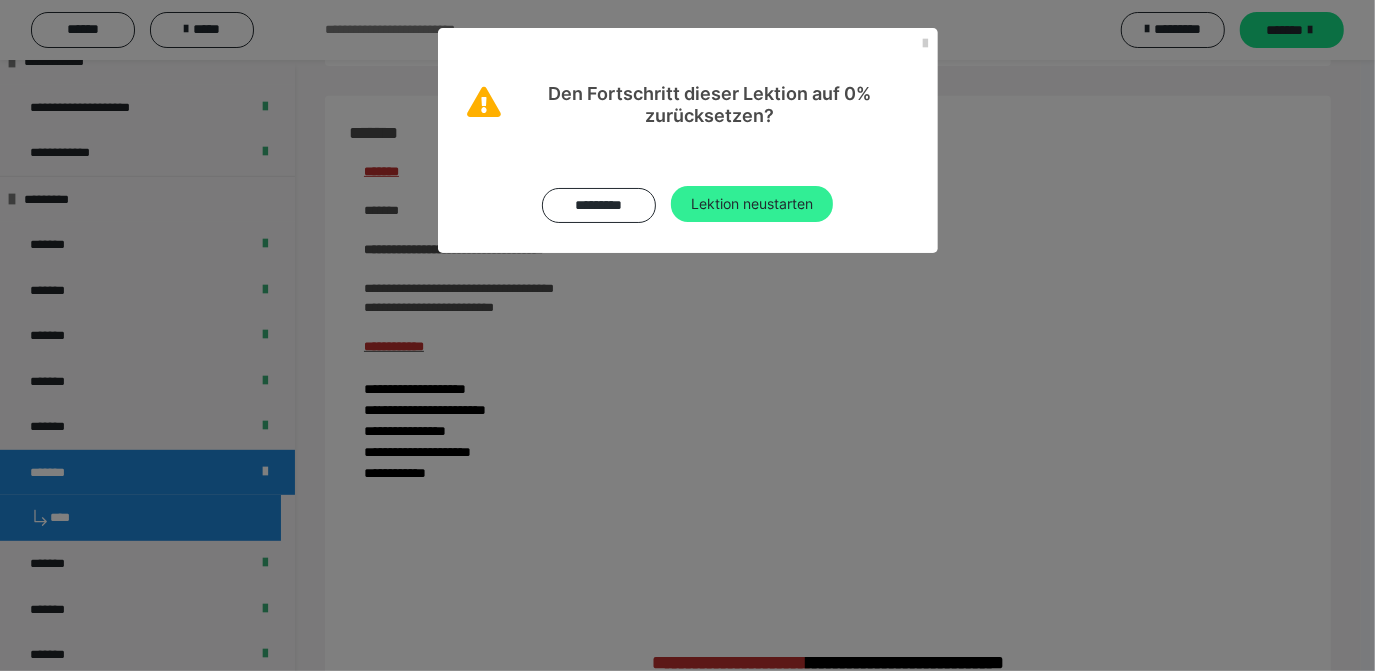 click on "Lektion neustarten" at bounding box center (752, 204) 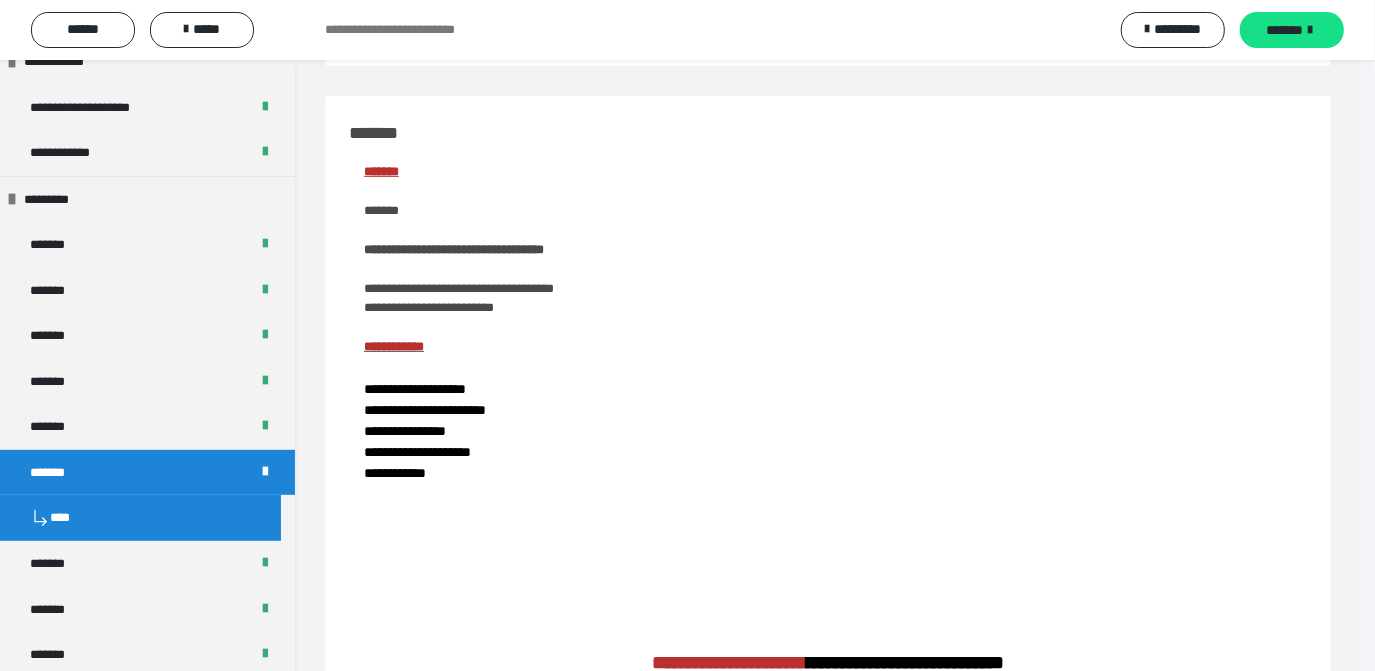 scroll, scrollTop: 0, scrollLeft: 0, axis: both 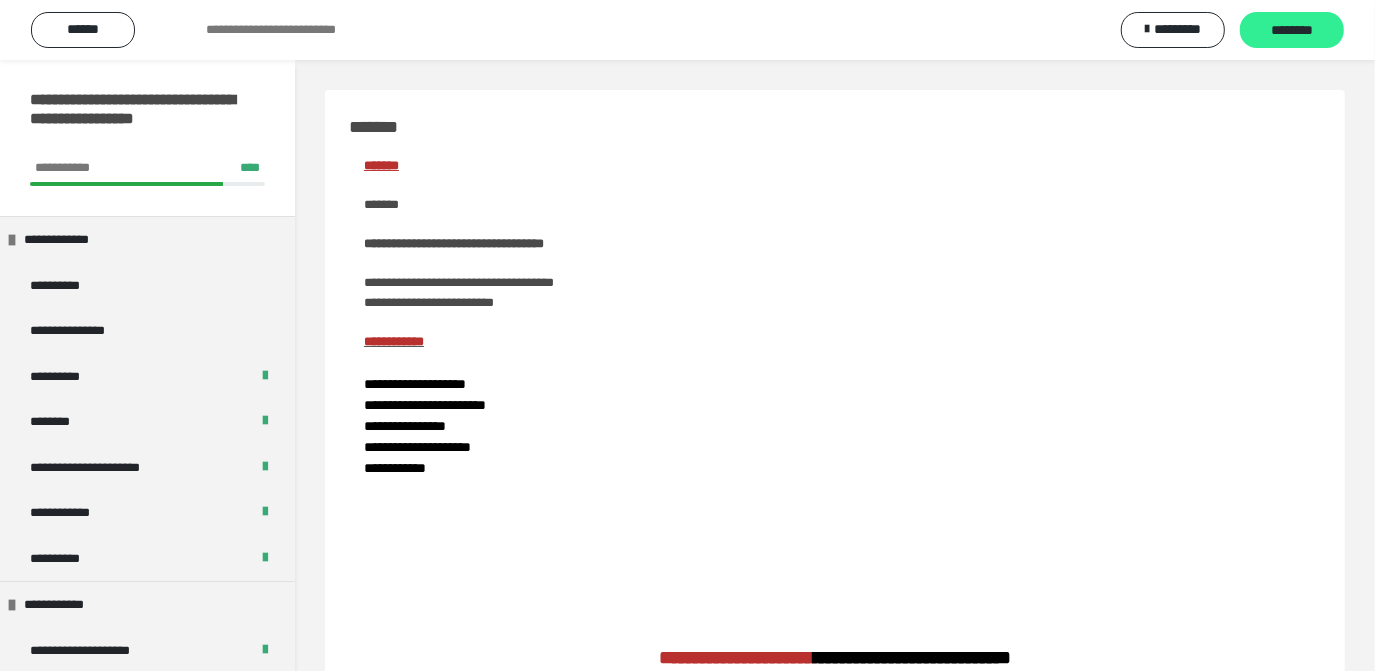 click on "********" at bounding box center (1292, 31) 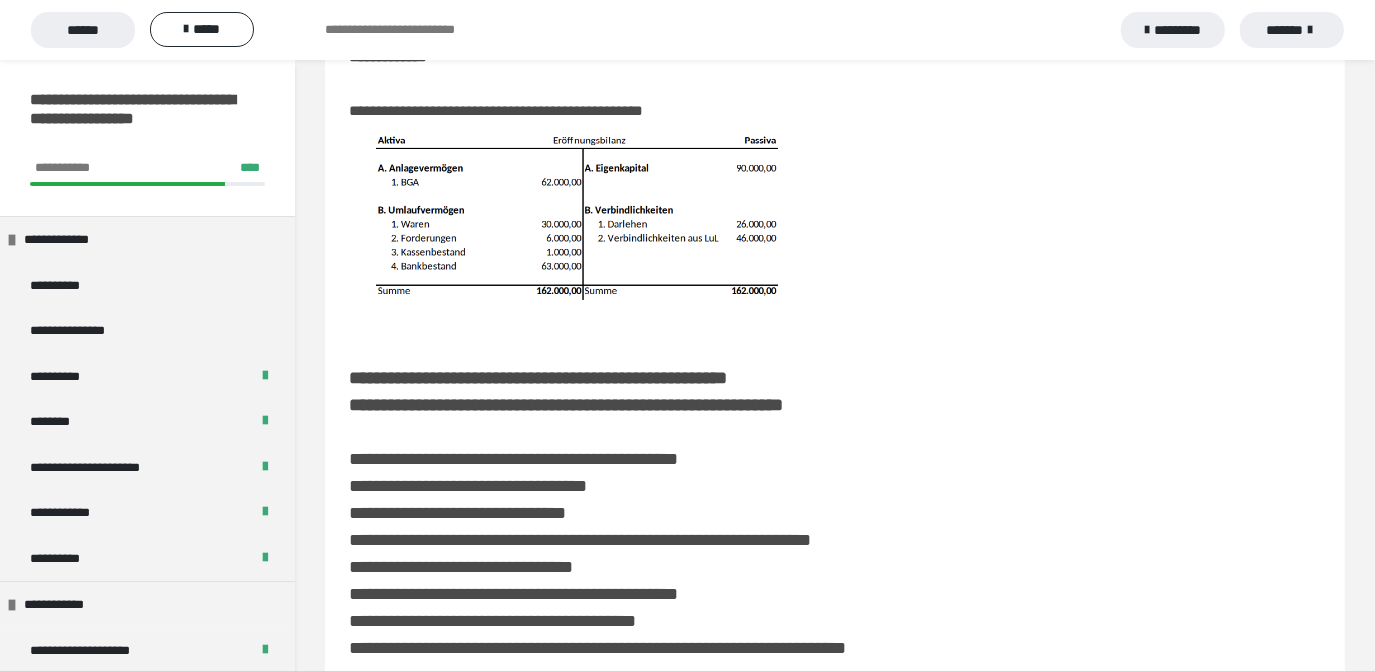 scroll, scrollTop: 251, scrollLeft: 0, axis: vertical 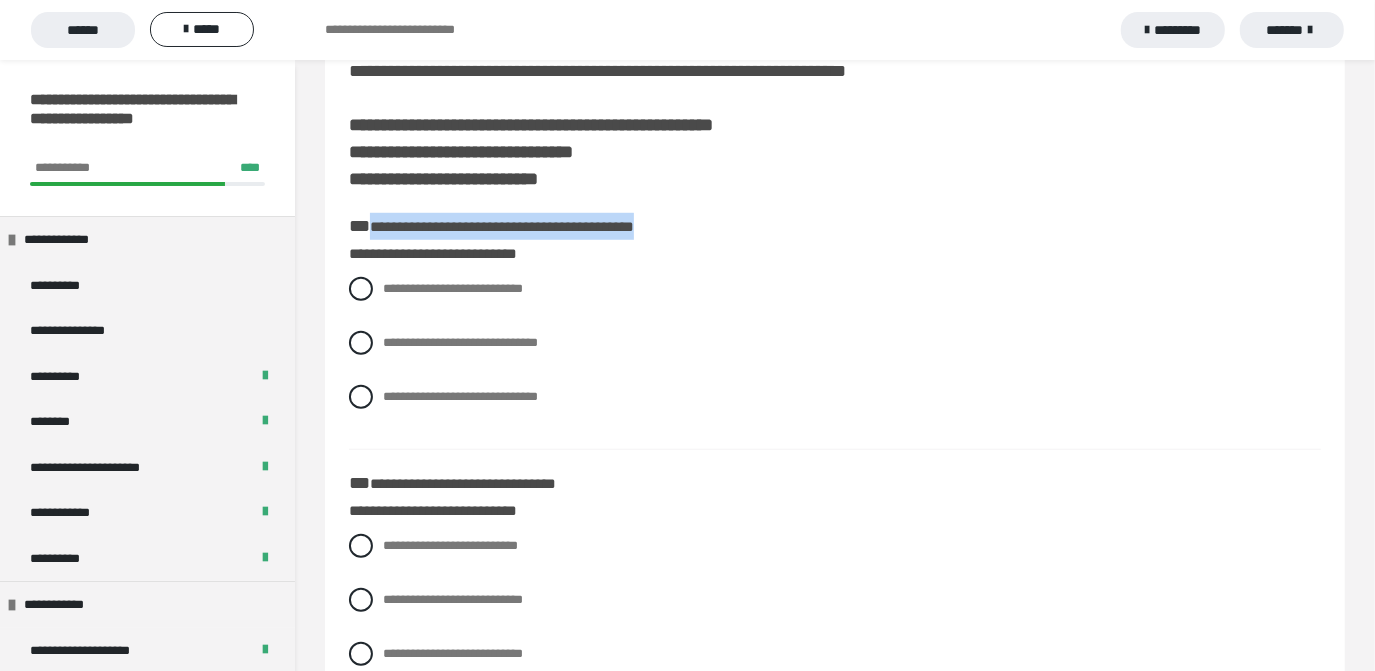 drag, startPoint x: 369, startPoint y: 224, endPoint x: 750, endPoint y: 221, distance: 381.0118 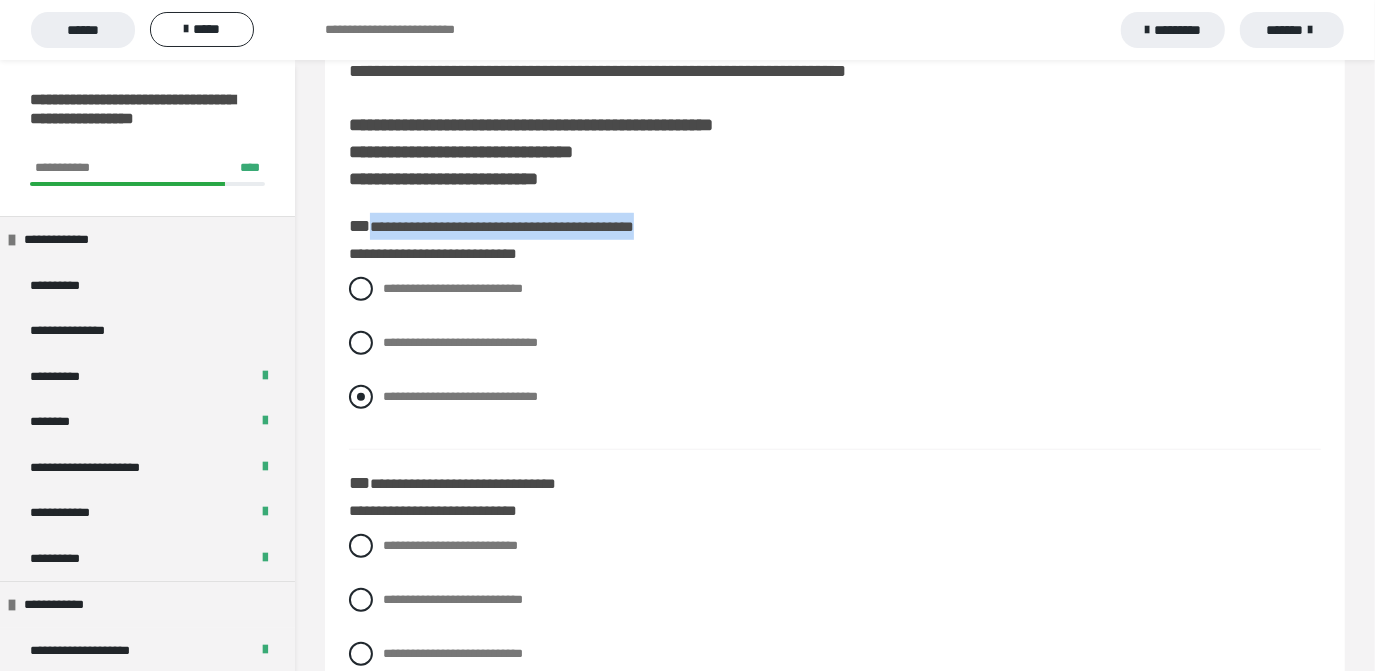 click on "**********" at bounding box center (835, 397) 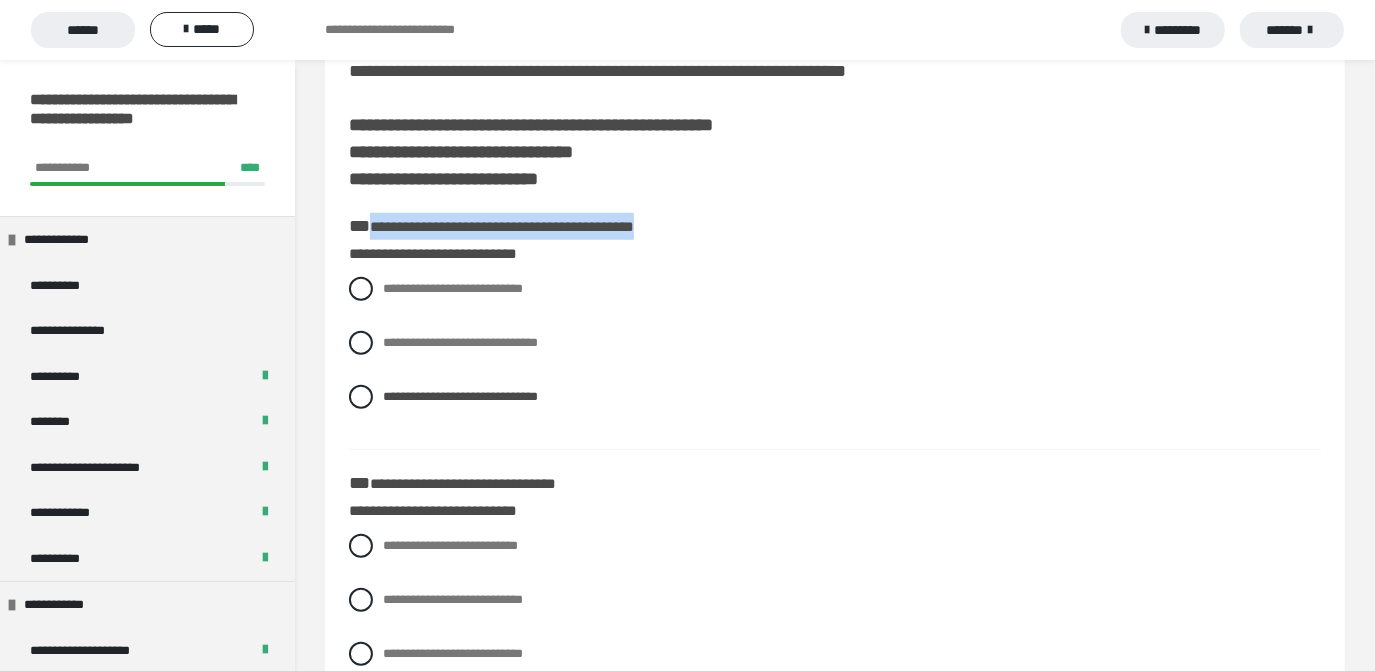 click on "**********" at bounding box center (491, 239) 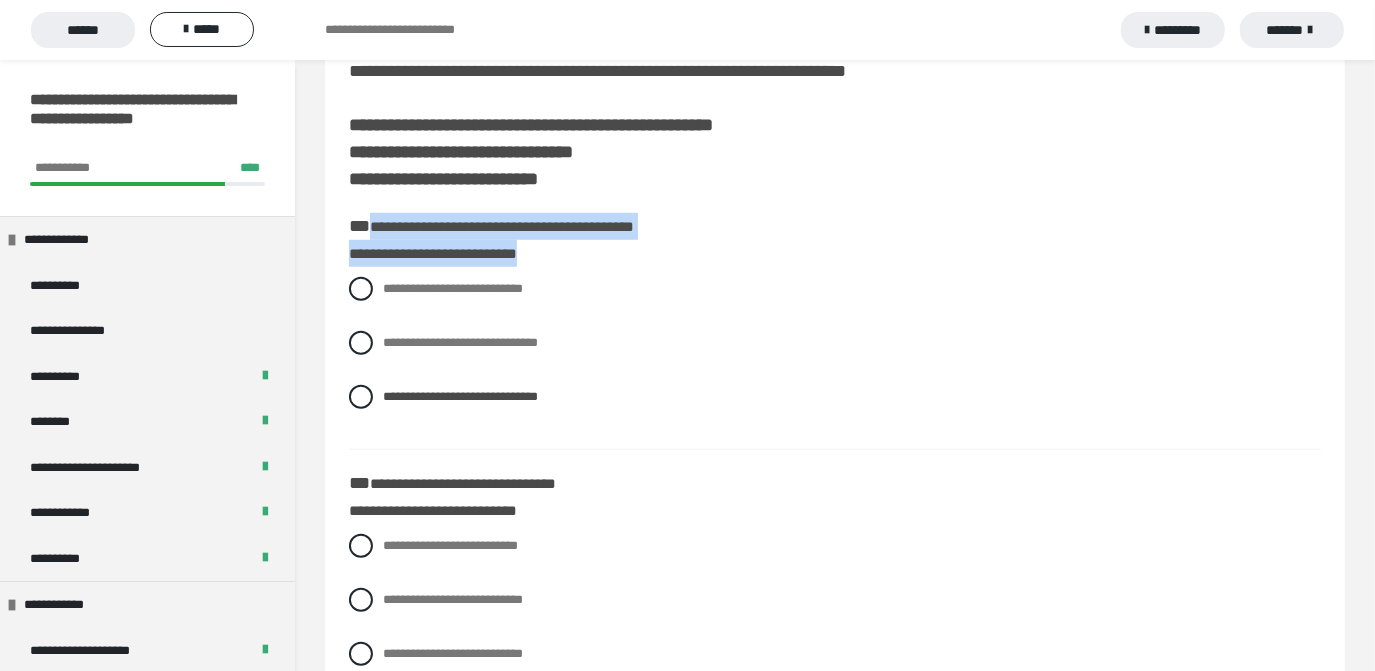 drag, startPoint x: 369, startPoint y: 222, endPoint x: 613, endPoint y: 257, distance: 246.49747 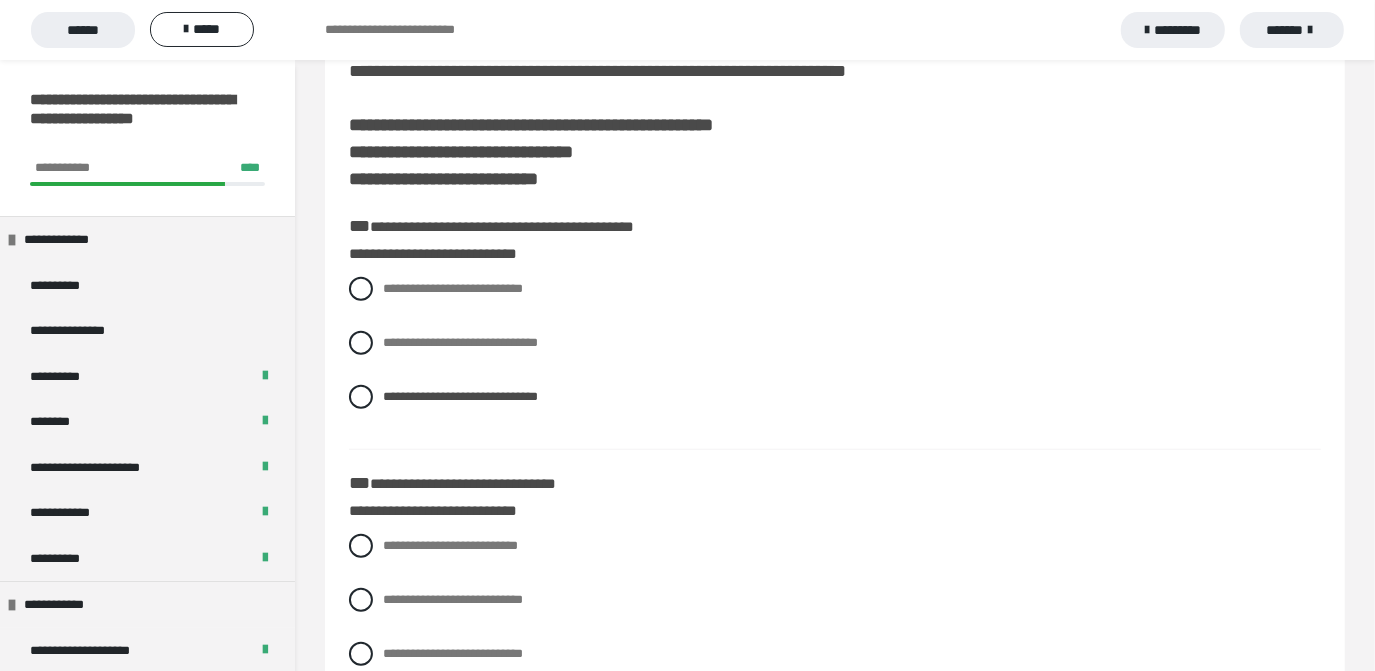 click on "**********" at bounding box center (835, 358) 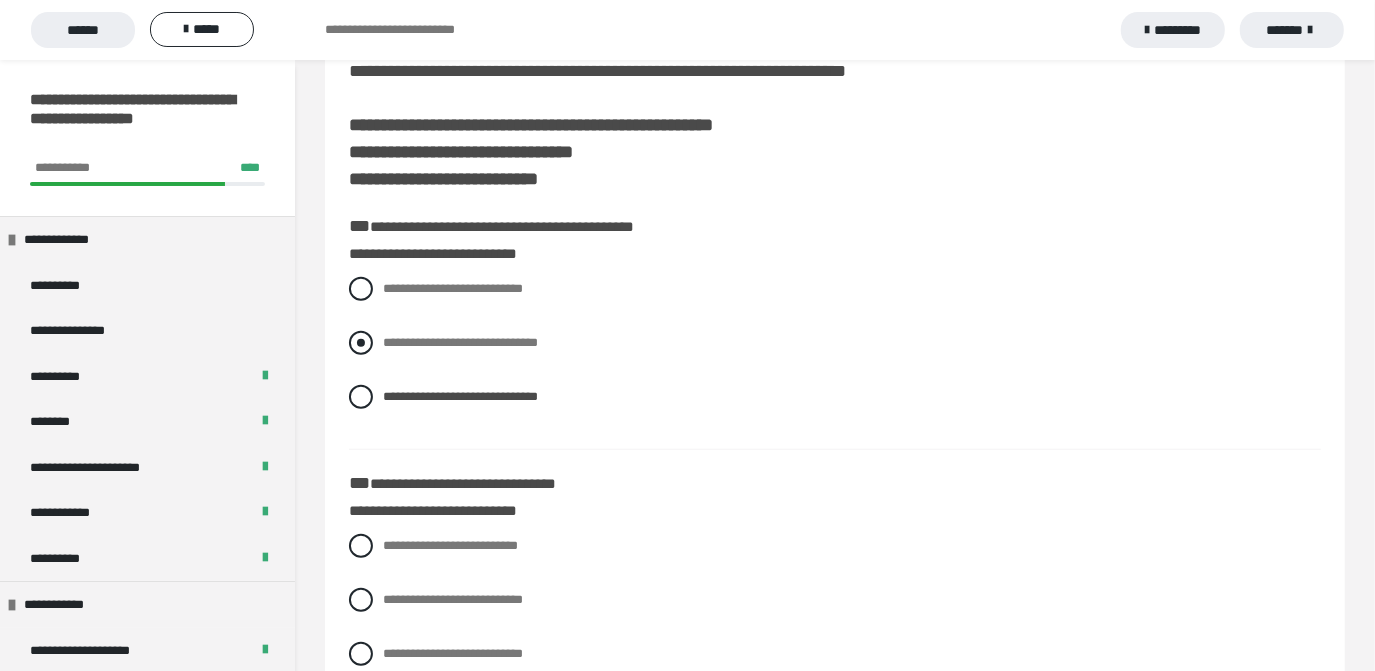 click at bounding box center (361, 343) 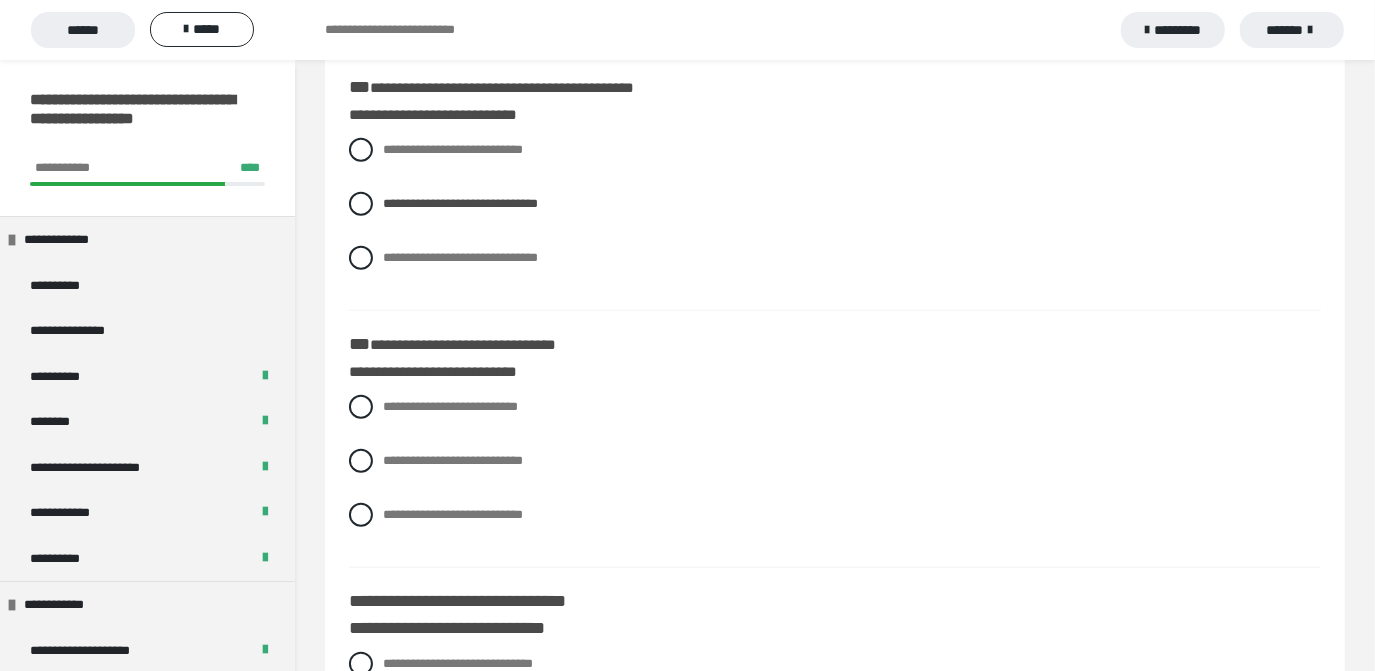 scroll, scrollTop: 997, scrollLeft: 0, axis: vertical 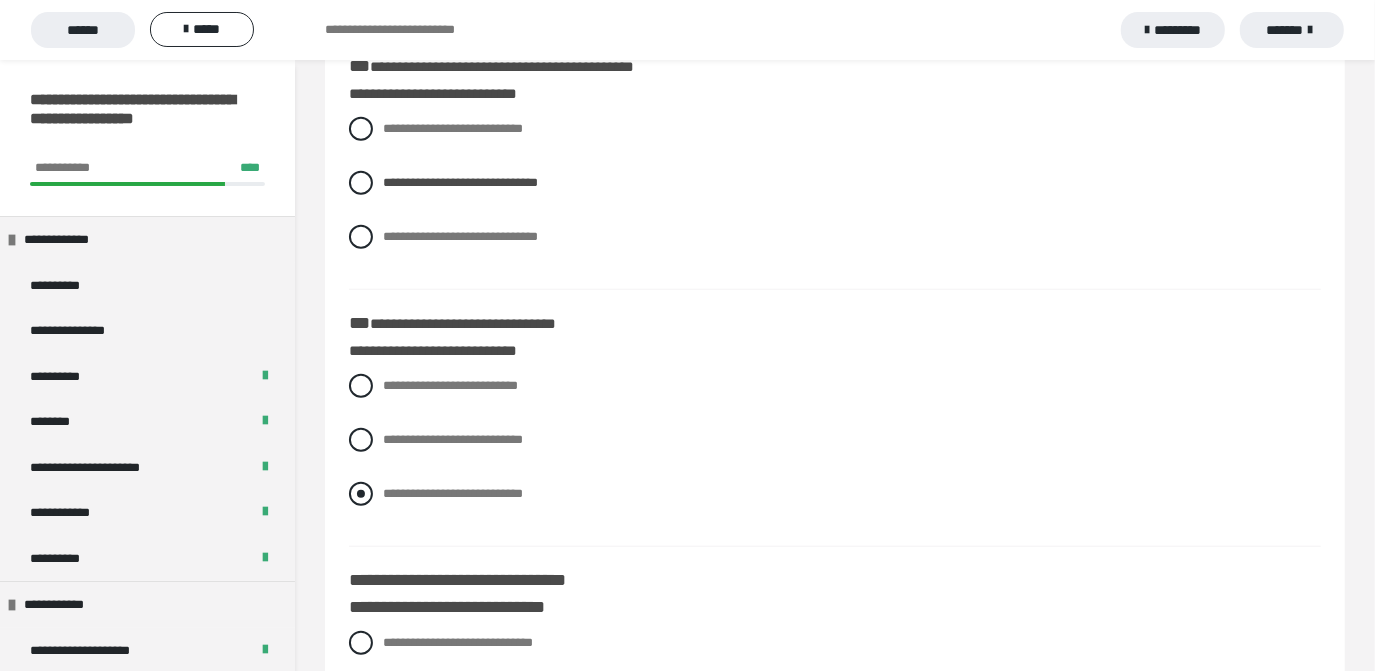 click at bounding box center [361, 494] 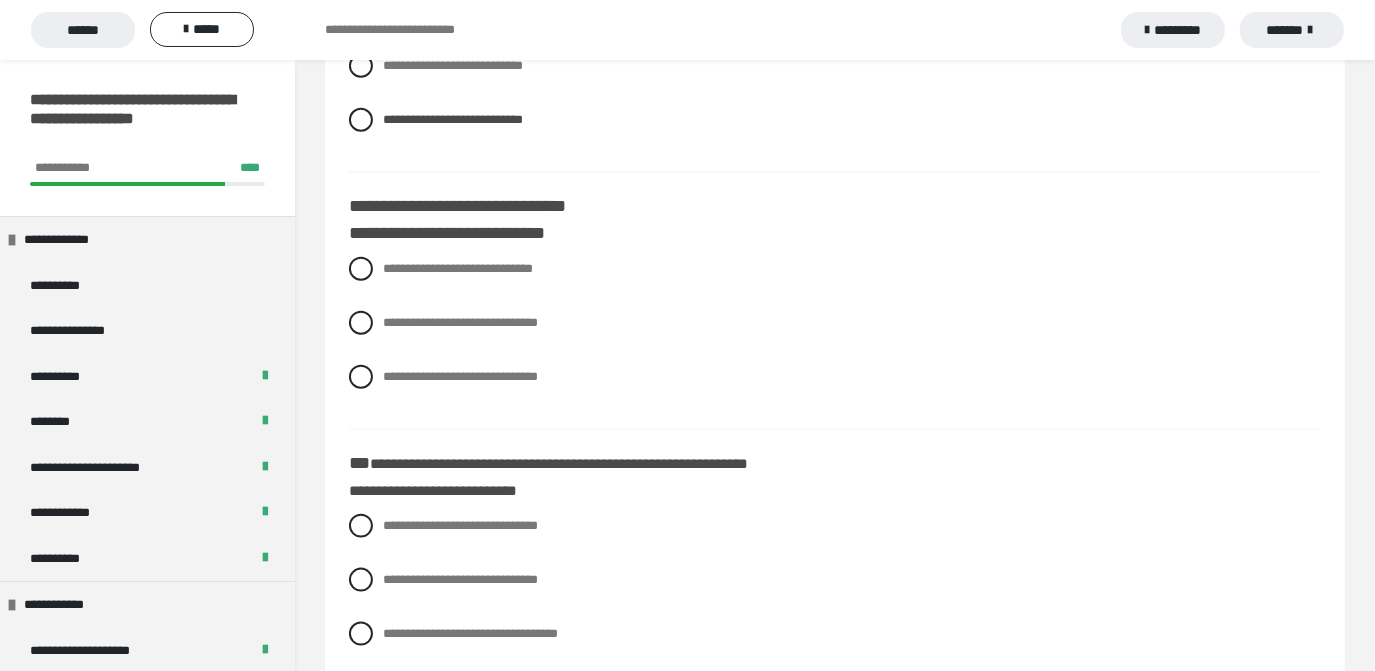 scroll, scrollTop: 1376, scrollLeft: 0, axis: vertical 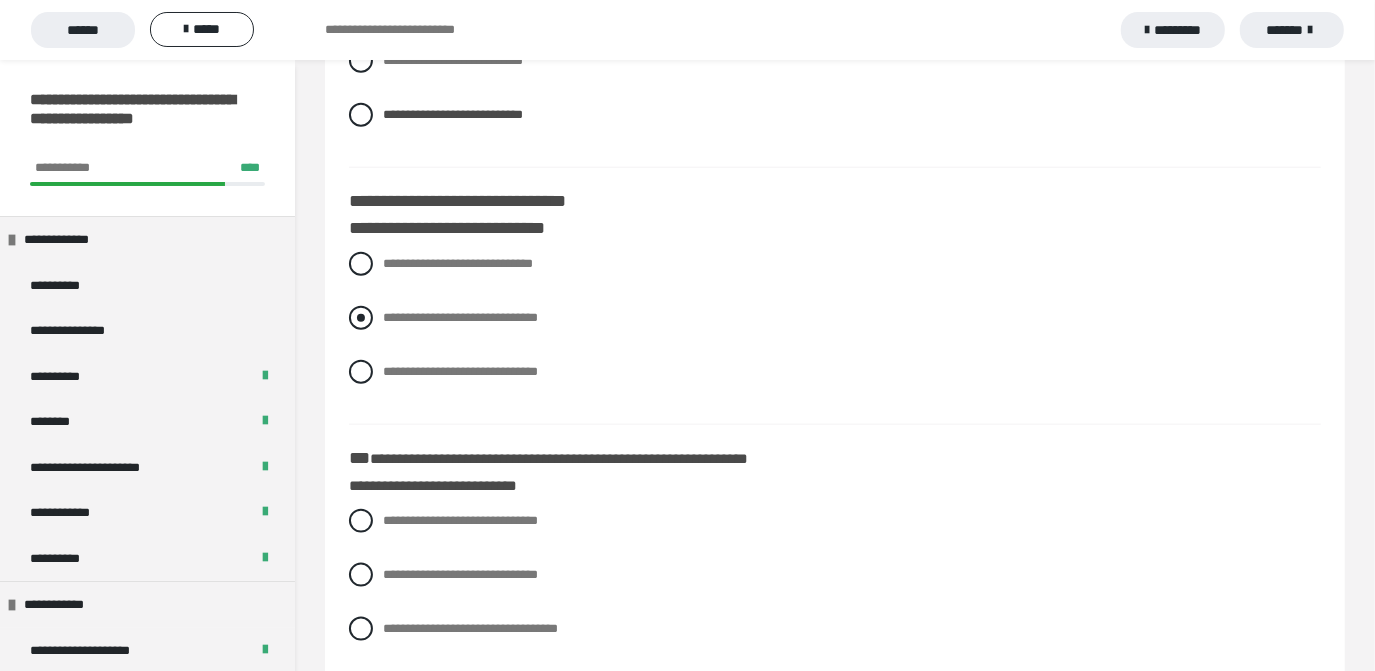 click at bounding box center (361, 318) 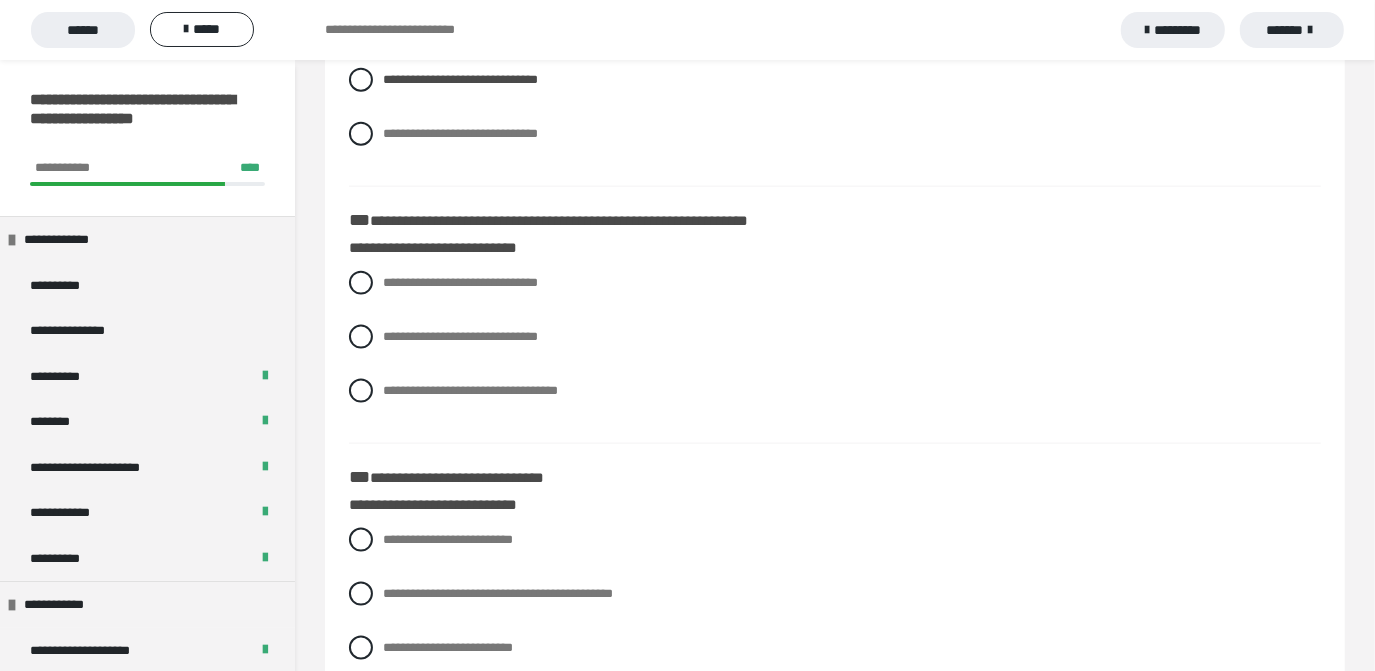 scroll, scrollTop: 1618, scrollLeft: 0, axis: vertical 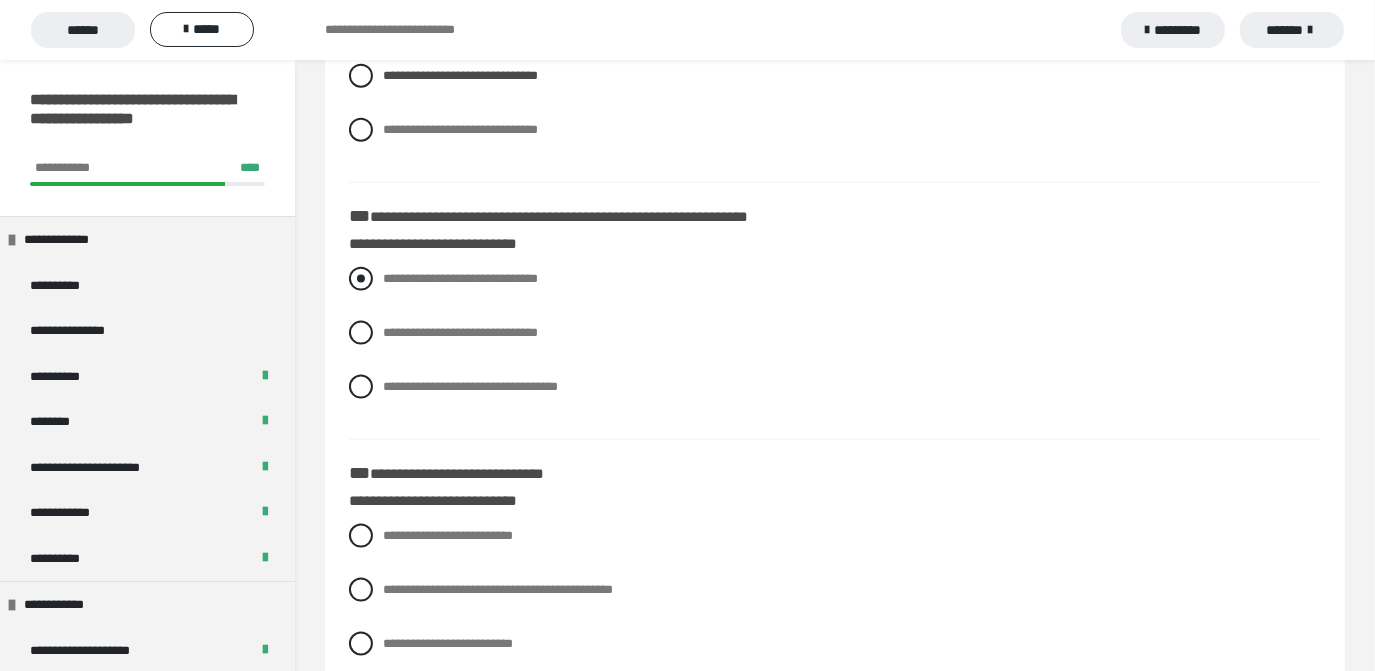 click at bounding box center (361, 279) 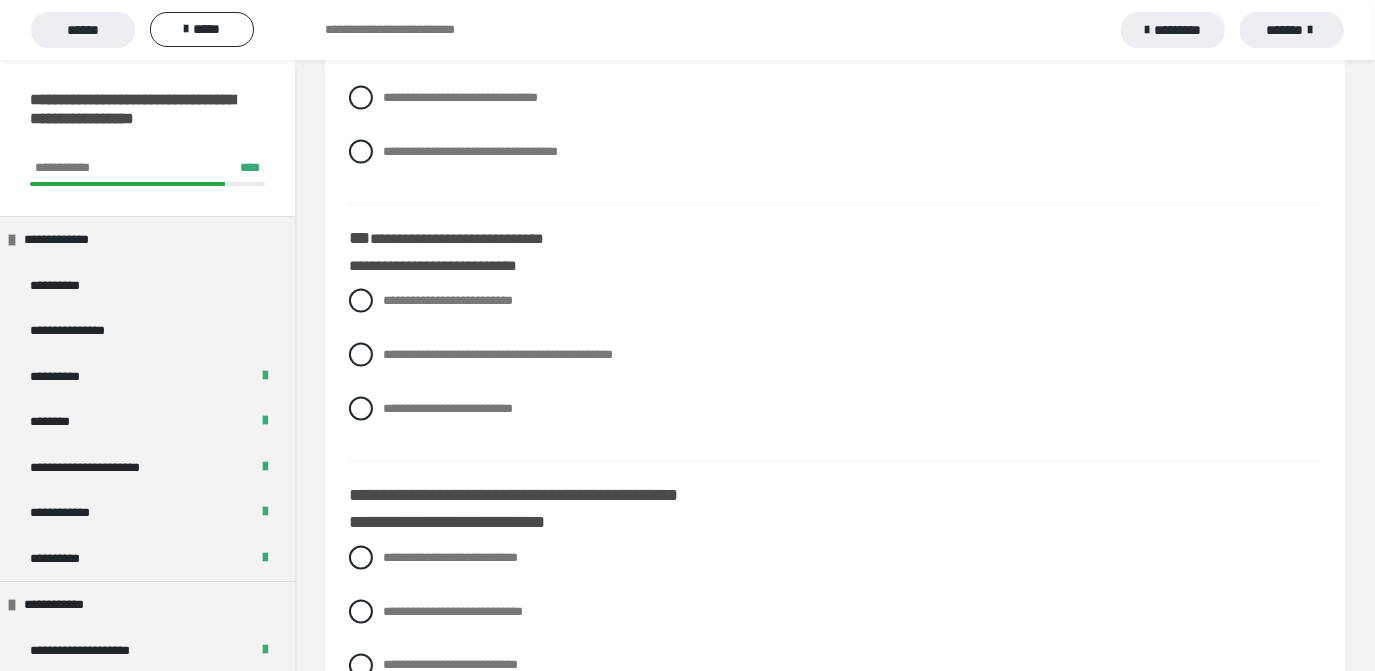 scroll, scrollTop: 1858, scrollLeft: 0, axis: vertical 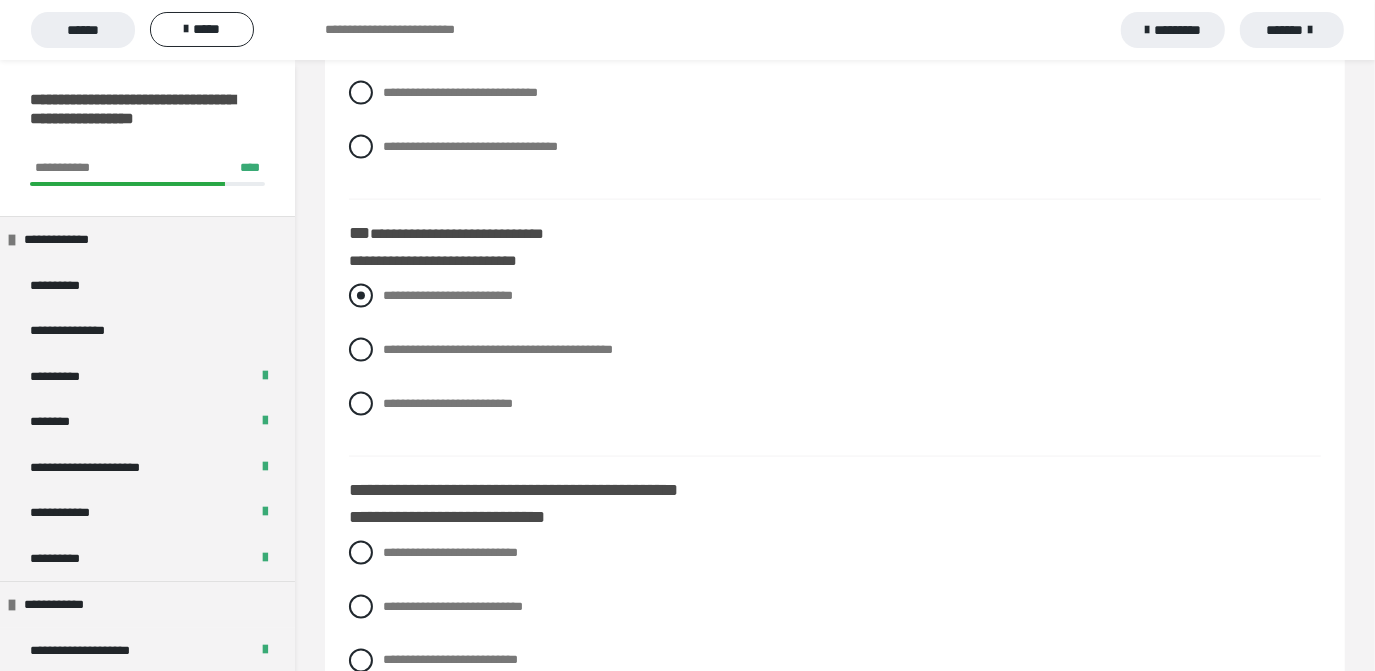 click at bounding box center (361, 296) 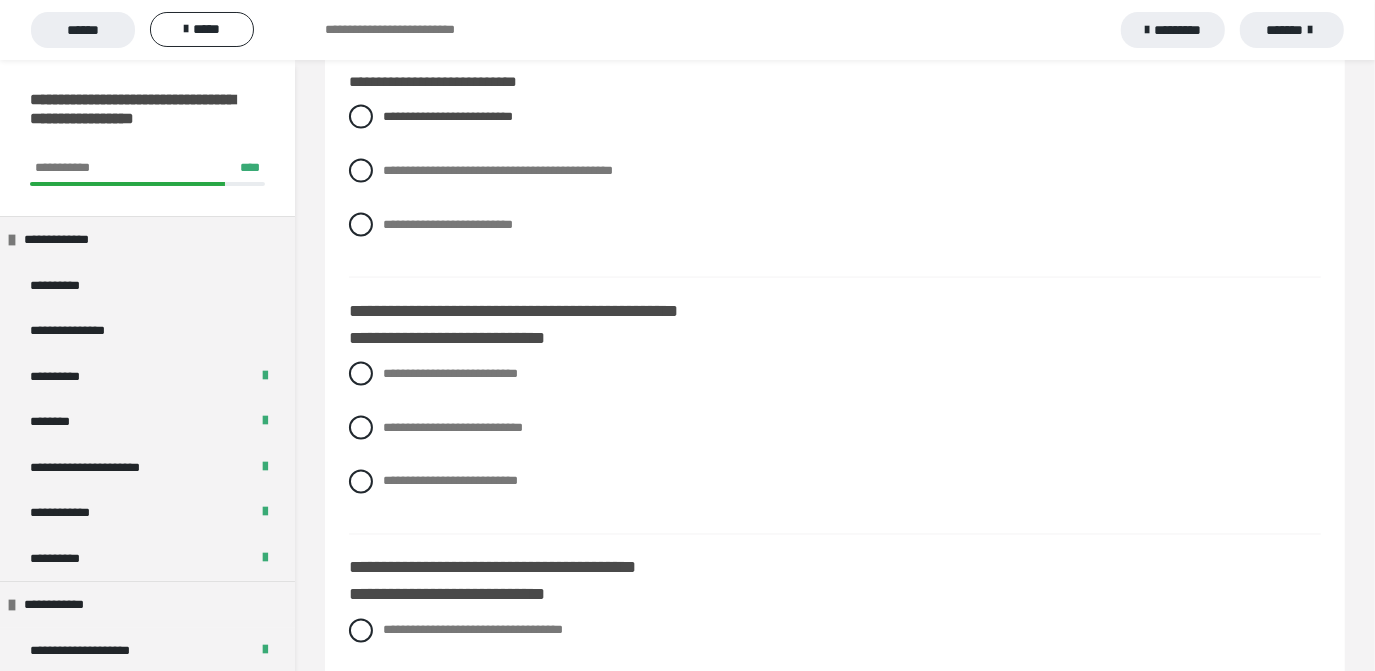 scroll, scrollTop: 2042, scrollLeft: 0, axis: vertical 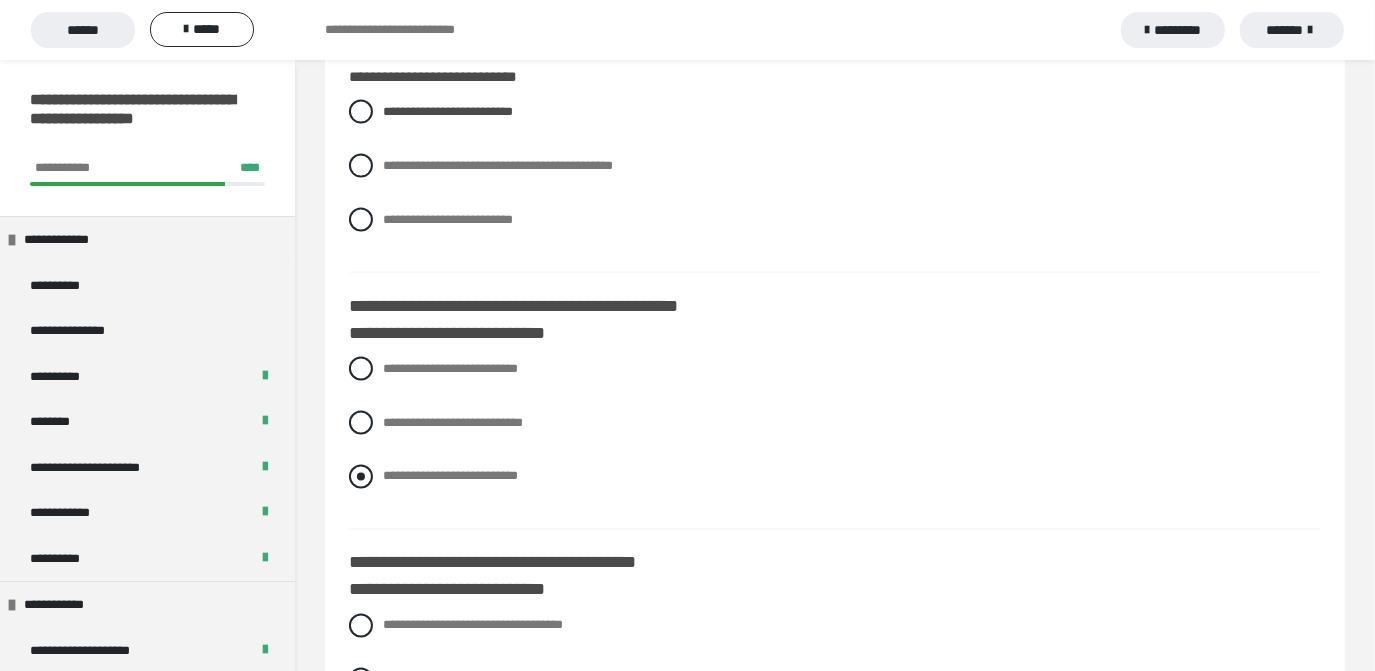 click at bounding box center (361, 477) 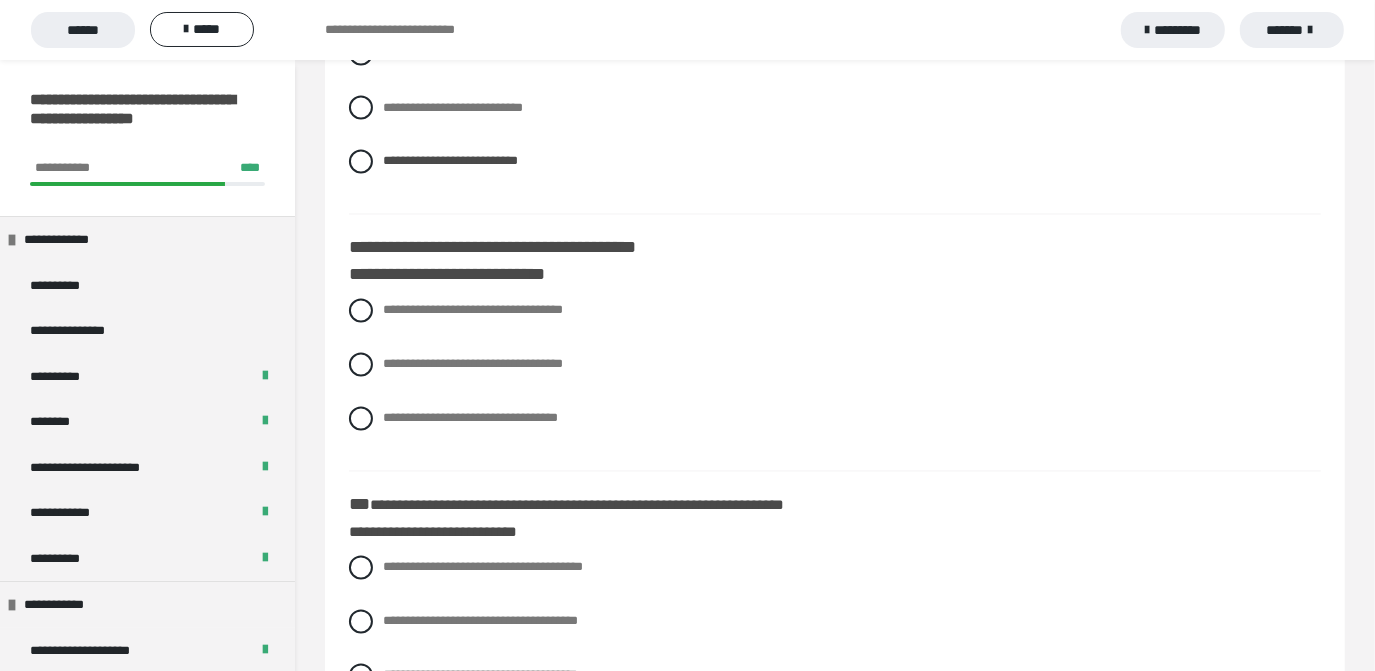 scroll, scrollTop: 2370, scrollLeft: 0, axis: vertical 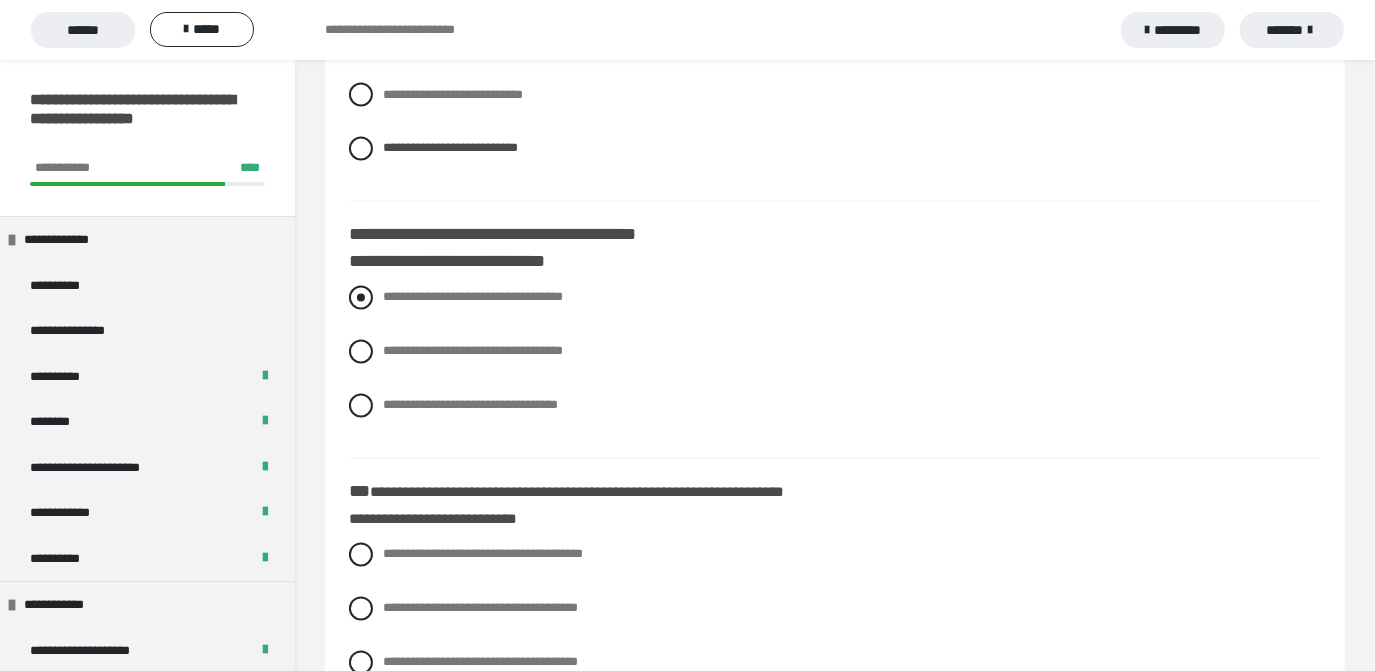 click at bounding box center (361, 298) 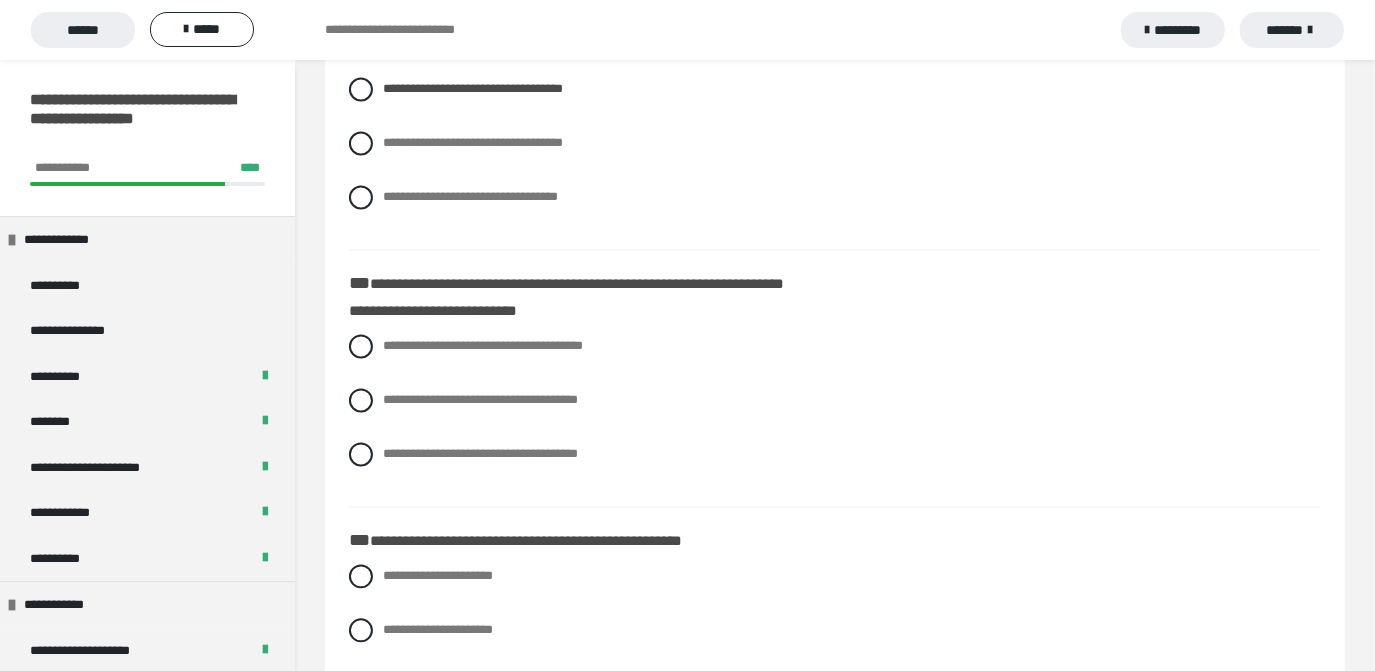 scroll, scrollTop: 2584, scrollLeft: 0, axis: vertical 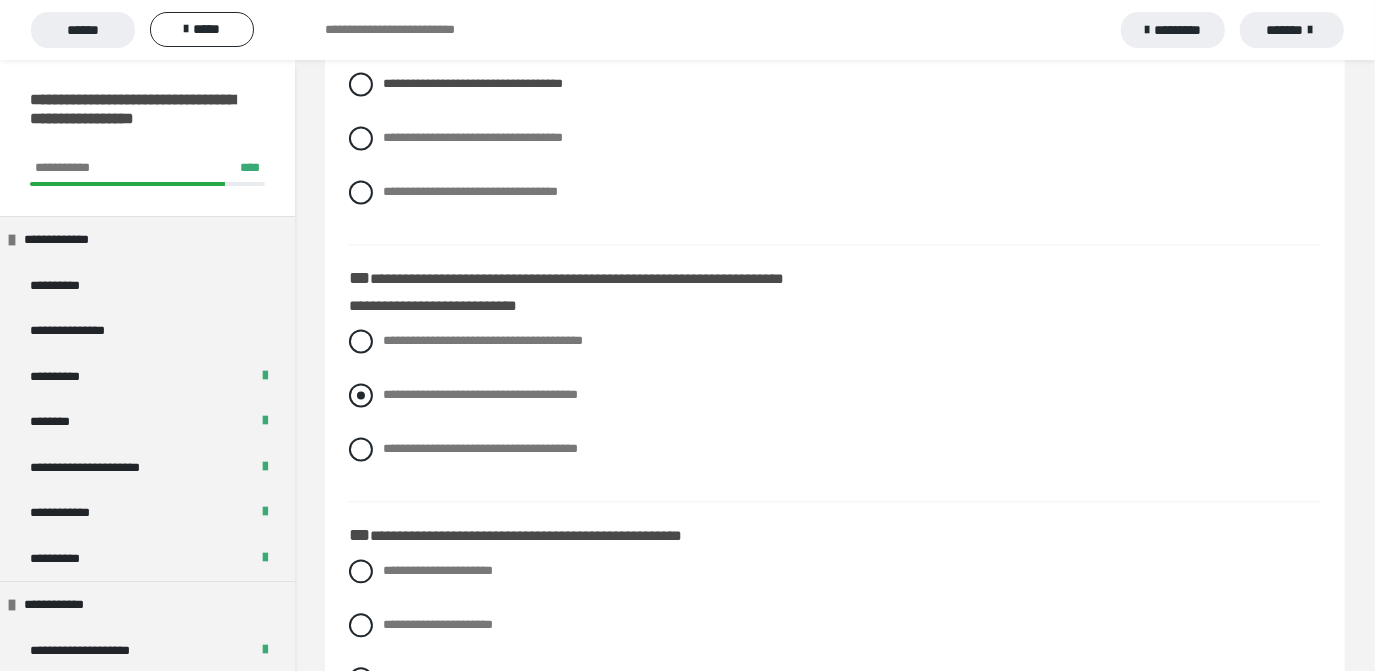 click at bounding box center (361, 395) 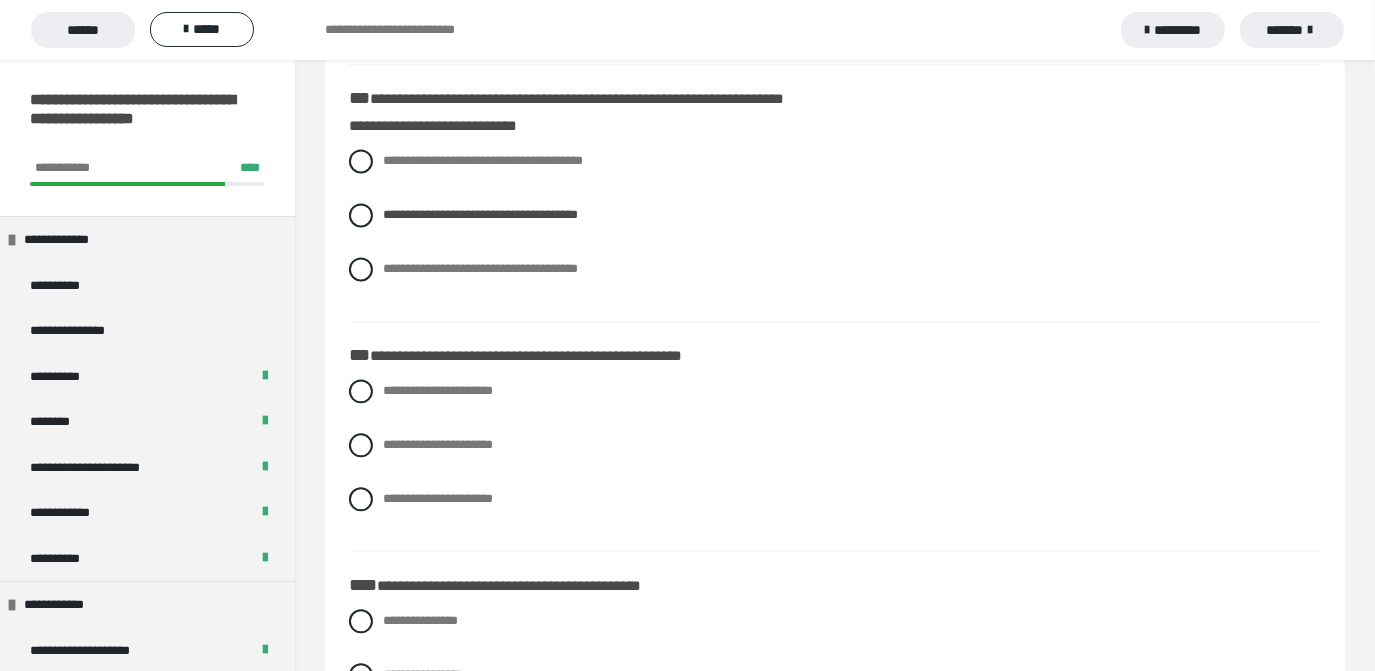 scroll, scrollTop: 2768, scrollLeft: 0, axis: vertical 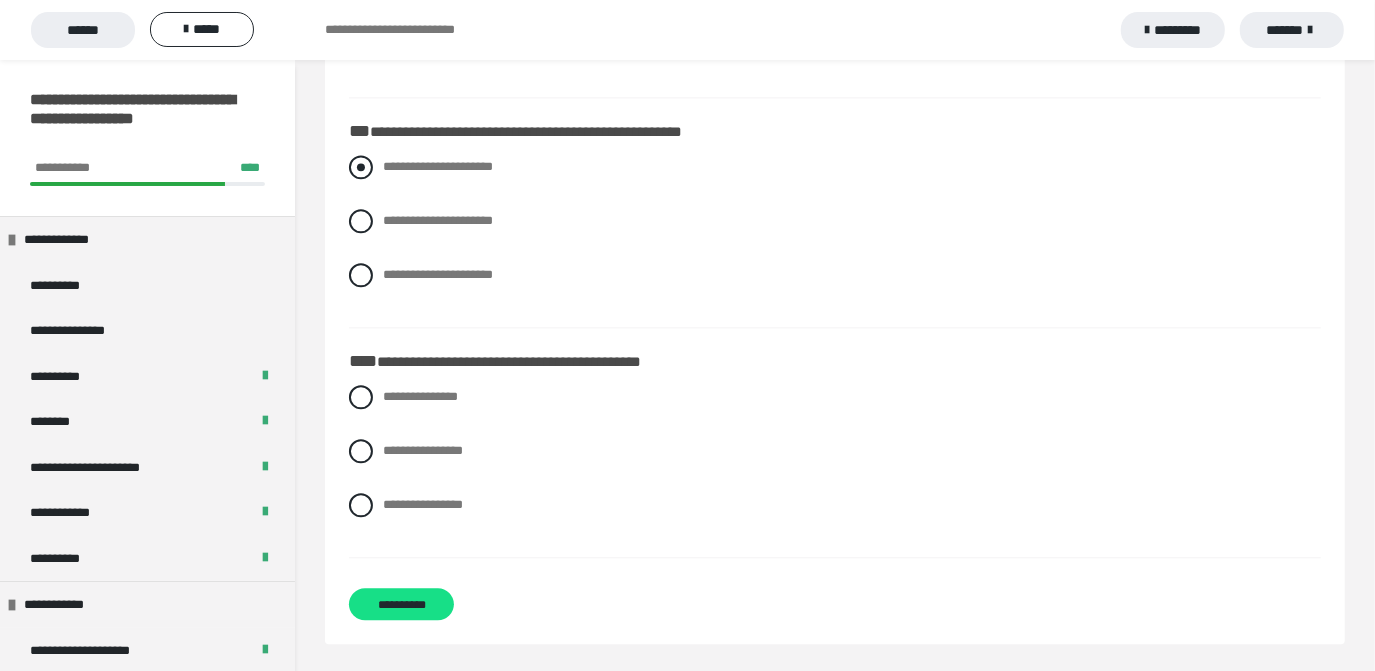 click at bounding box center (361, 167) 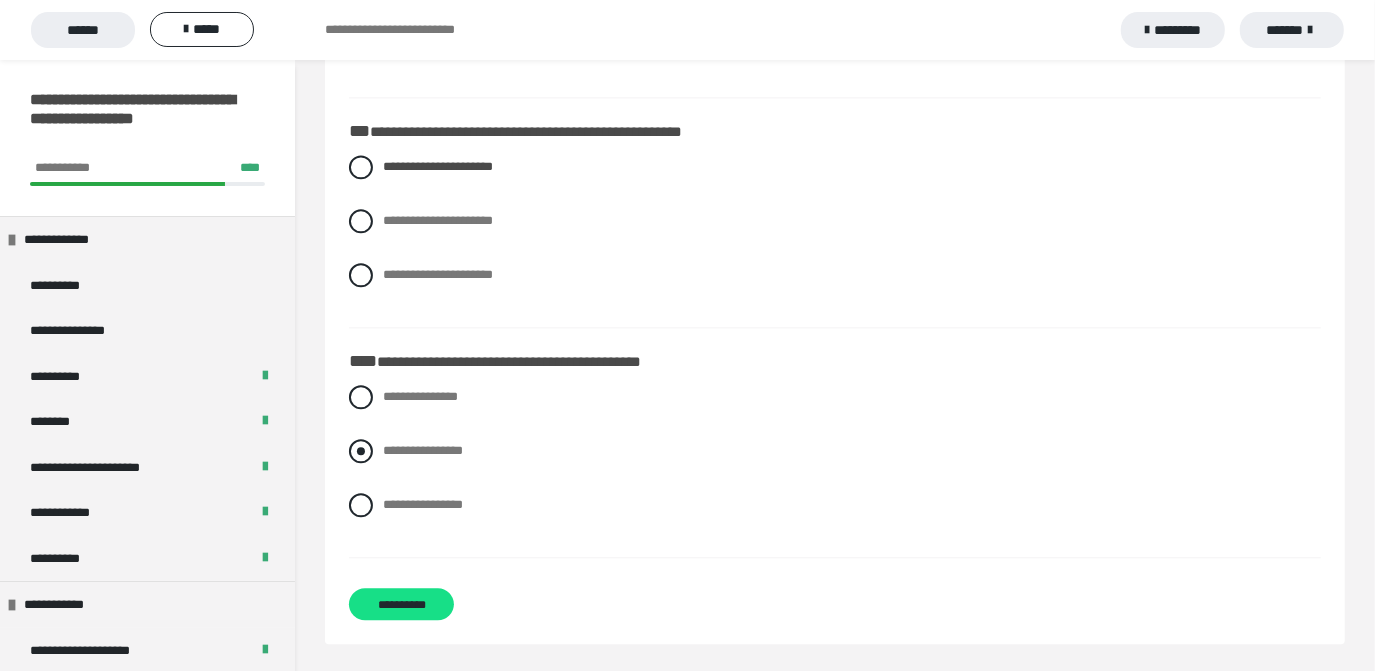 click at bounding box center [361, 451] 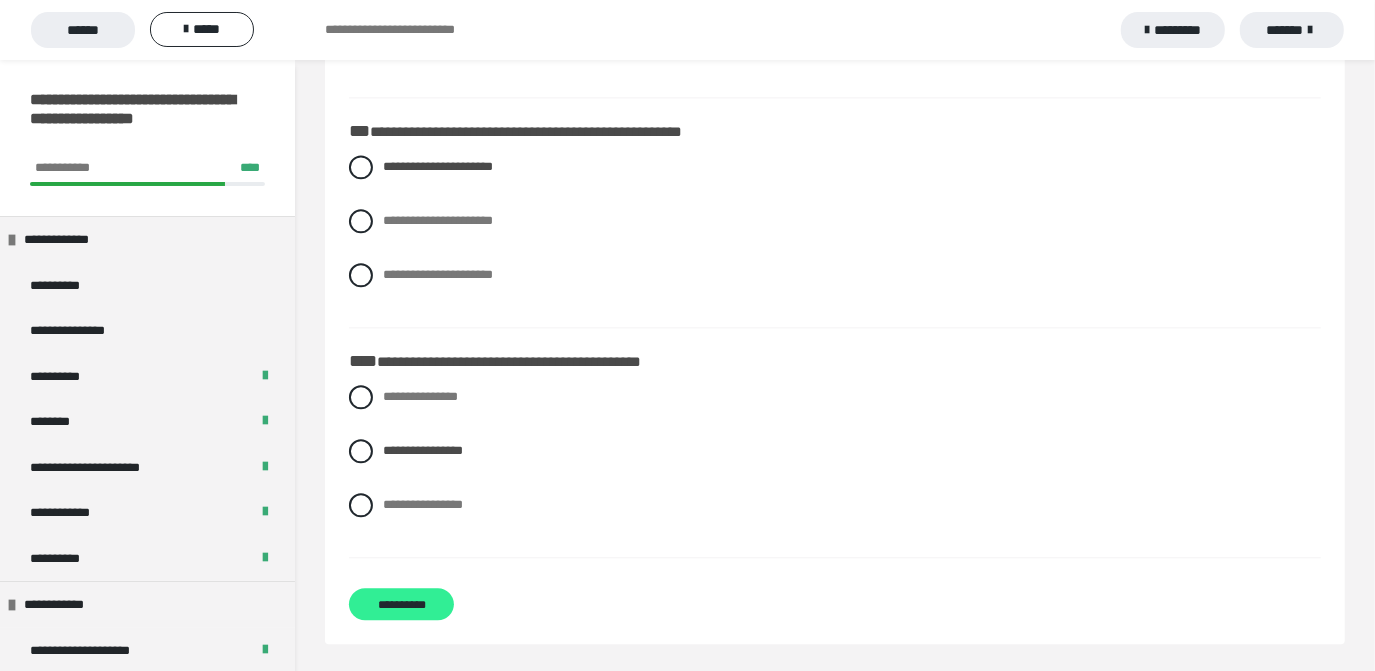 click on "**********" at bounding box center (401, 604) 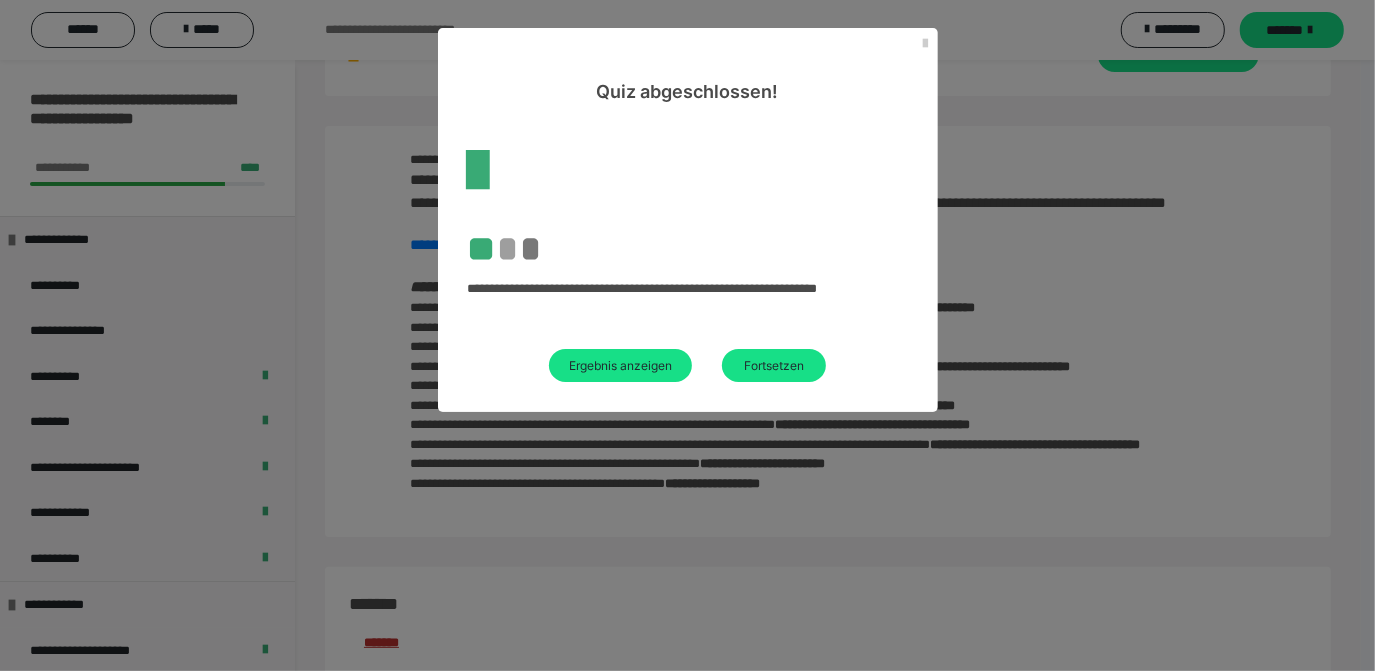 scroll, scrollTop: 2650, scrollLeft: 0, axis: vertical 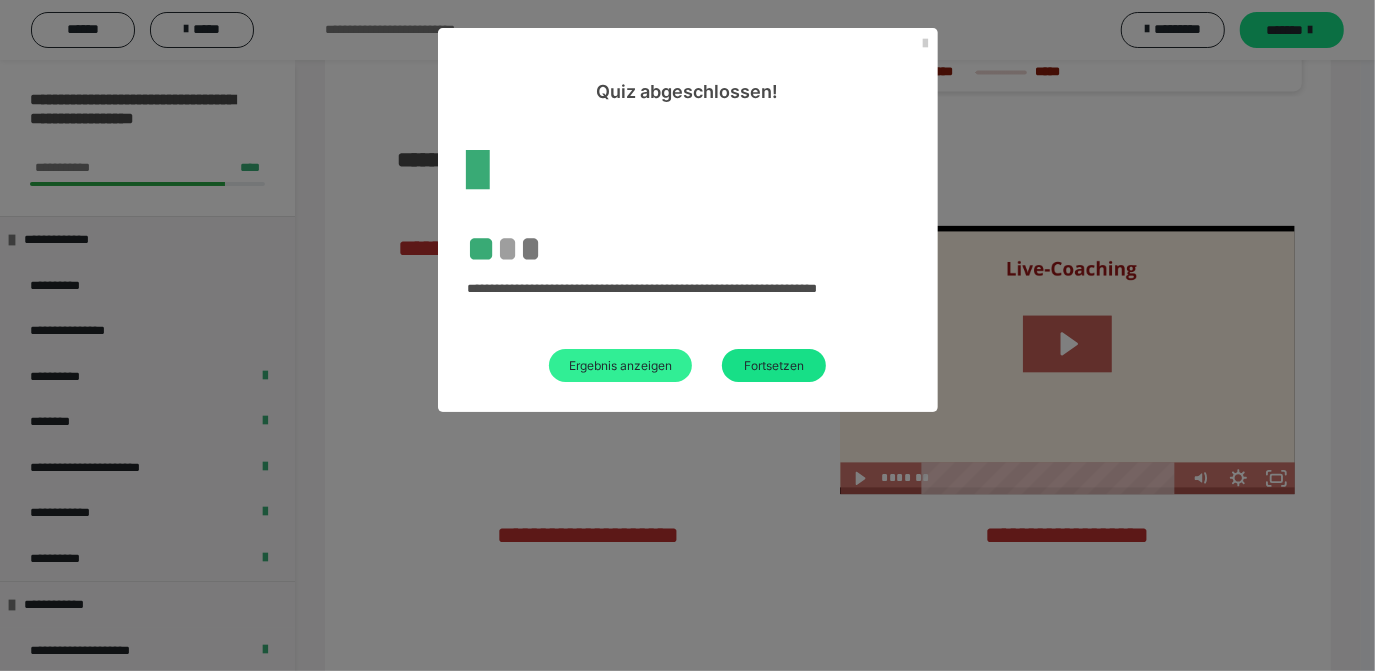 click on "Ergebnis anzeigen" at bounding box center (620, 365) 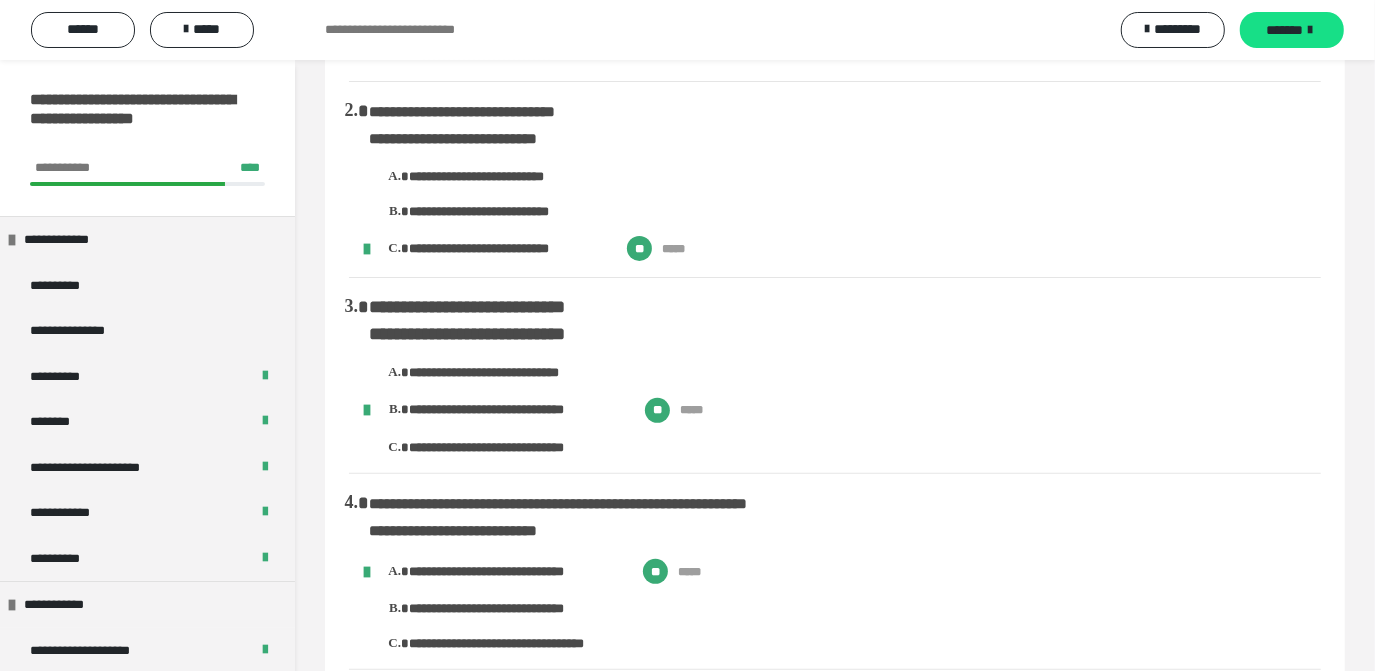 scroll, scrollTop: 0, scrollLeft: 0, axis: both 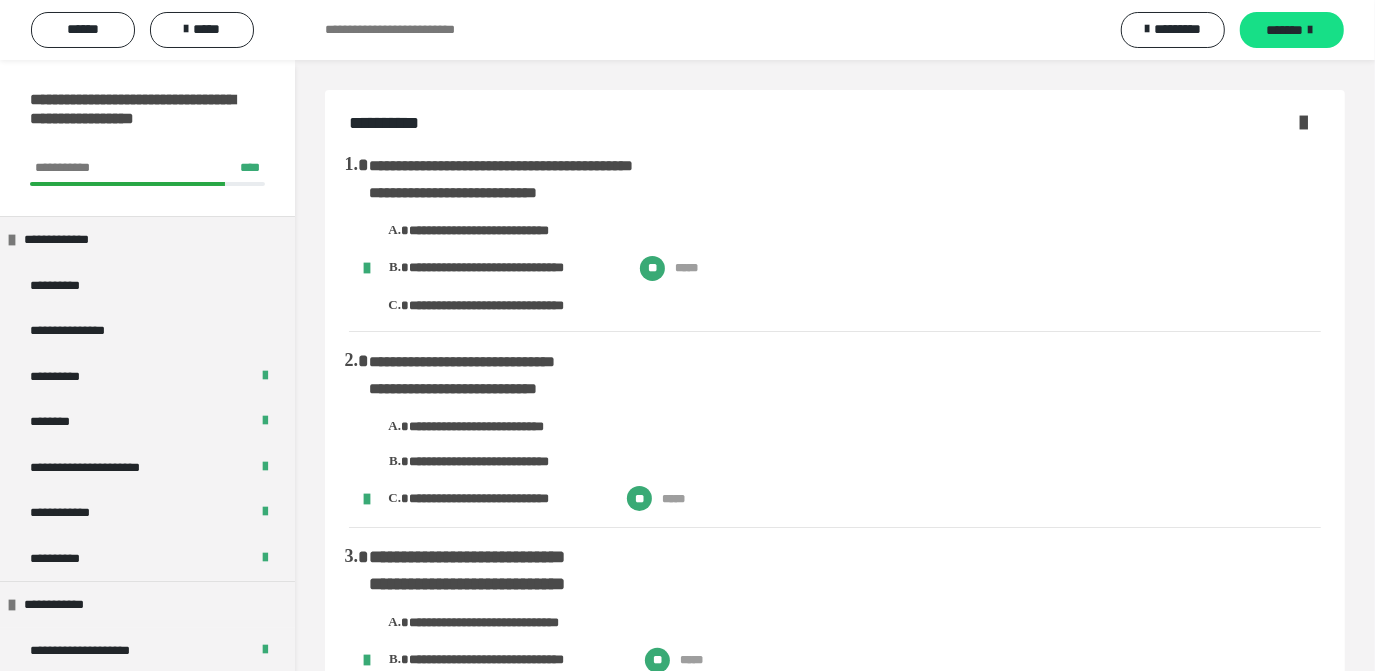 click at bounding box center (1303, 122) 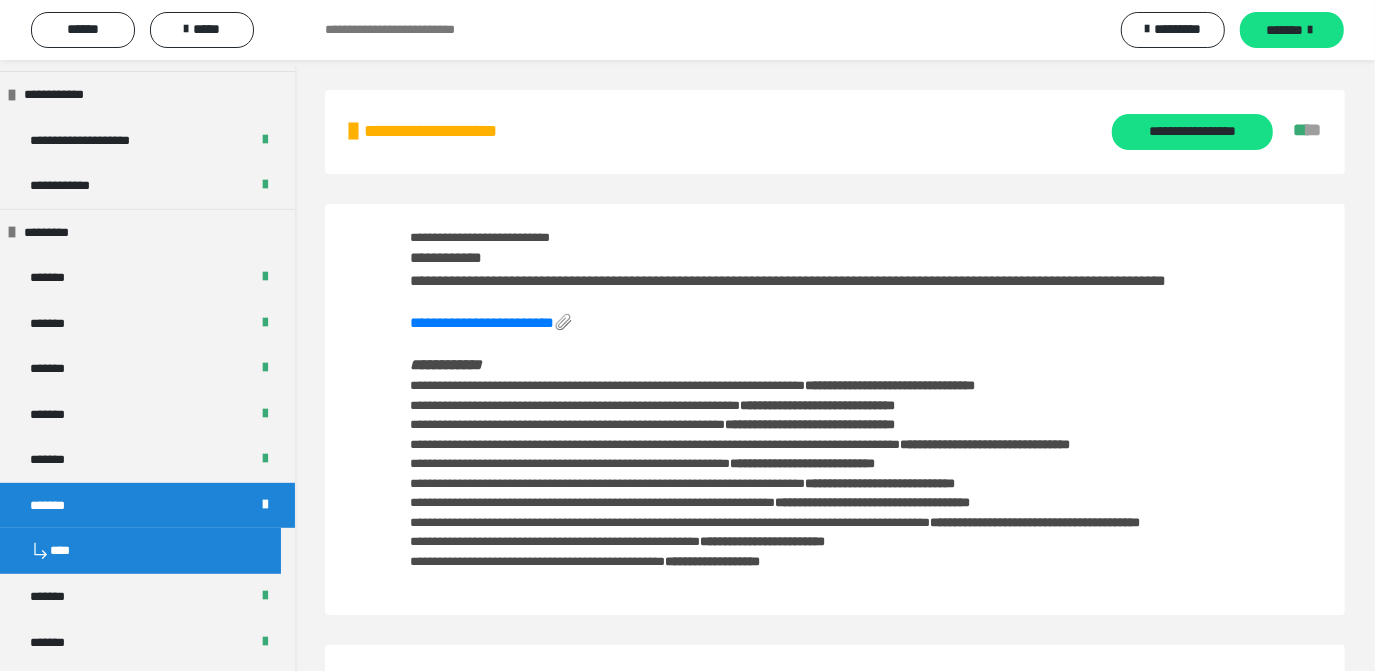scroll, scrollTop: 515, scrollLeft: 0, axis: vertical 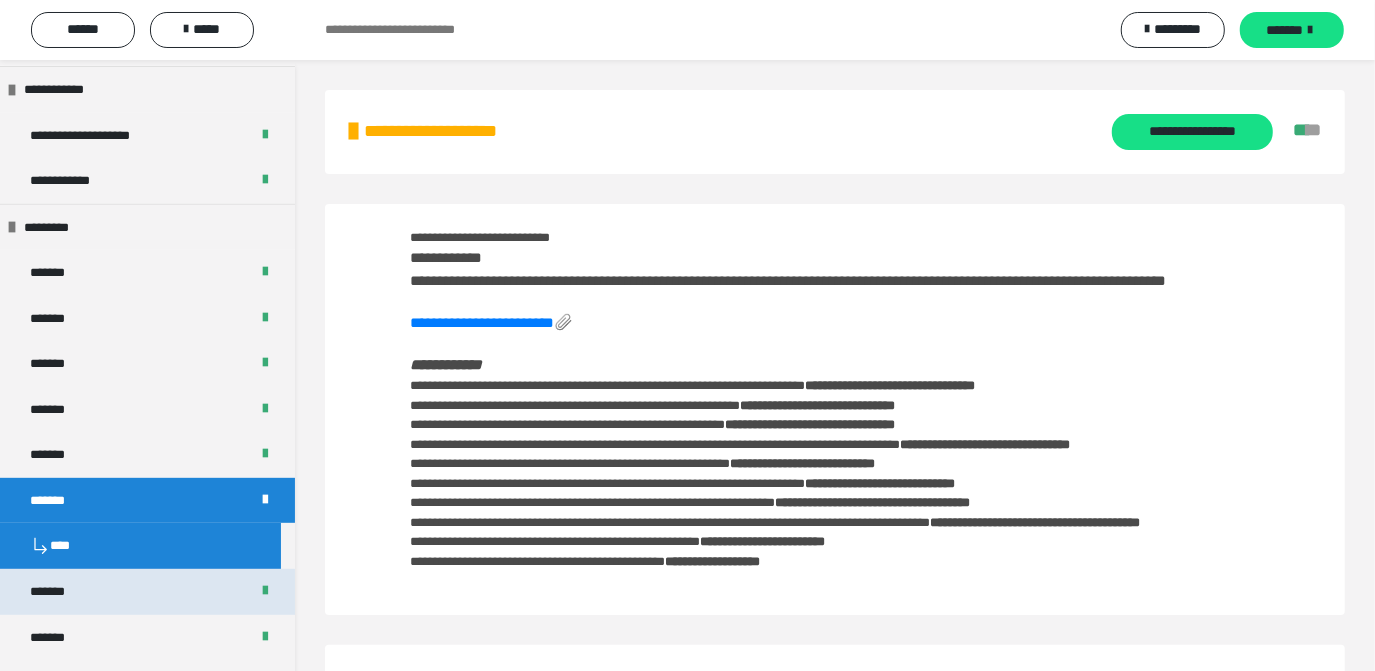 click on "*******" at bounding box center (147, 592) 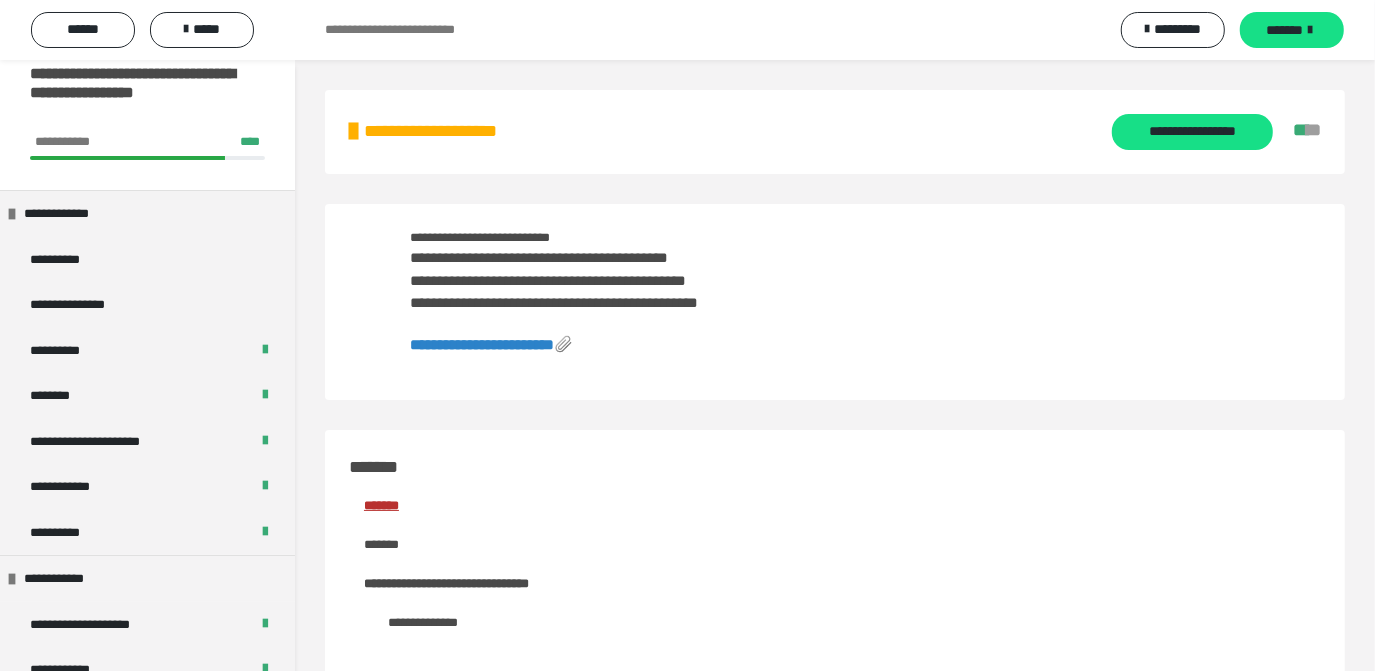 scroll, scrollTop: 0, scrollLeft: 0, axis: both 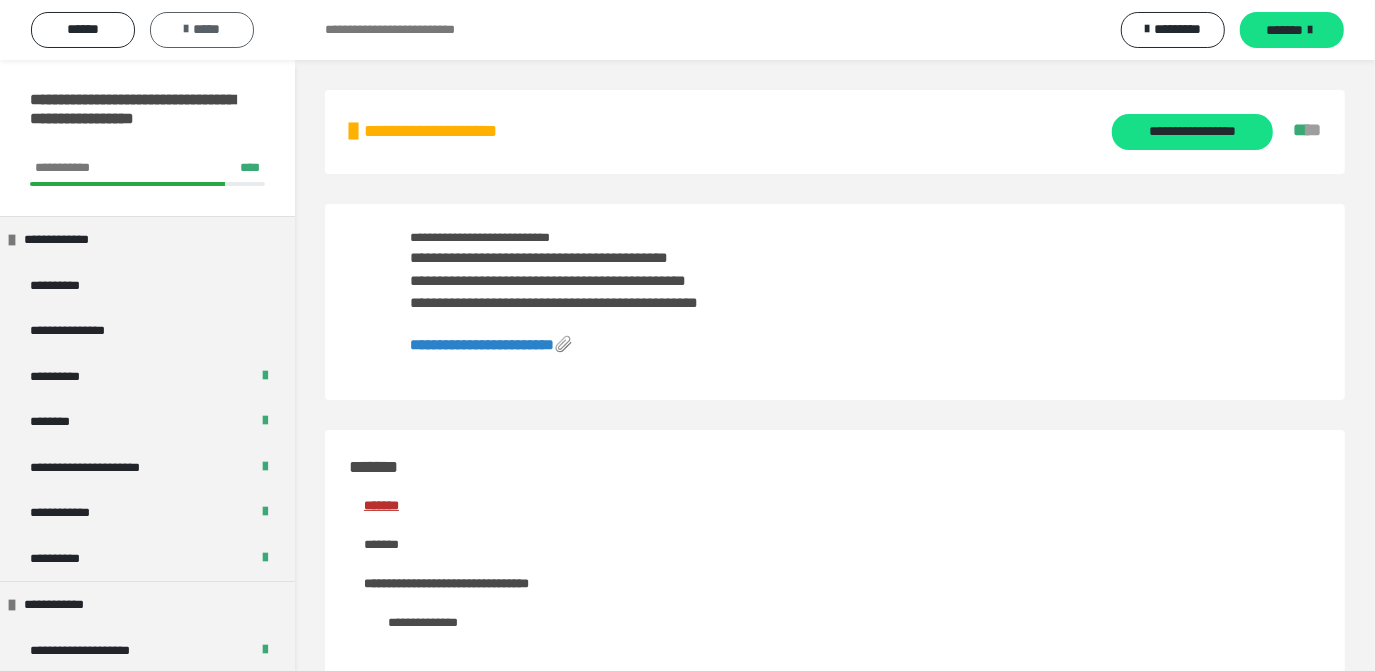 click on "*****" at bounding box center [202, 29] 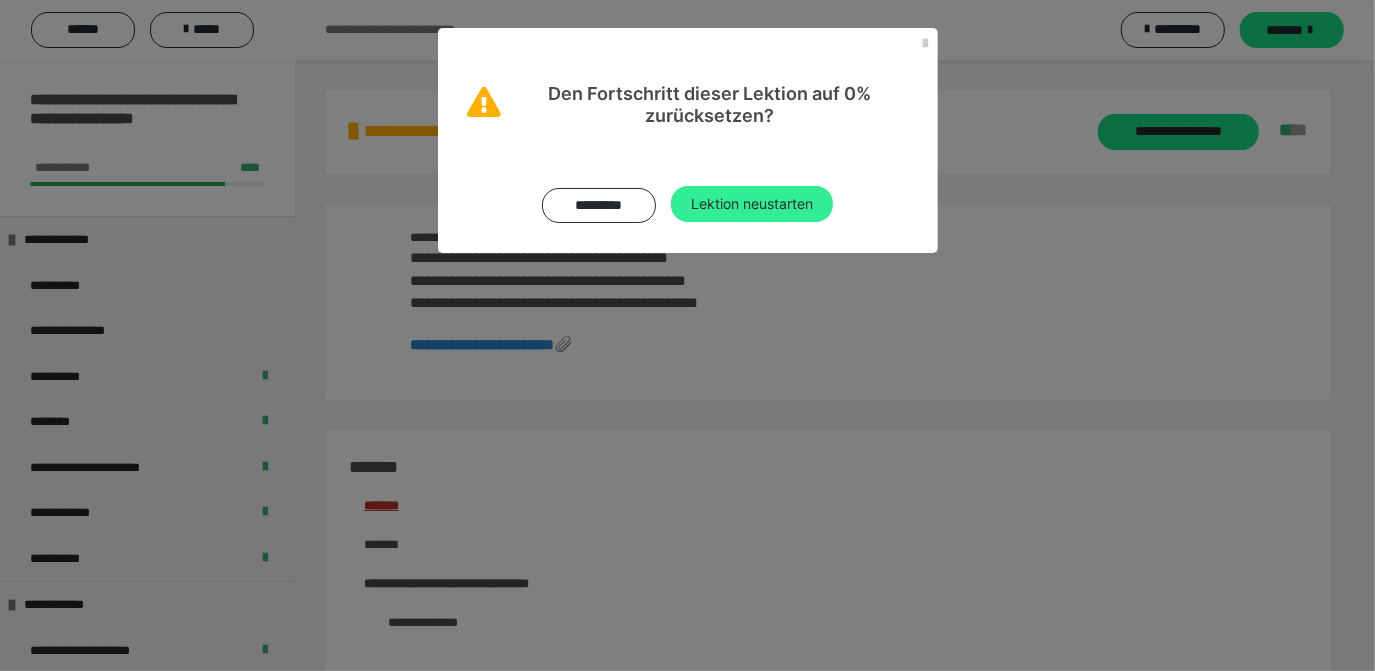 click on "Lektion neustarten" at bounding box center [752, 204] 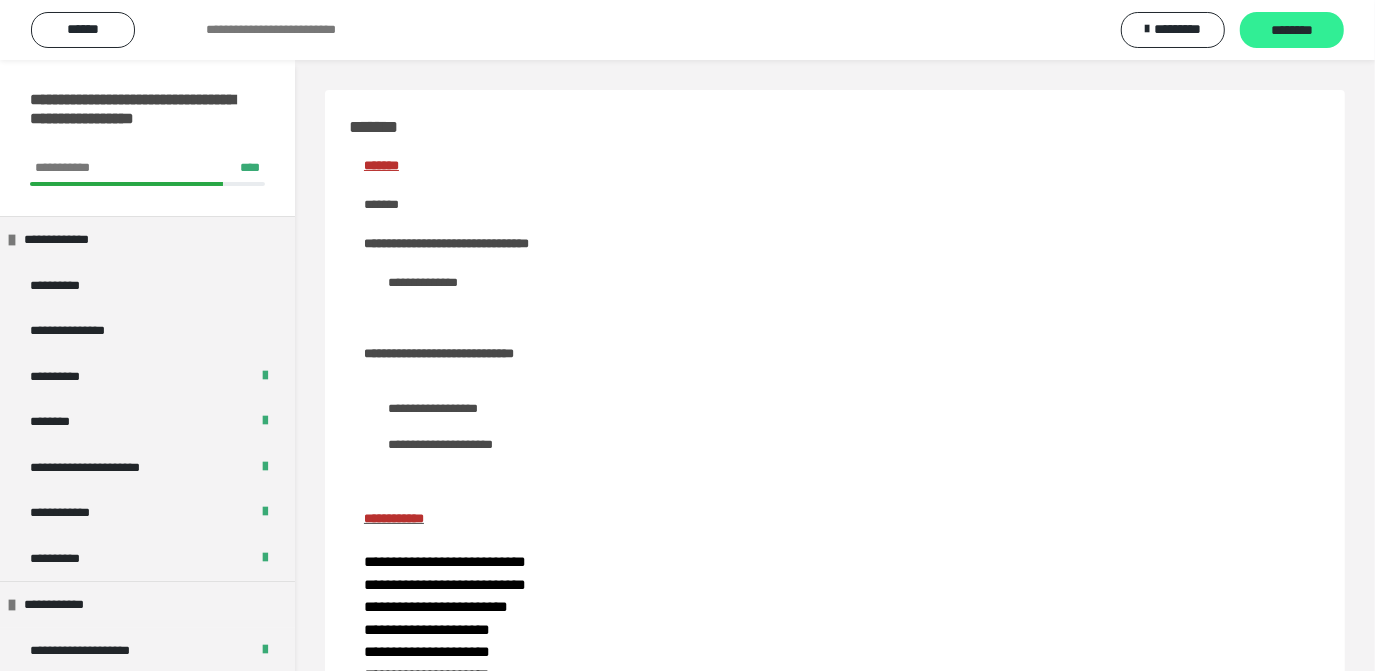 click on "********" at bounding box center (1292, 31) 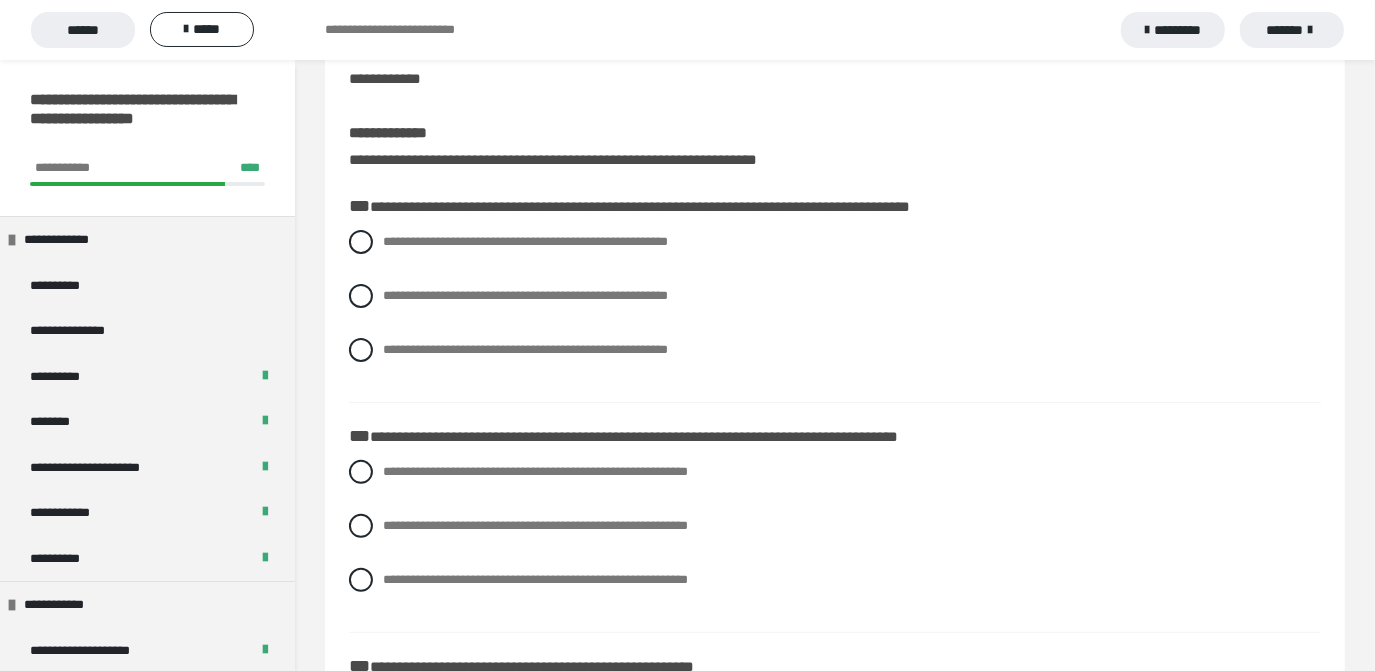scroll, scrollTop: 197, scrollLeft: 0, axis: vertical 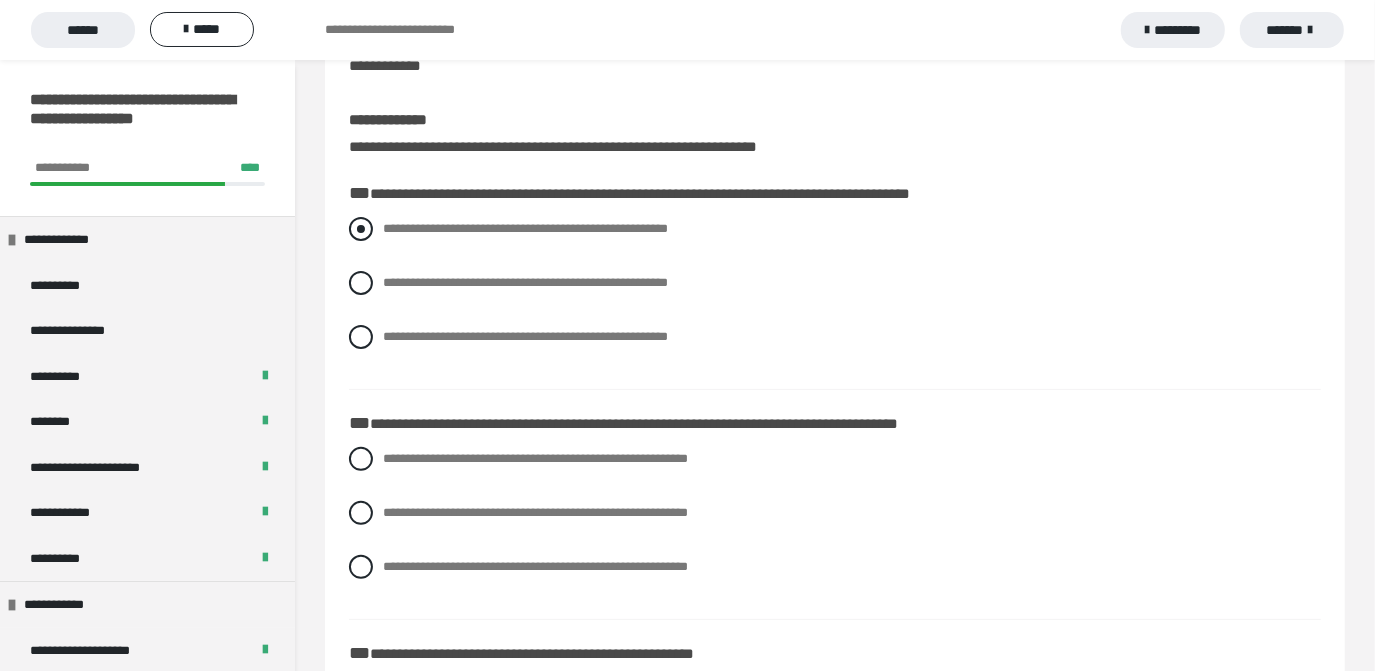 click at bounding box center [361, 229] 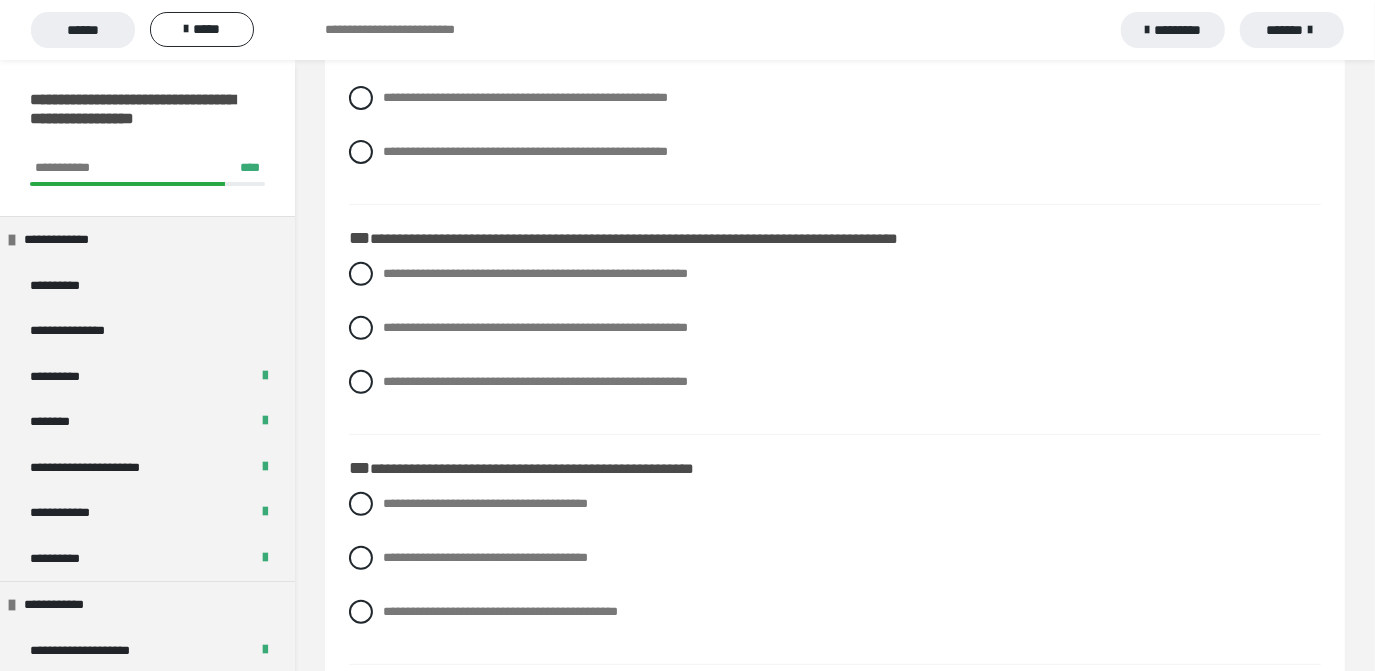 scroll, scrollTop: 386, scrollLeft: 0, axis: vertical 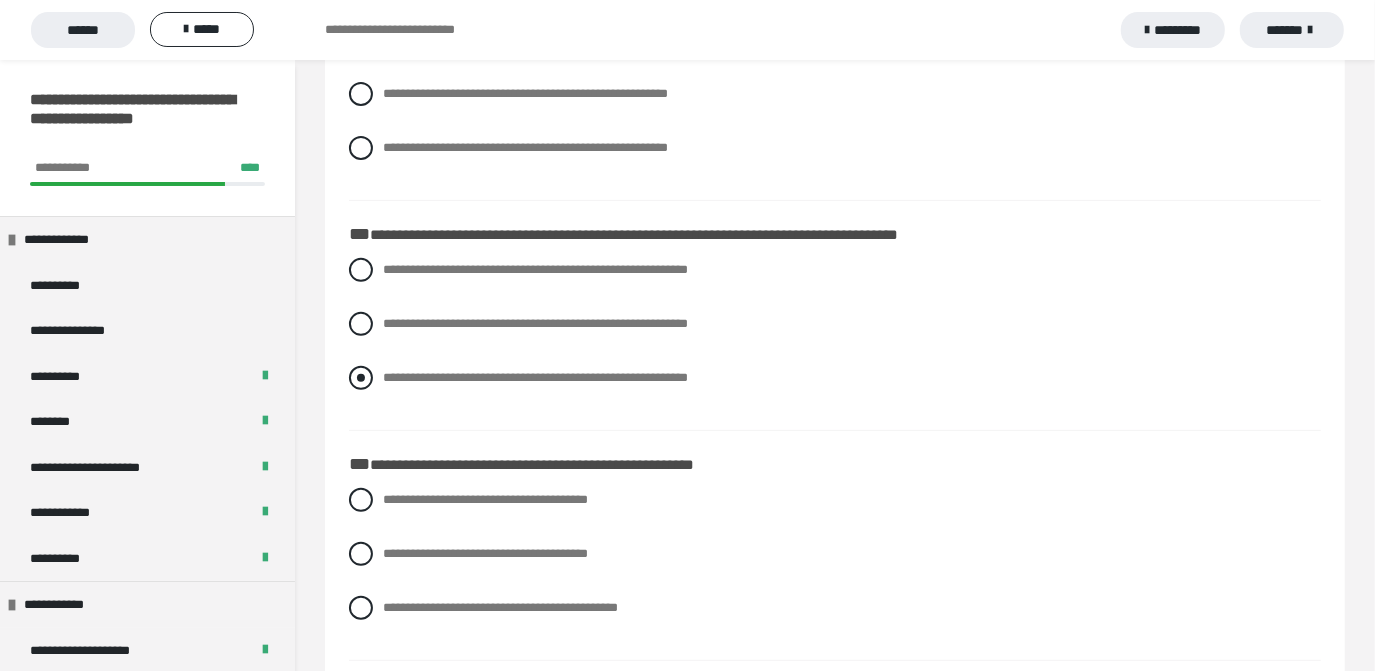 click at bounding box center (361, 378) 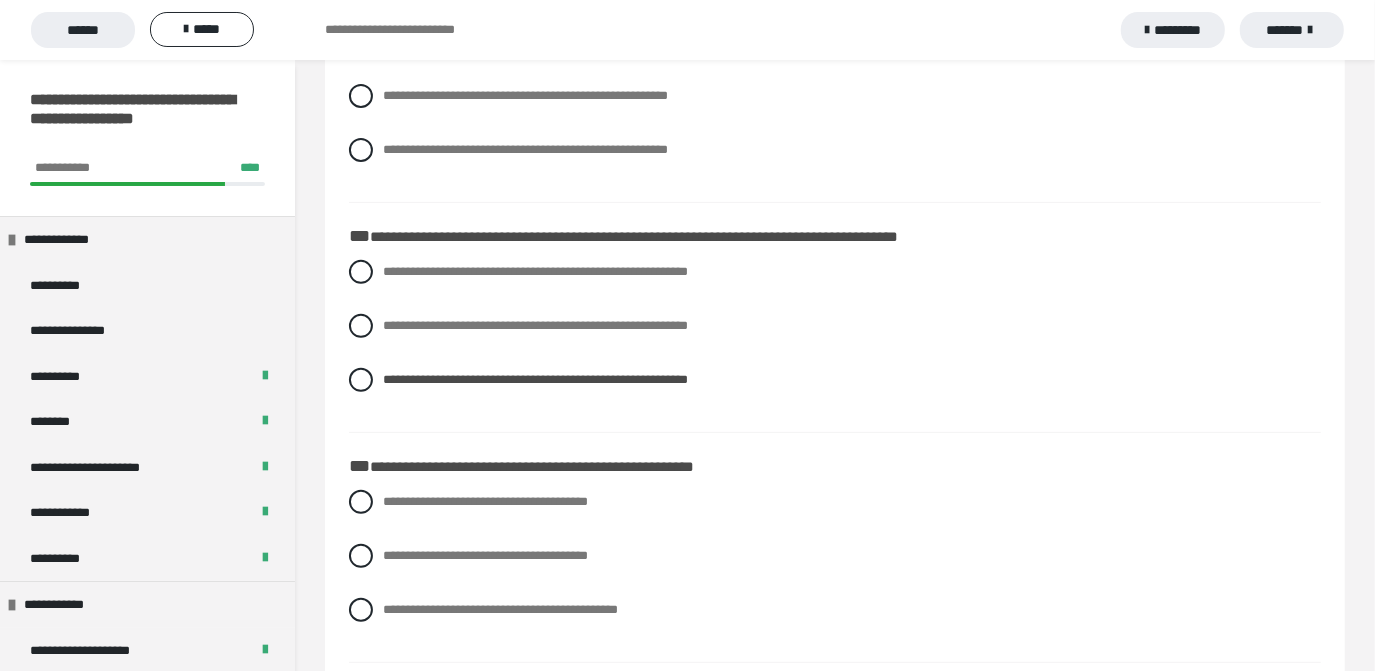scroll, scrollTop: 394, scrollLeft: 0, axis: vertical 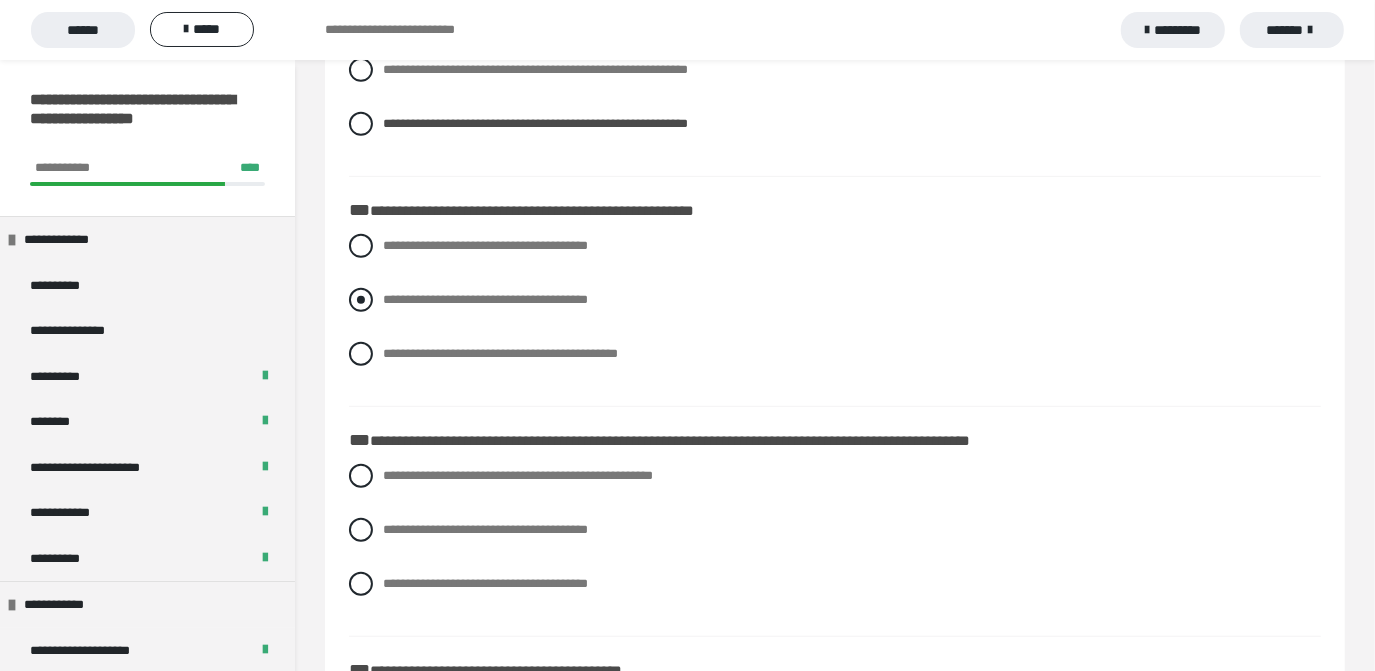 click at bounding box center (361, 300) 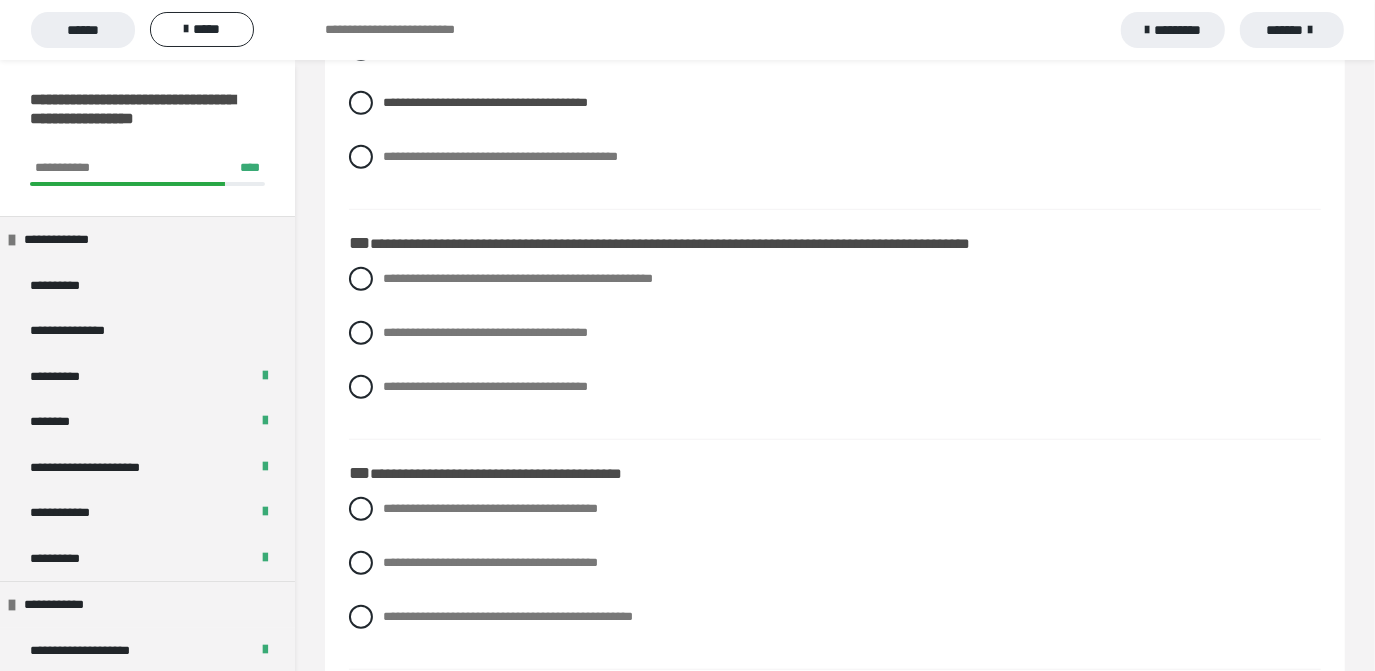 scroll, scrollTop: 844, scrollLeft: 0, axis: vertical 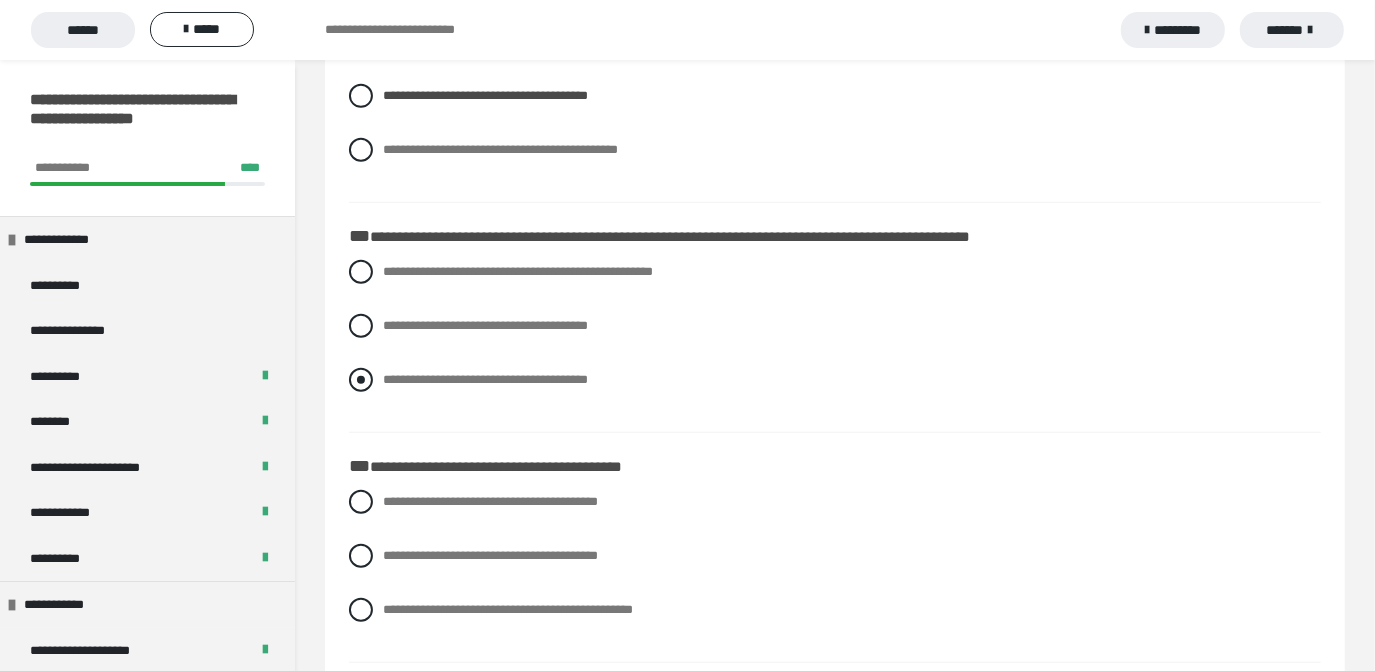 click at bounding box center [361, 380] 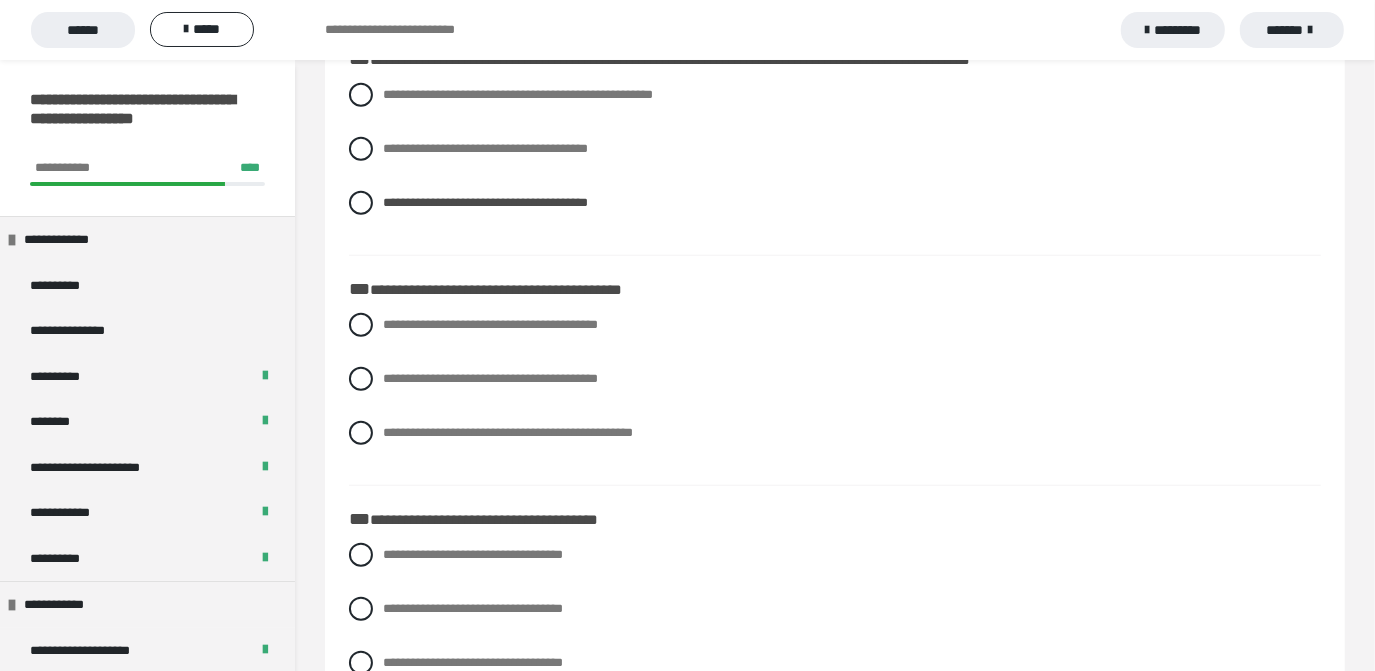 scroll, scrollTop: 1045, scrollLeft: 0, axis: vertical 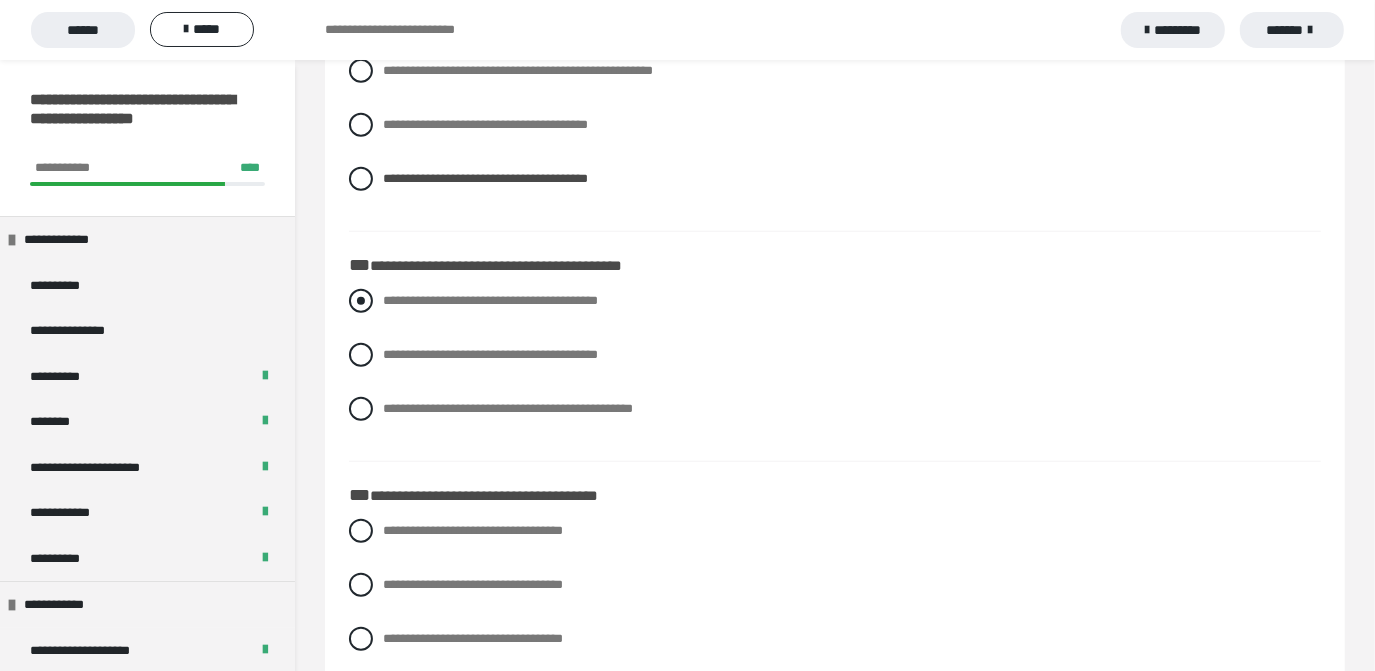 click at bounding box center [361, 301] 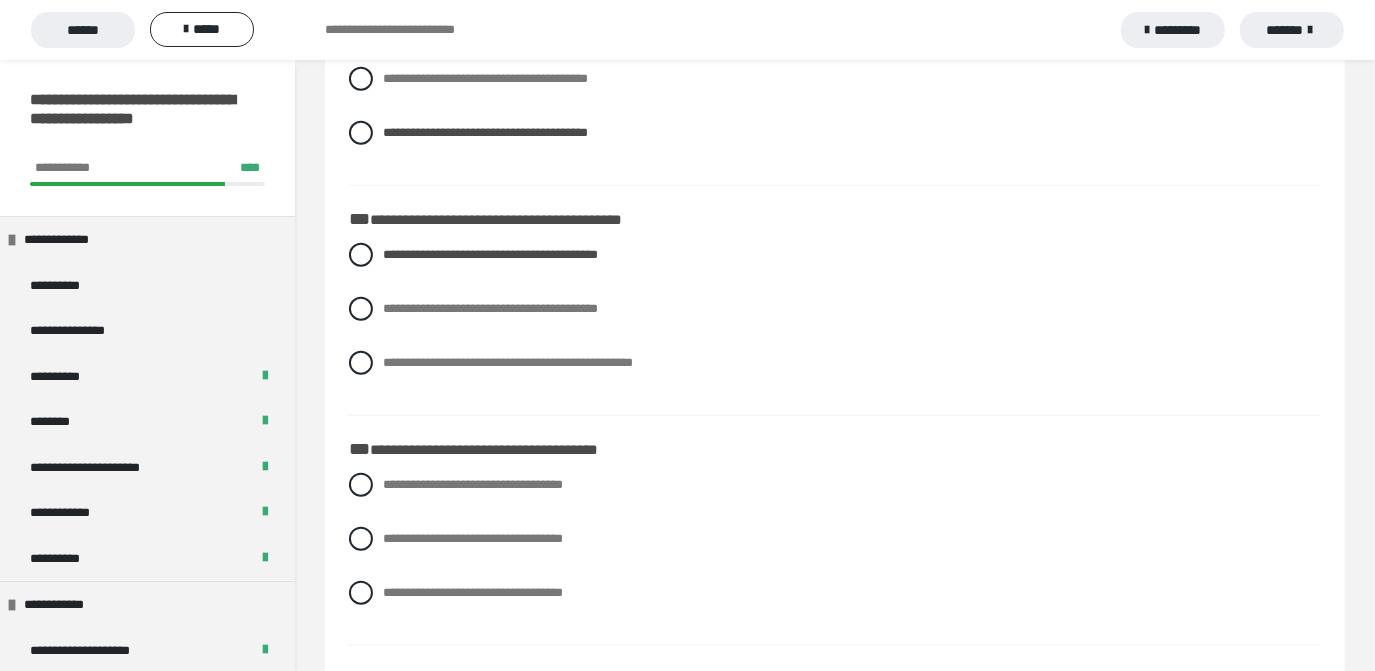 scroll, scrollTop: 1094, scrollLeft: 0, axis: vertical 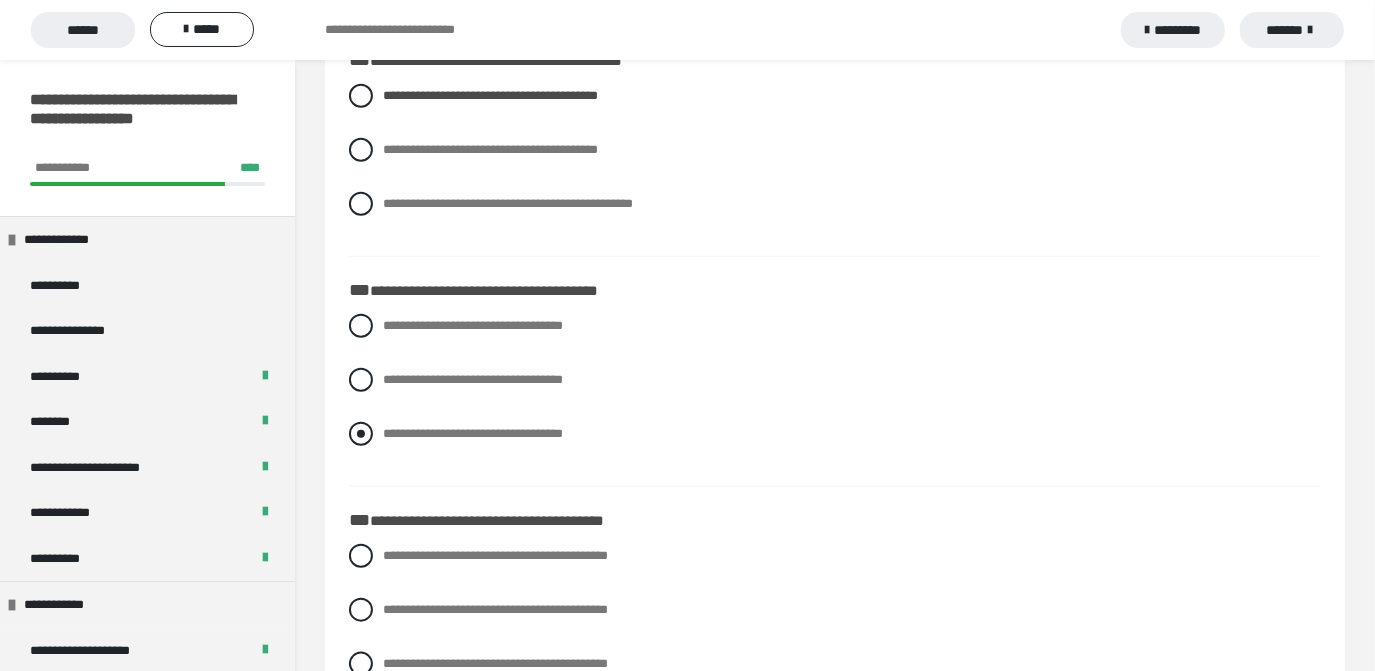 click at bounding box center (361, 434) 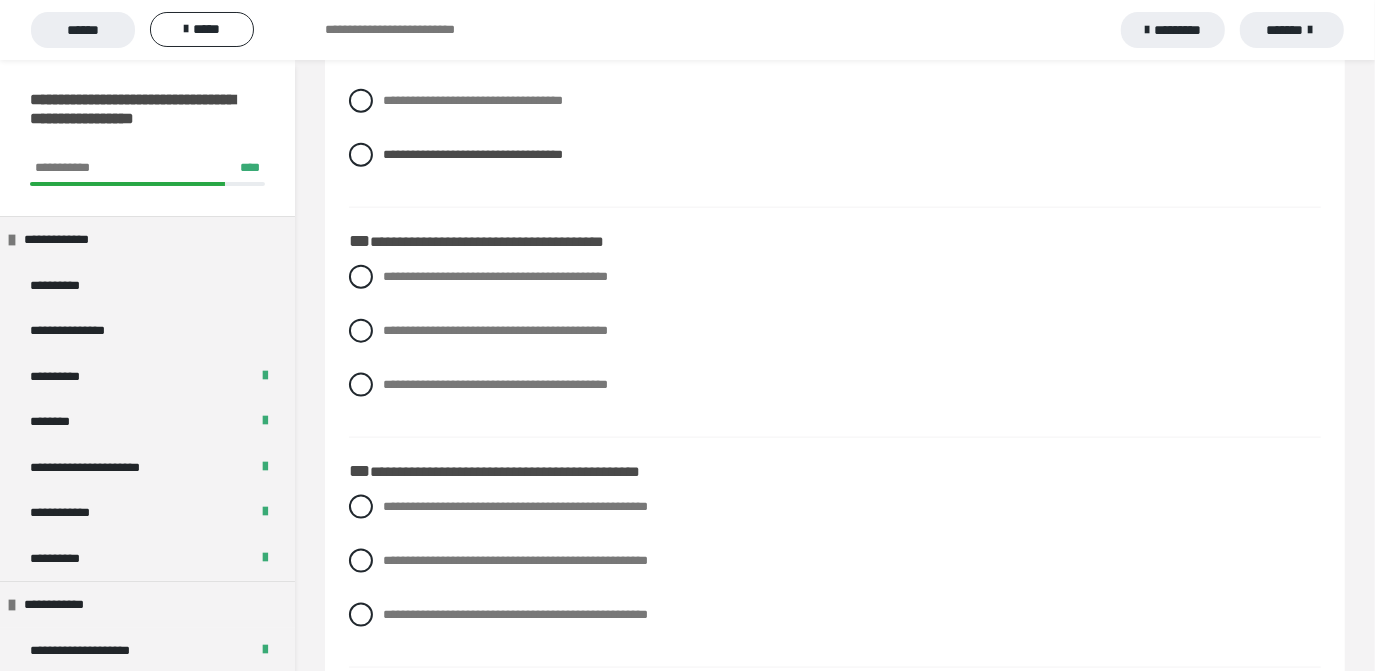 scroll, scrollTop: 1533, scrollLeft: 0, axis: vertical 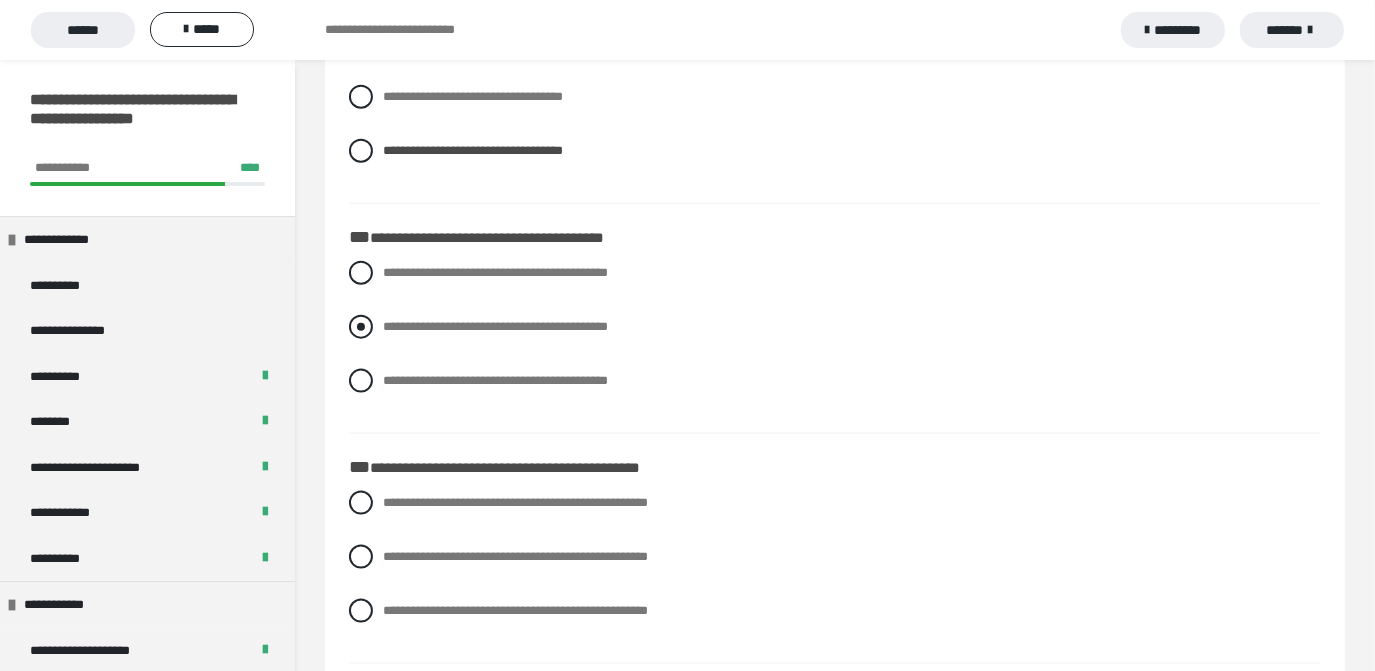 click at bounding box center [361, 327] 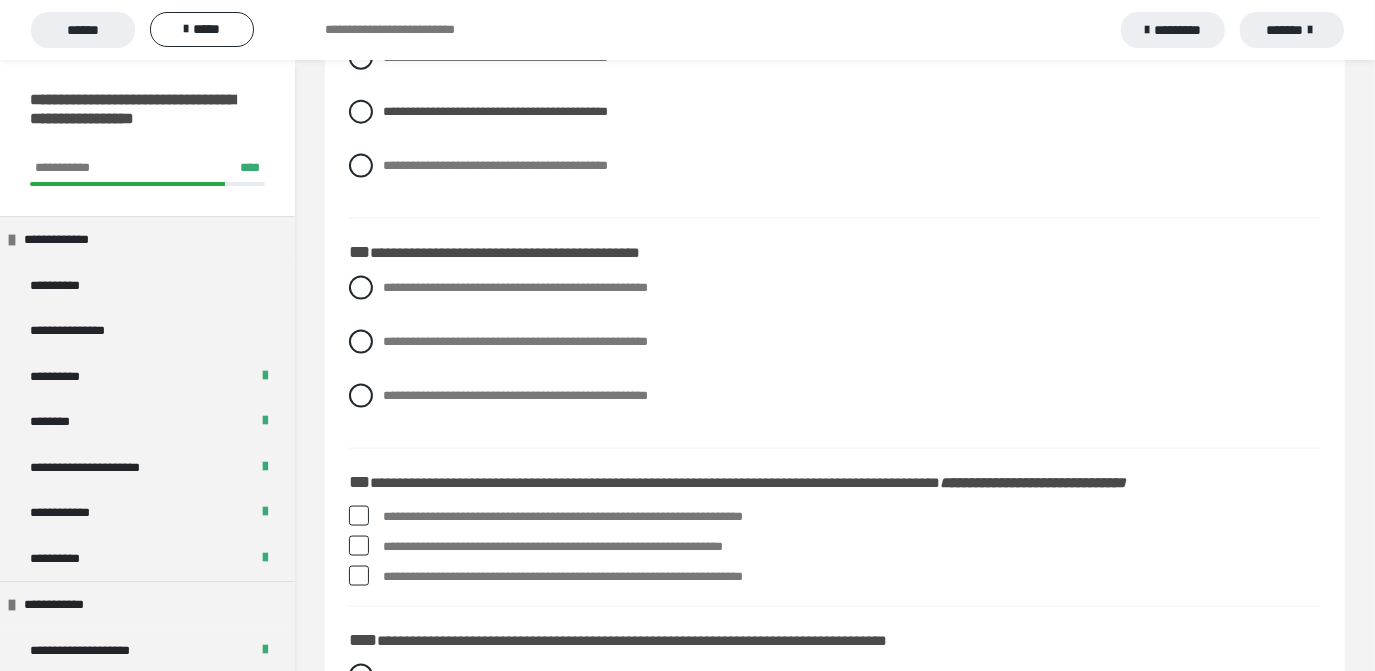 scroll, scrollTop: 1754, scrollLeft: 0, axis: vertical 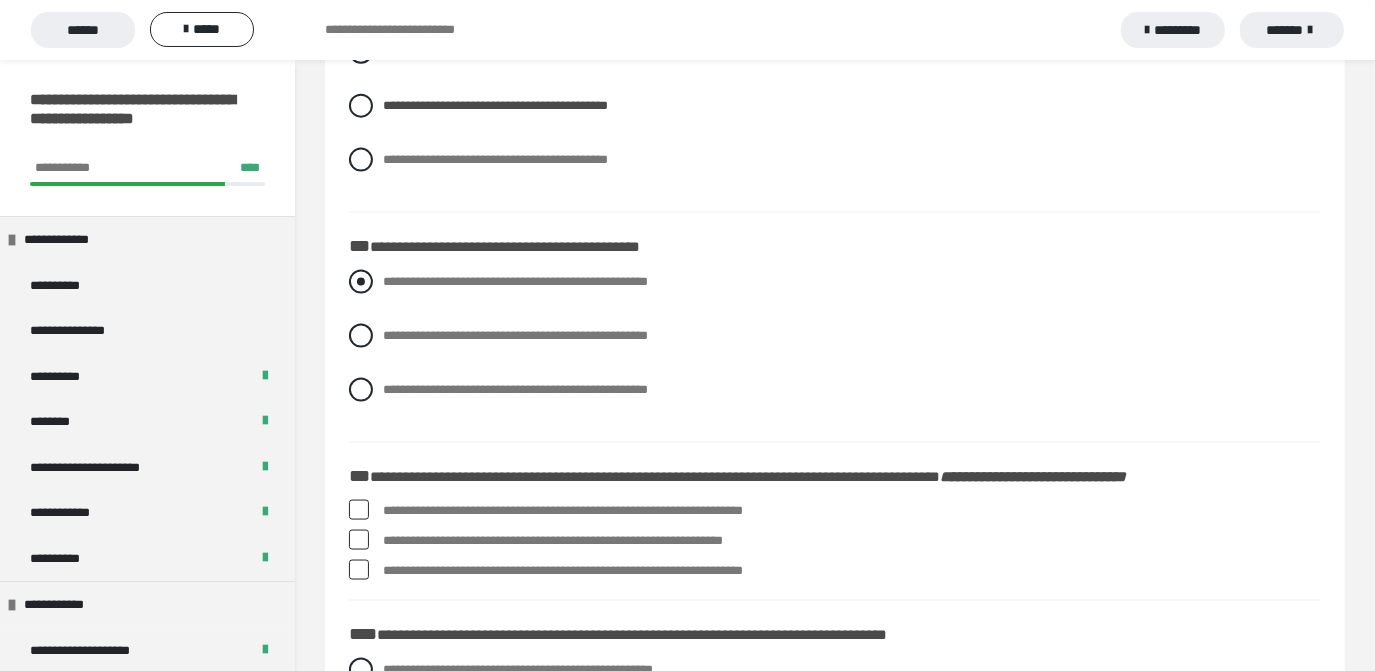 click at bounding box center [361, 282] 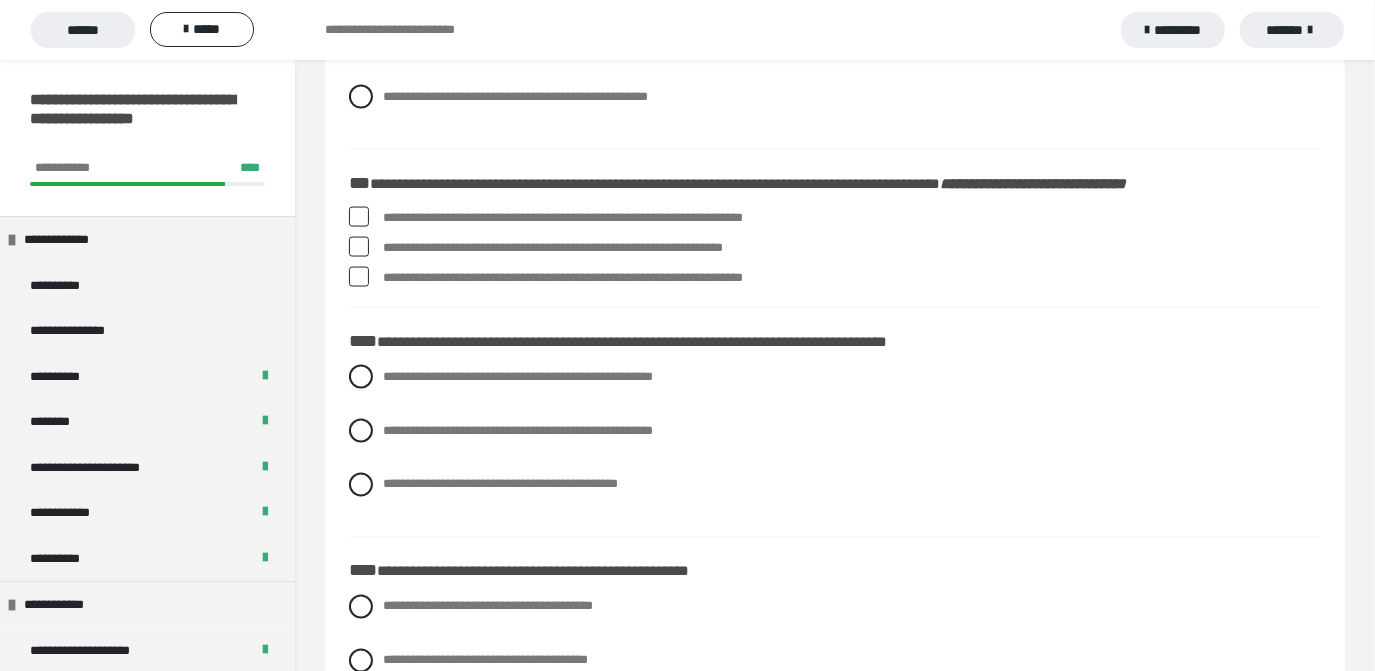 scroll, scrollTop: 2054, scrollLeft: 0, axis: vertical 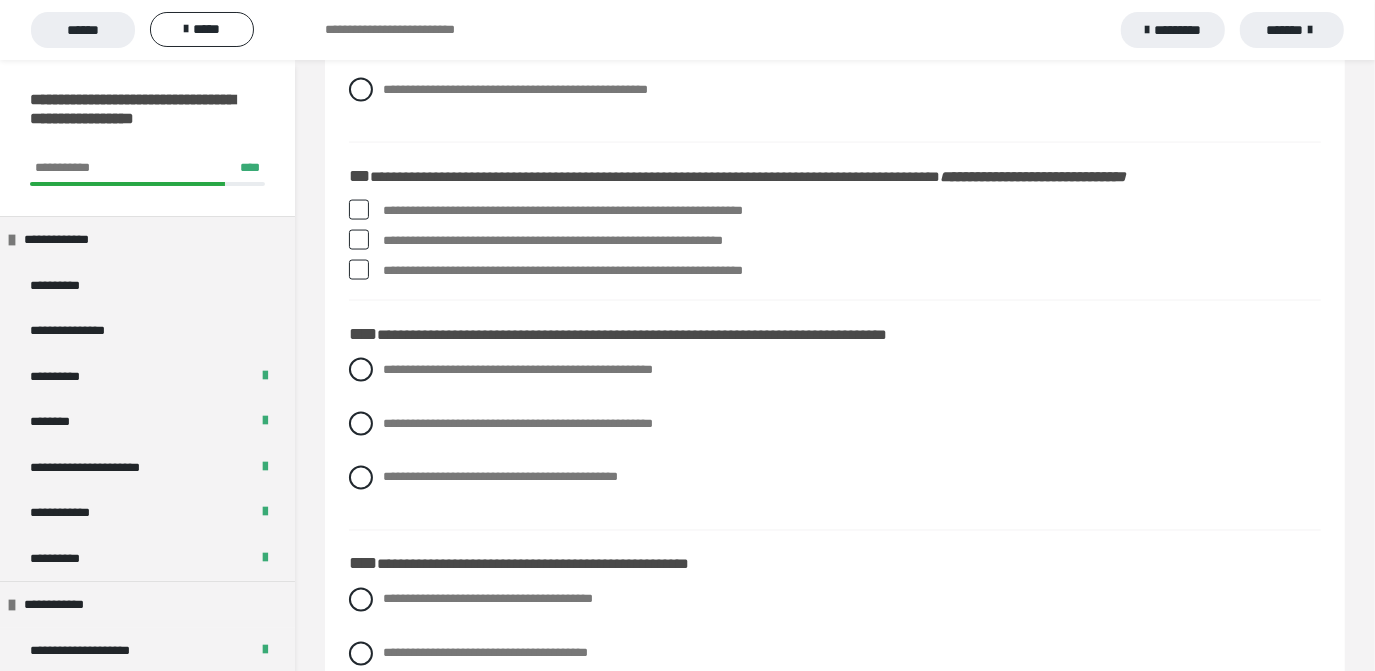 click at bounding box center (359, 270) 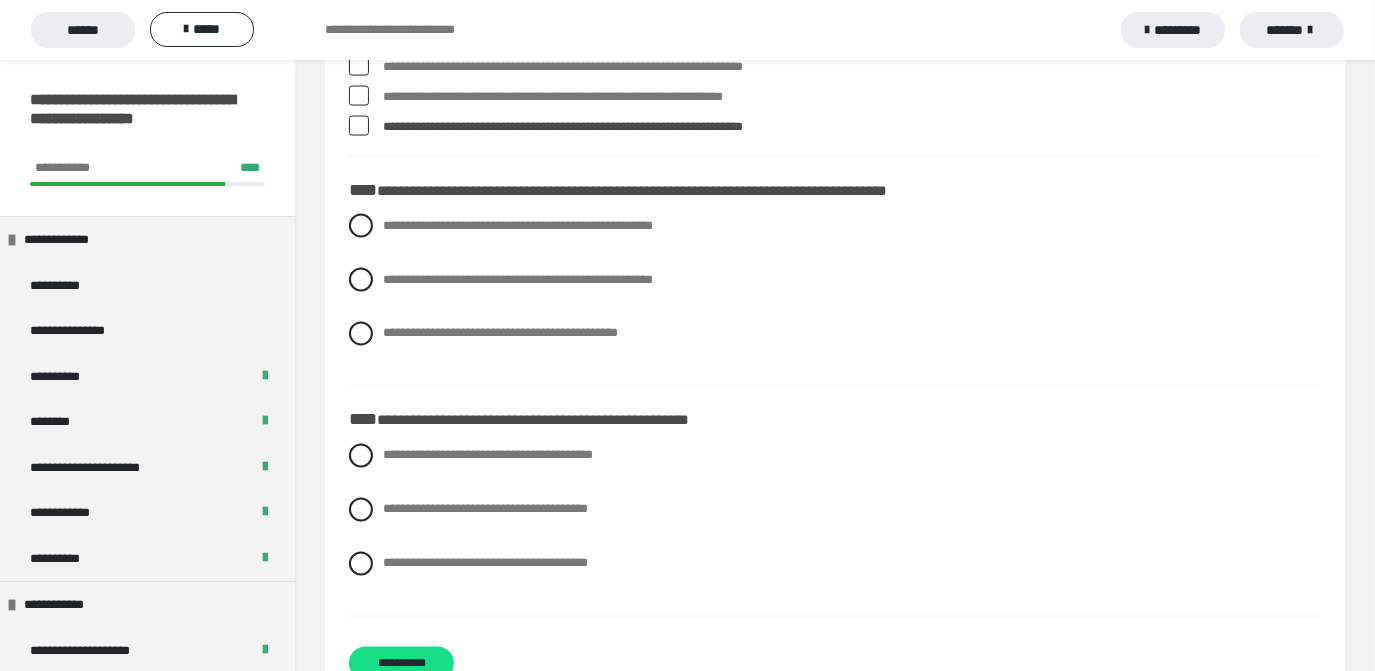 scroll, scrollTop: 2201, scrollLeft: 0, axis: vertical 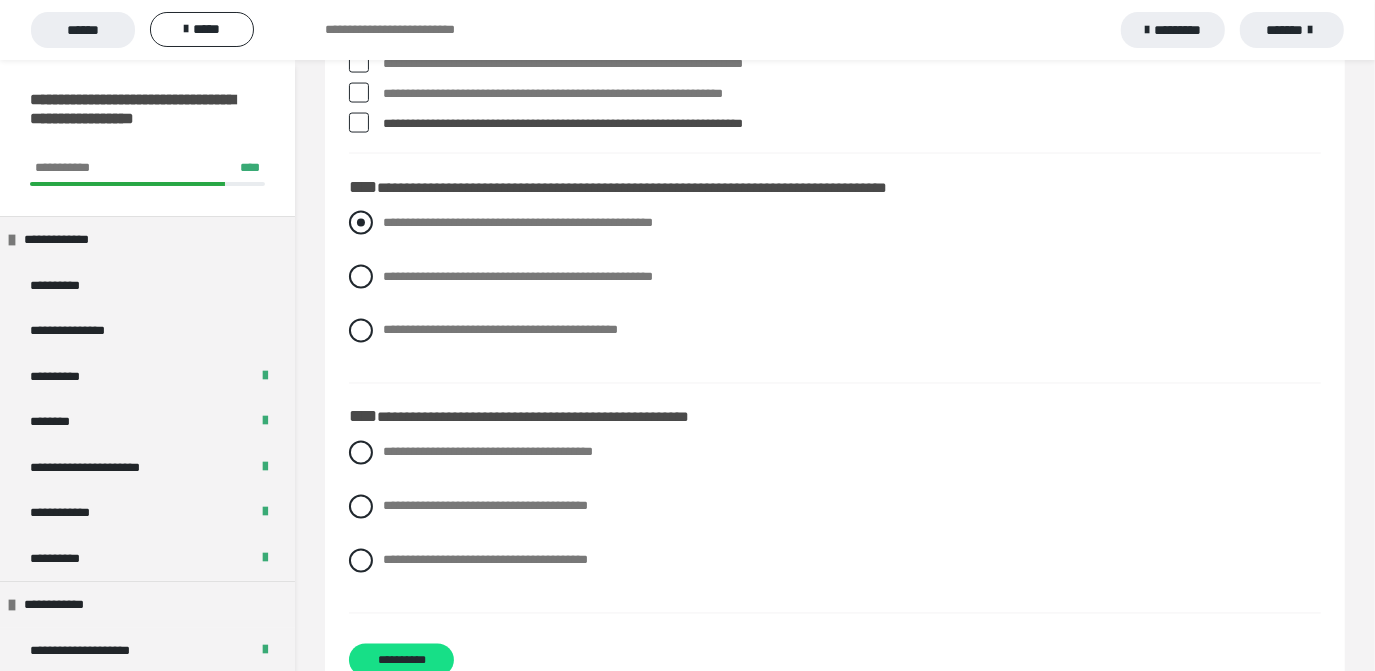 click at bounding box center [361, 223] 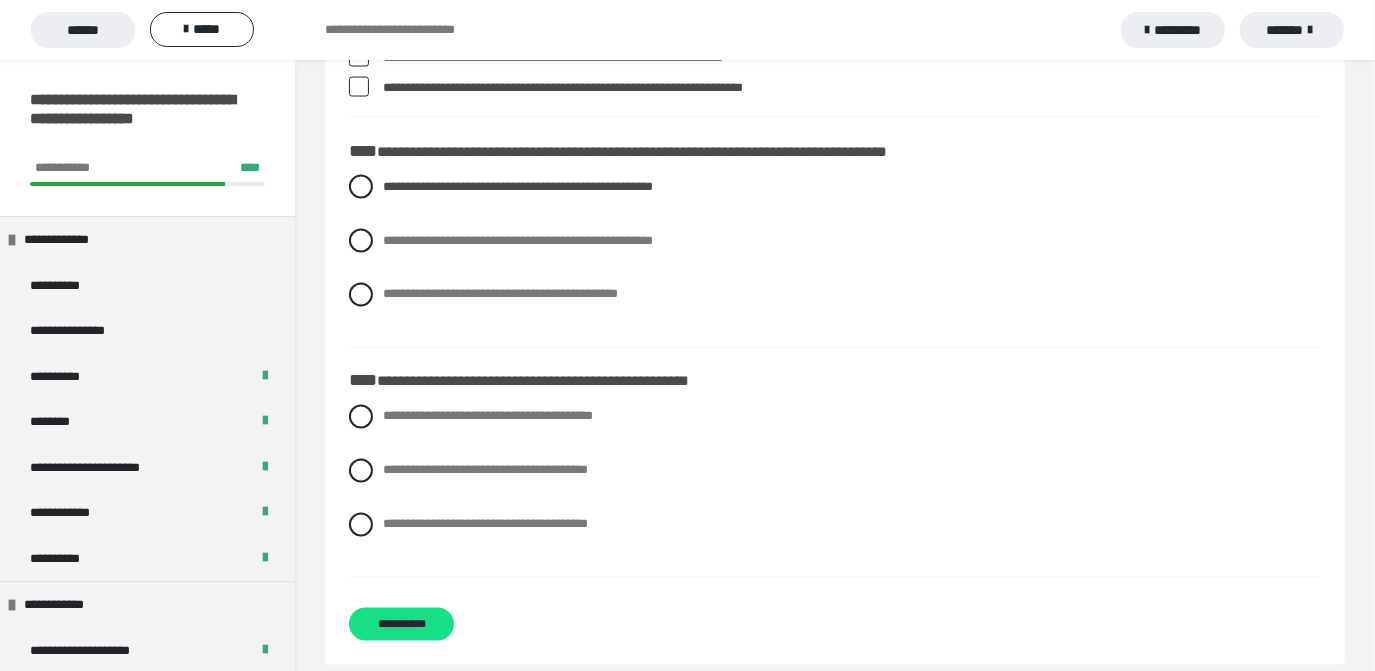 scroll, scrollTop: 2257, scrollLeft: 0, axis: vertical 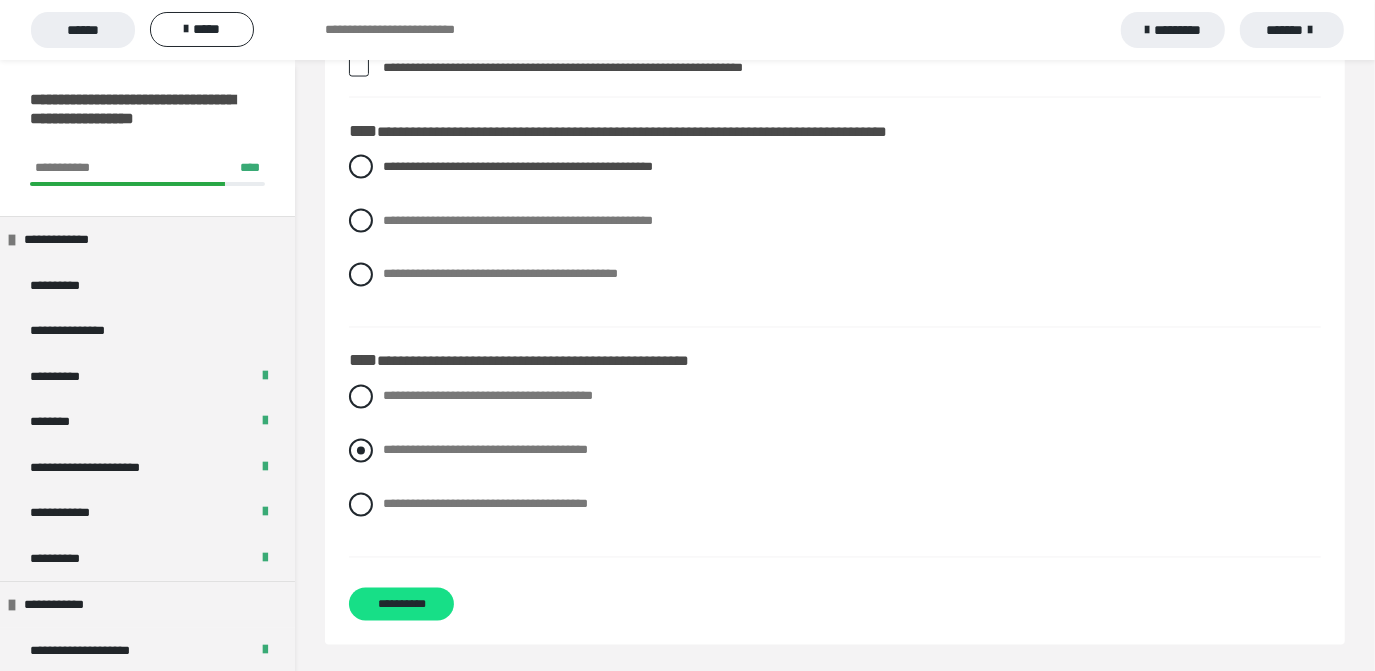 click at bounding box center (361, 451) 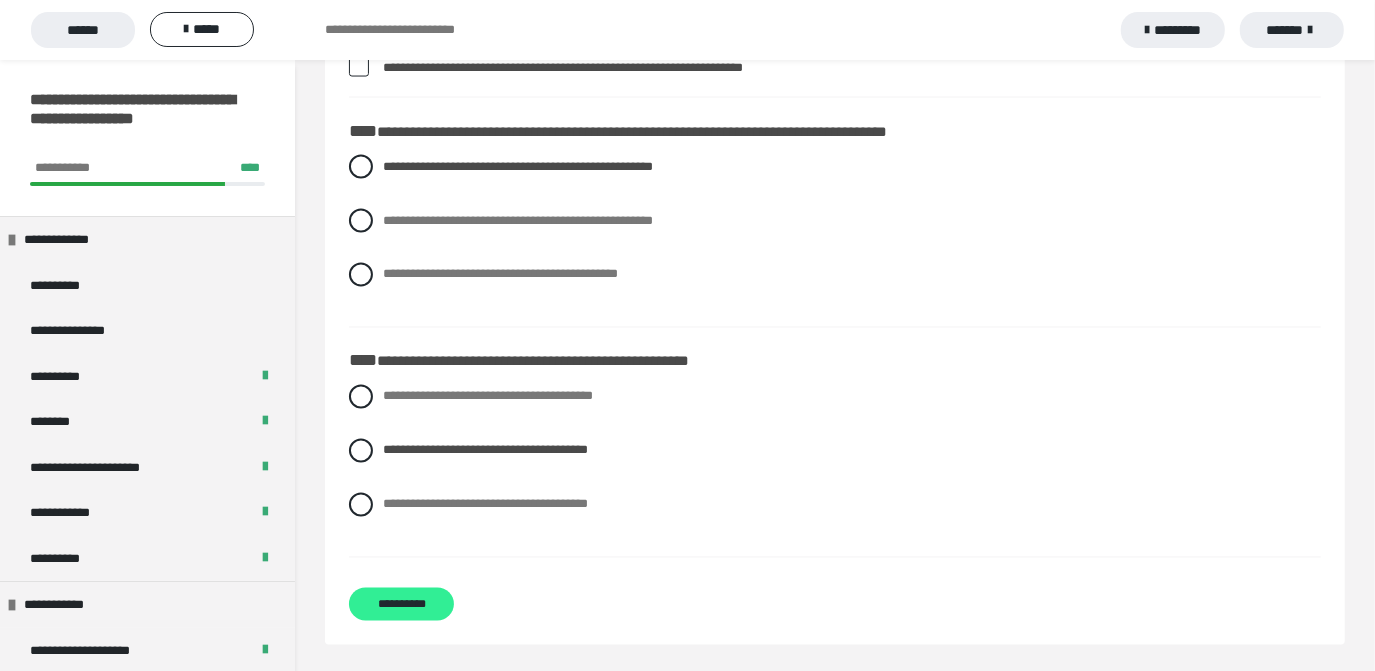 click on "**********" at bounding box center (401, 604) 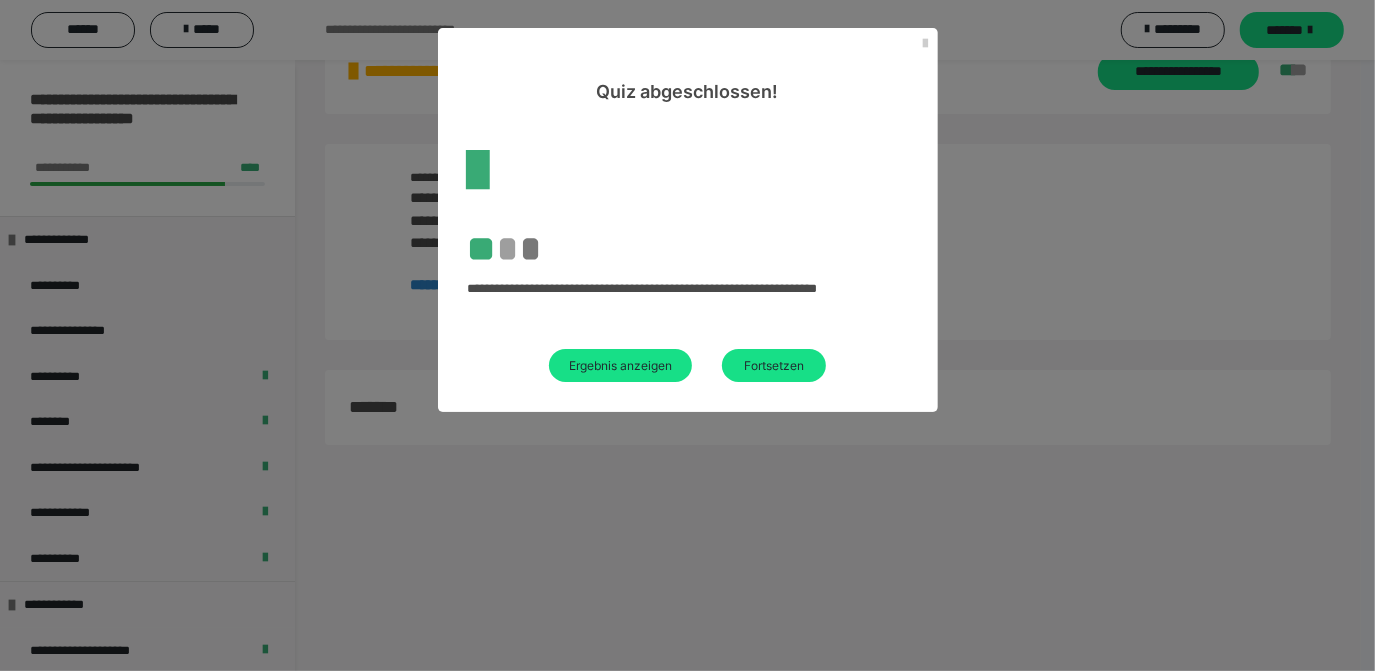 scroll, scrollTop: 2257, scrollLeft: 0, axis: vertical 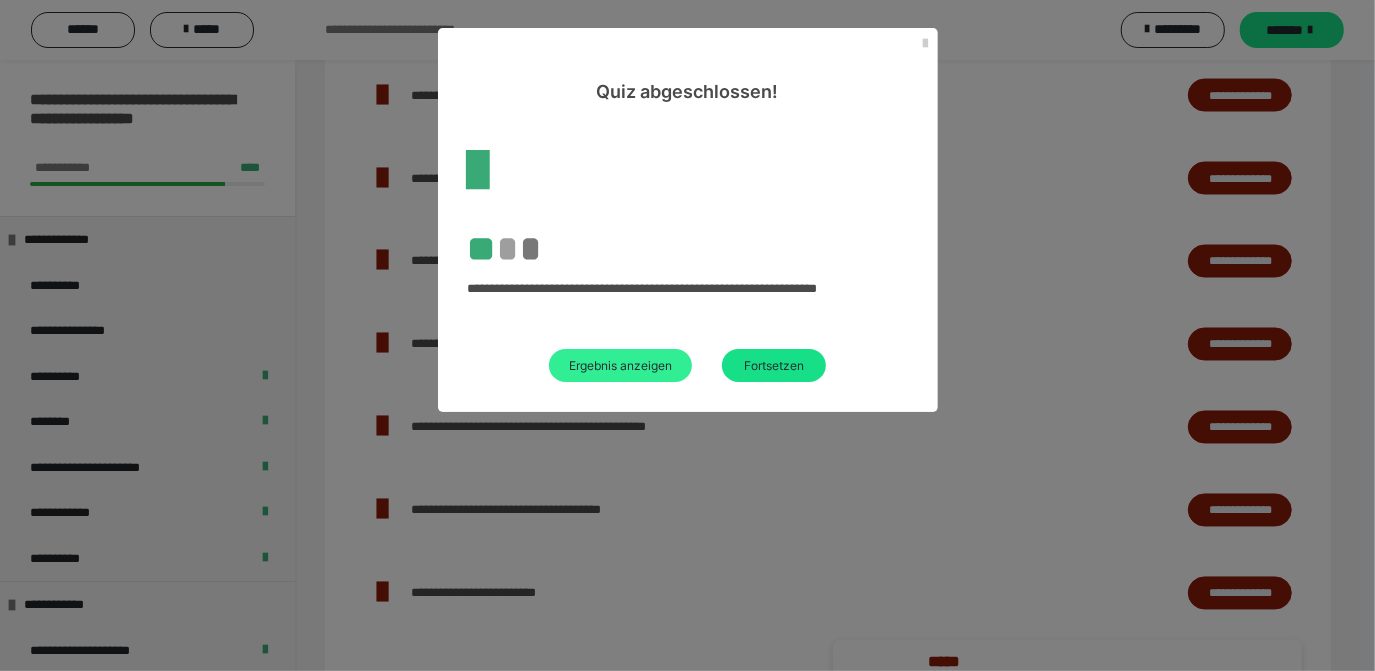 click on "Ergebnis anzeigen" at bounding box center (620, 365) 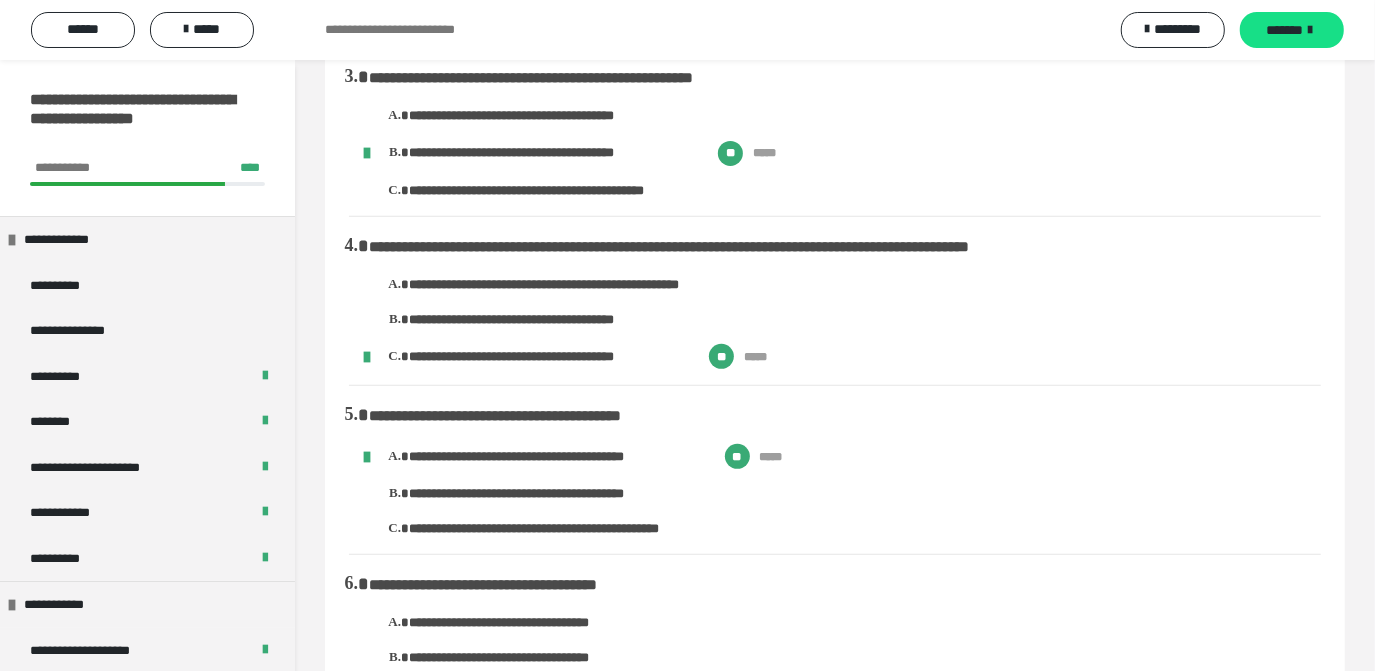 scroll, scrollTop: 0, scrollLeft: 0, axis: both 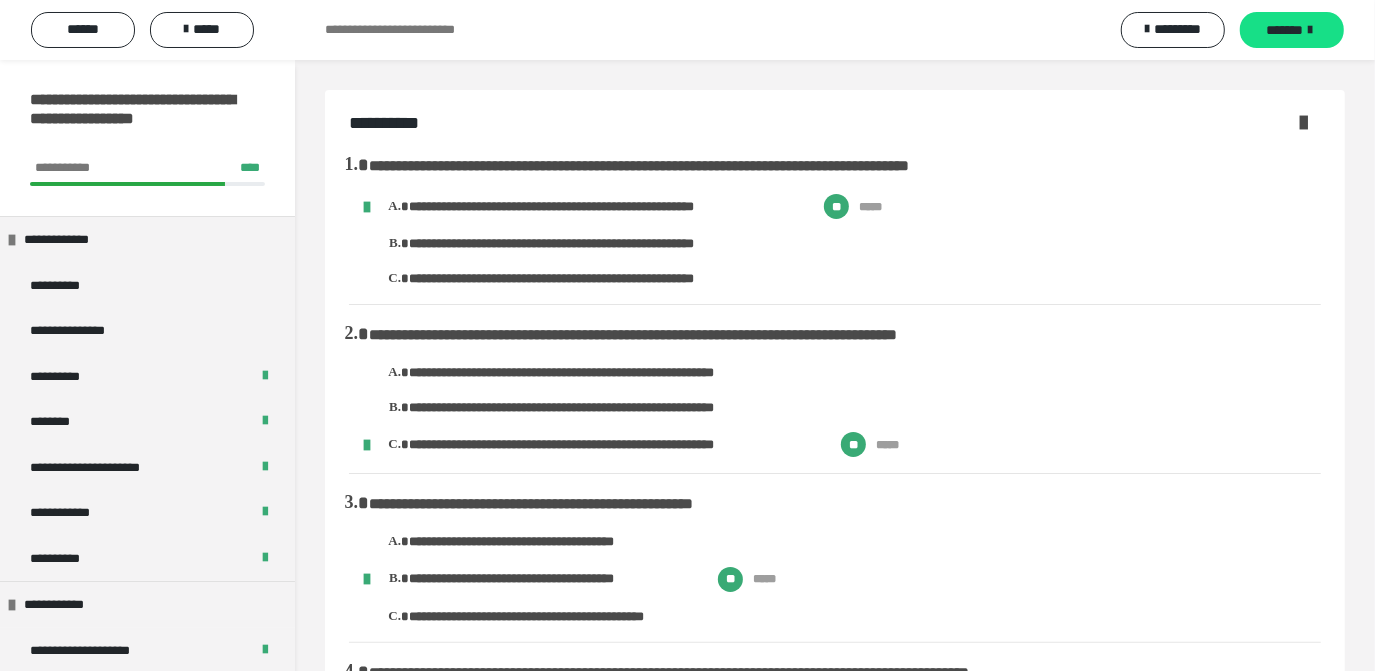 click at bounding box center [1303, 122] 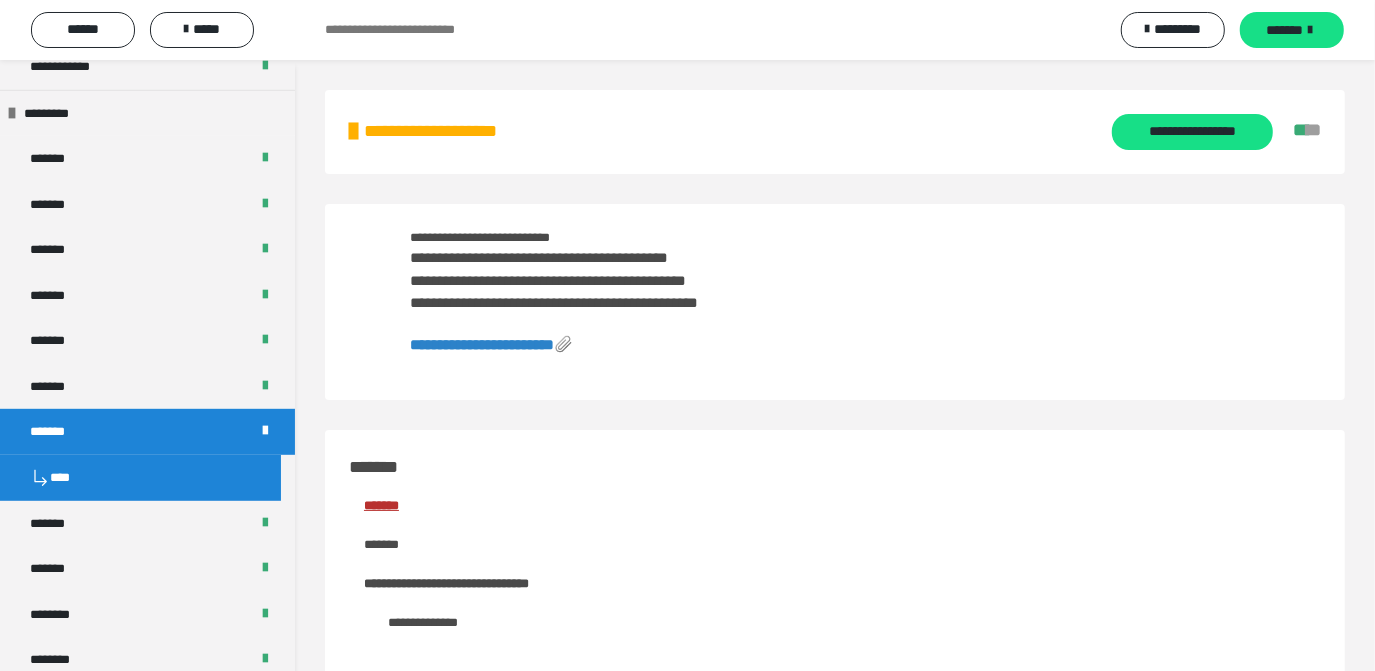 scroll, scrollTop: 645, scrollLeft: 0, axis: vertical 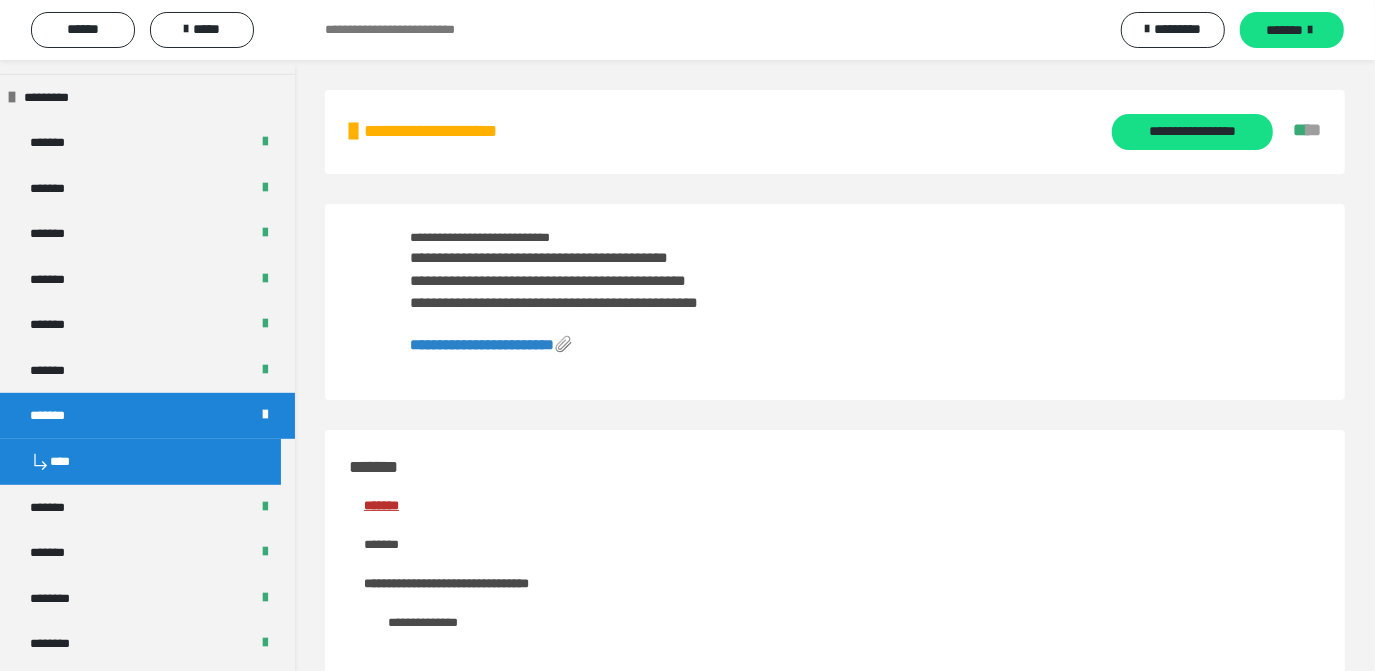click on "**********" at bounding box center [491, 344] 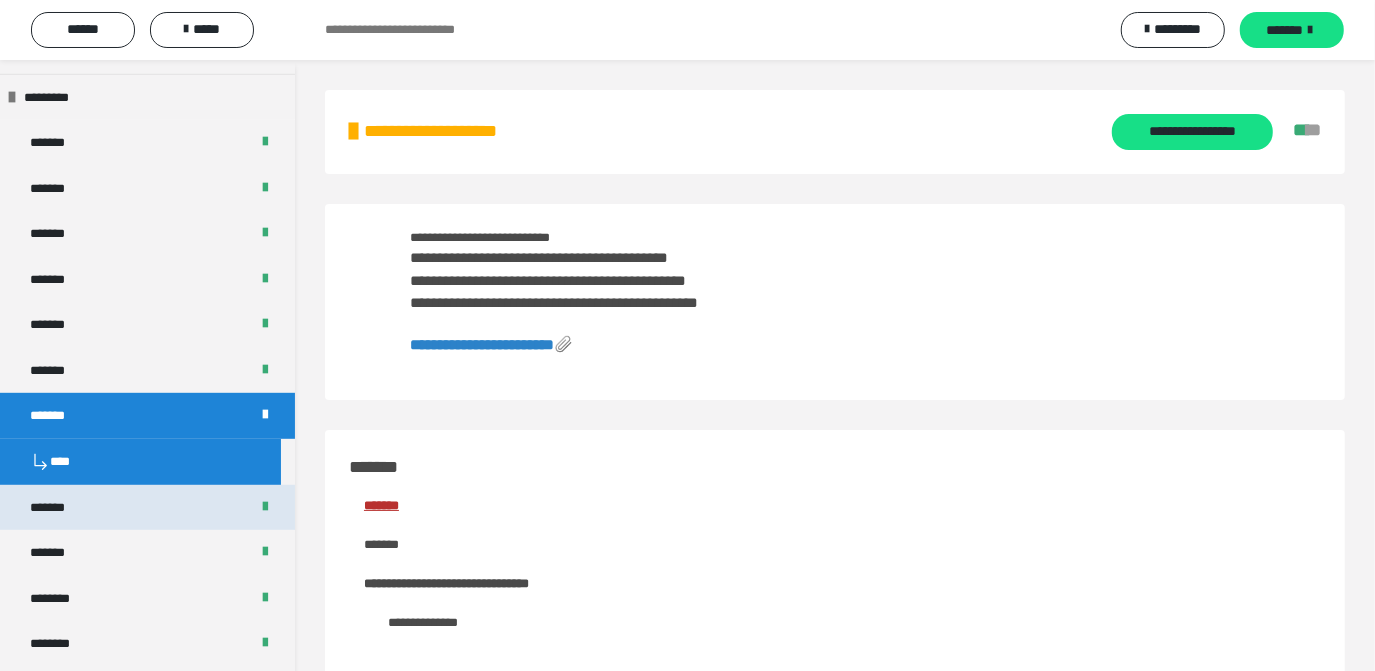 click on "*******" at bounding box center [147, 508] 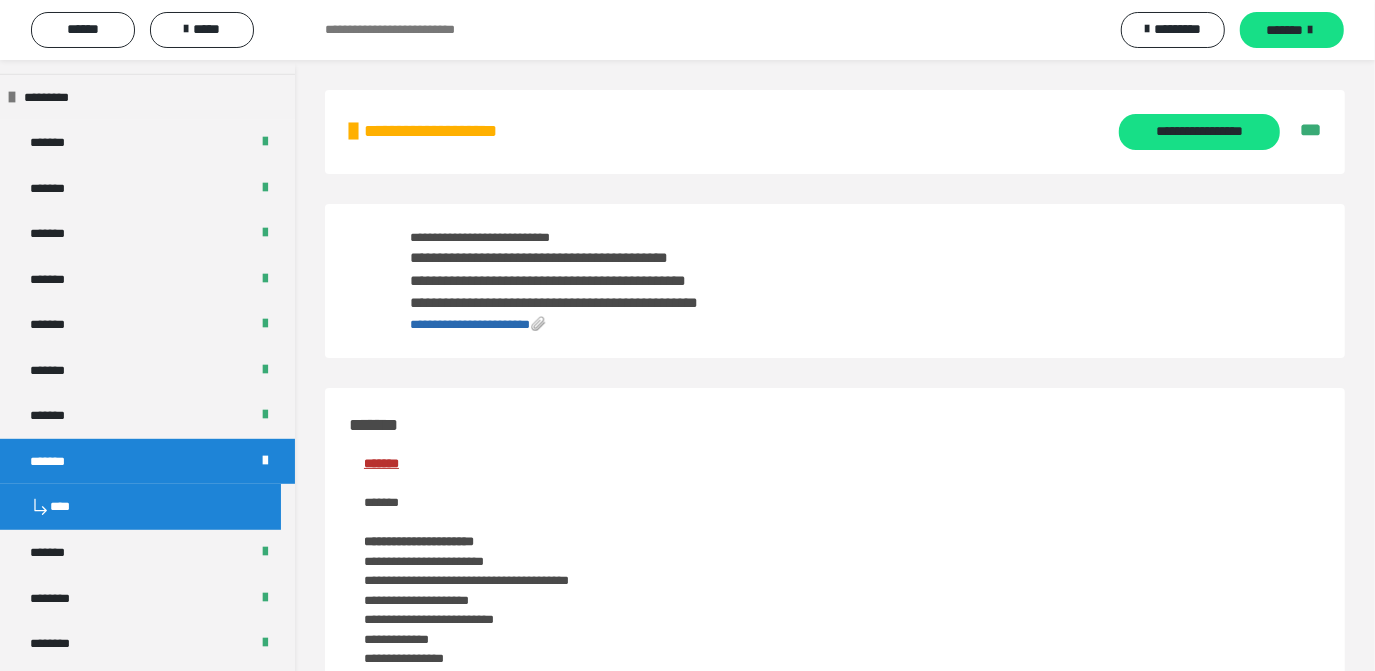 scroll, scrollTop: 36, scrollLeft: 0, axis: vertical 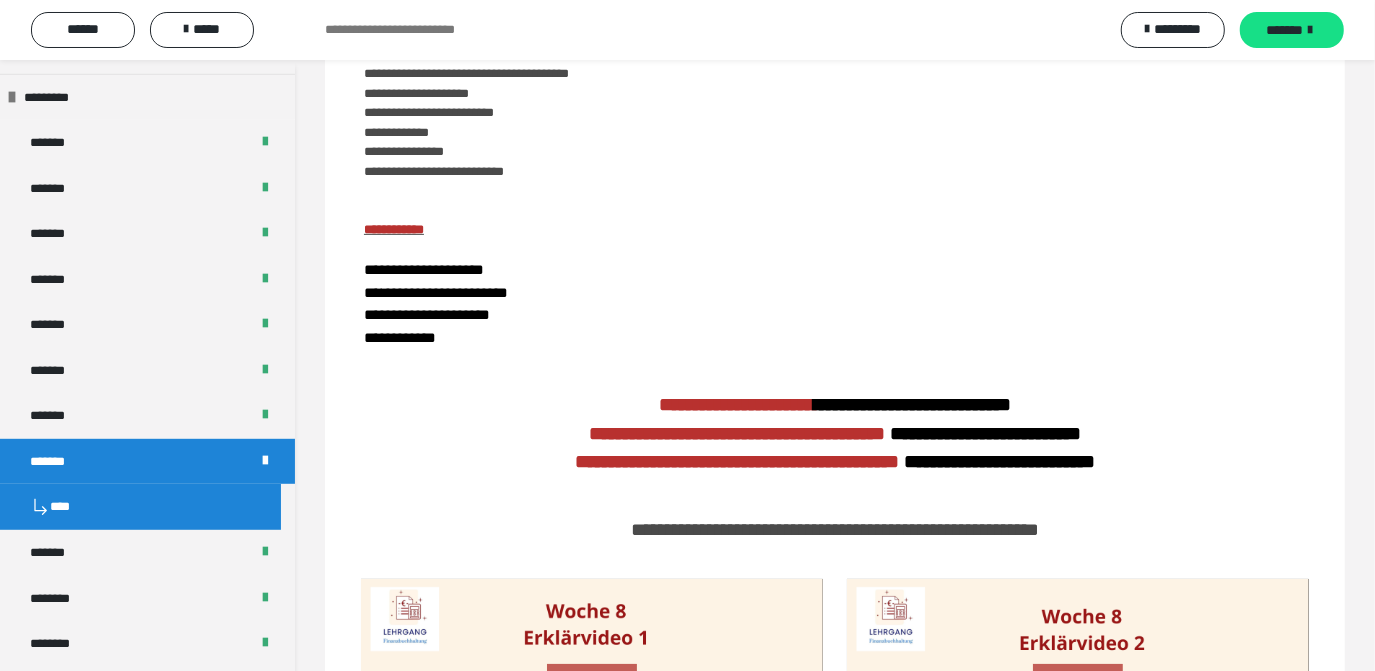 click on "**********" at bounding box center (835, 255) 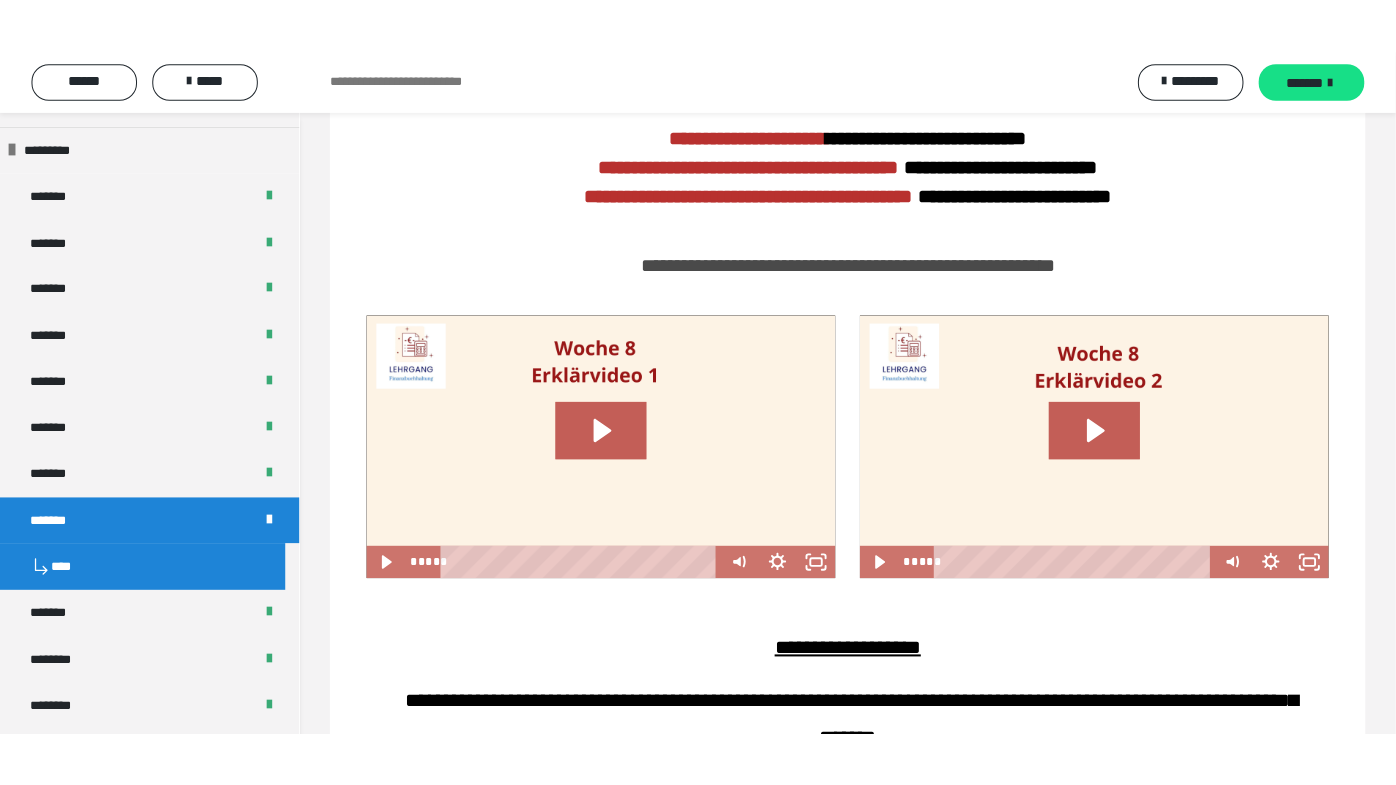scroll, scrollTop: 831, scrollLeft: 0, axis: vertical 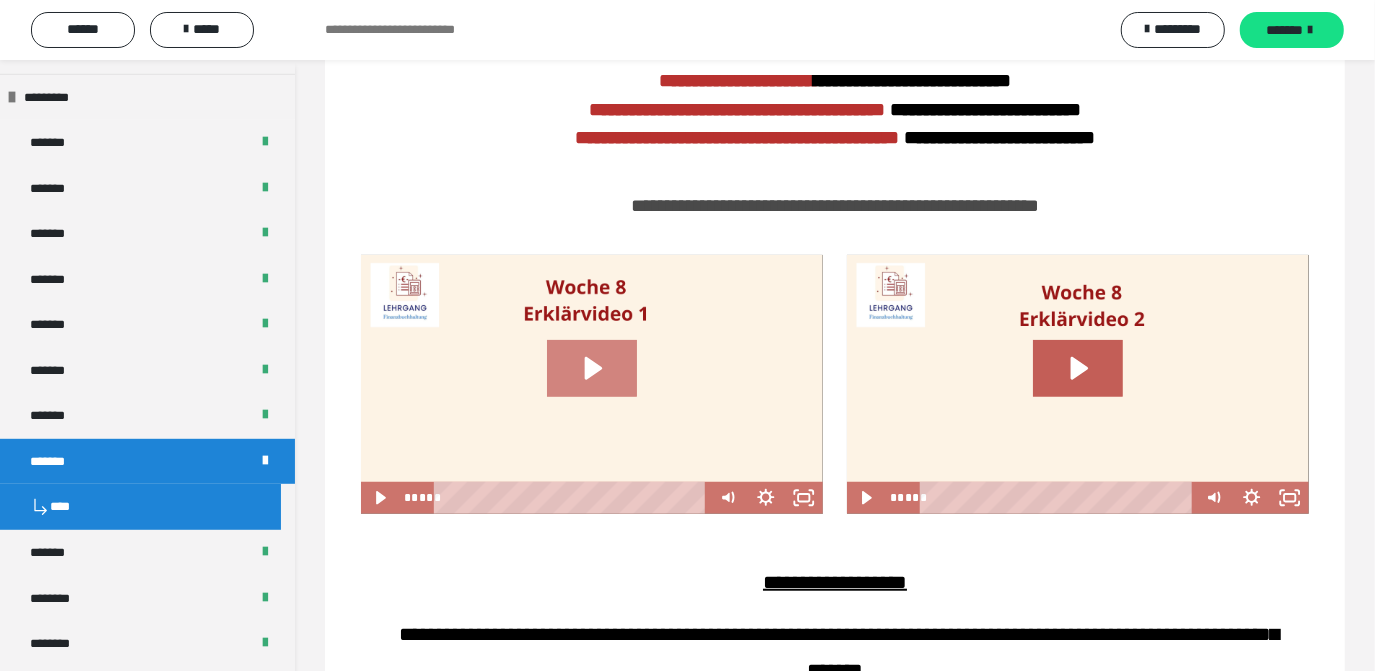 click 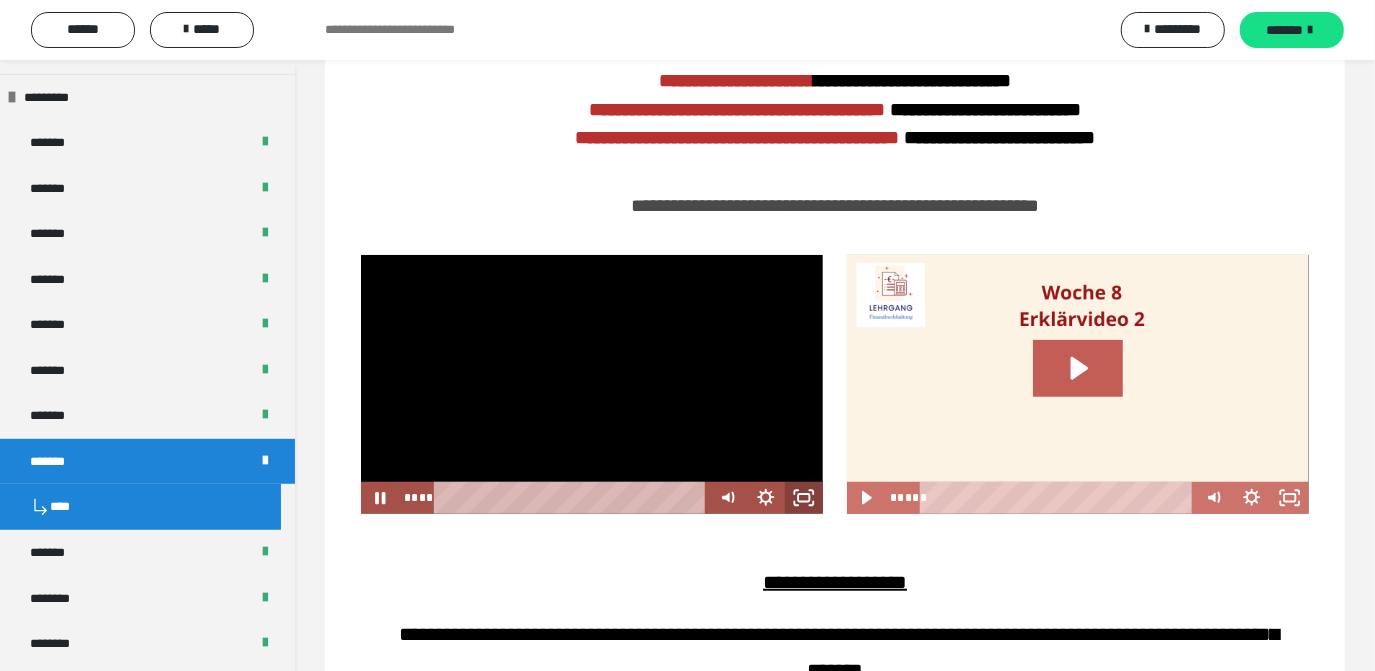 click 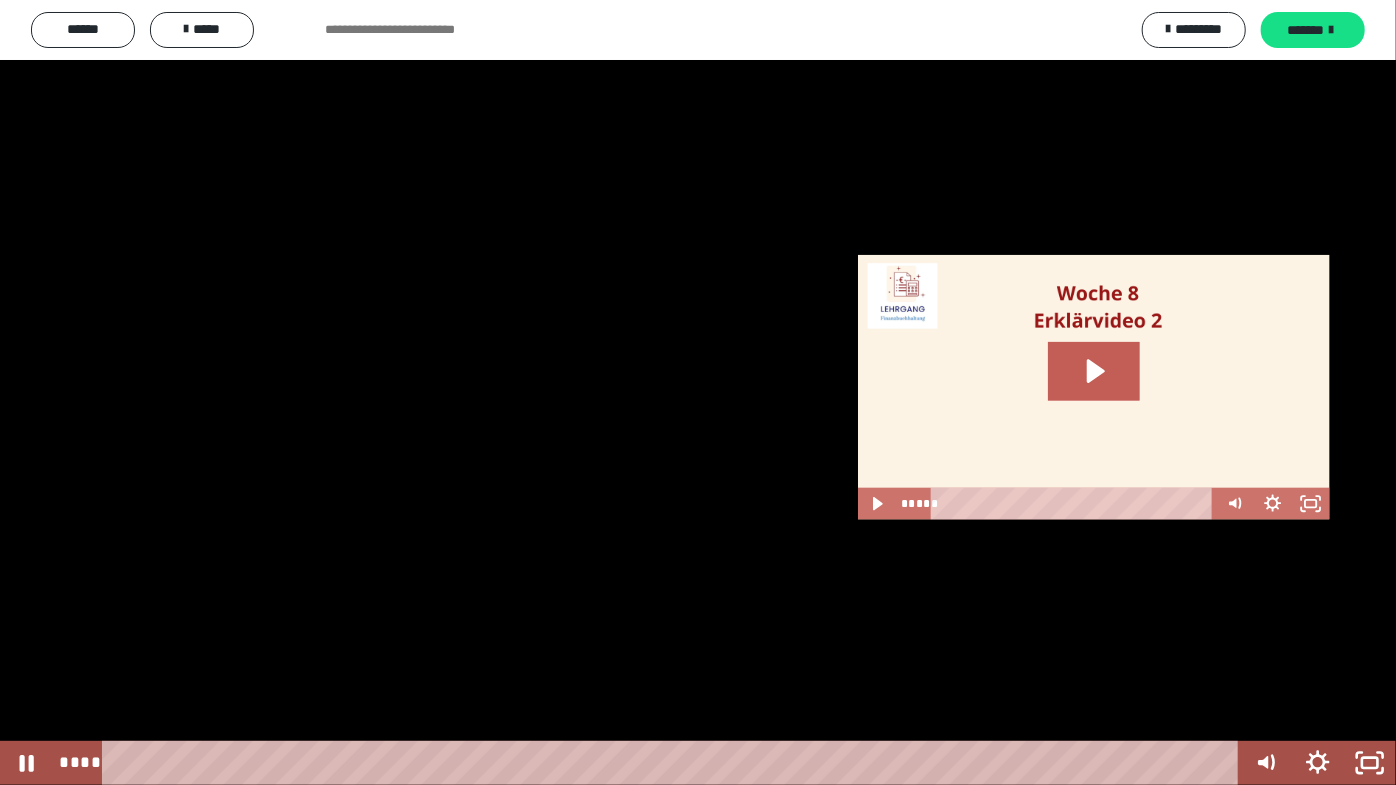 click at bounding box center (698, 392) 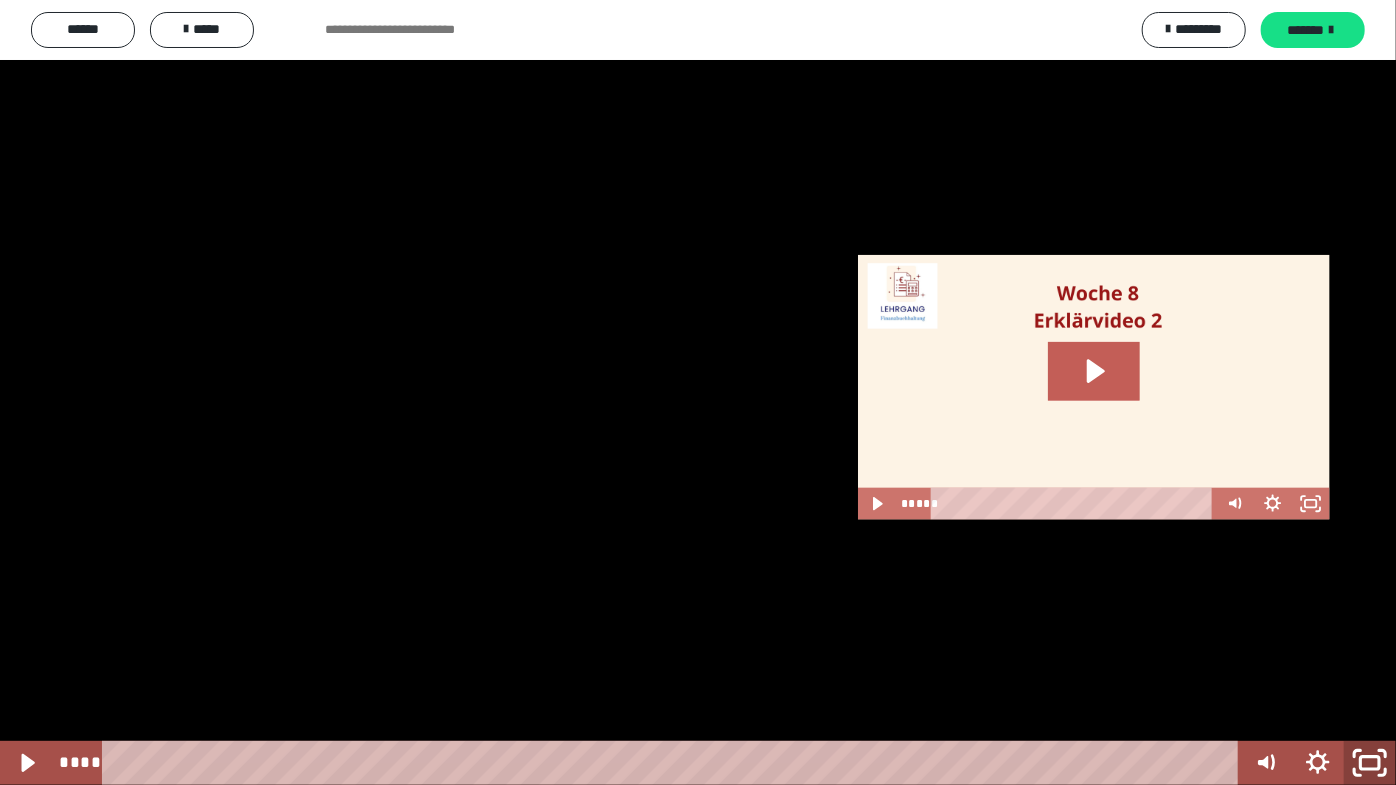 click 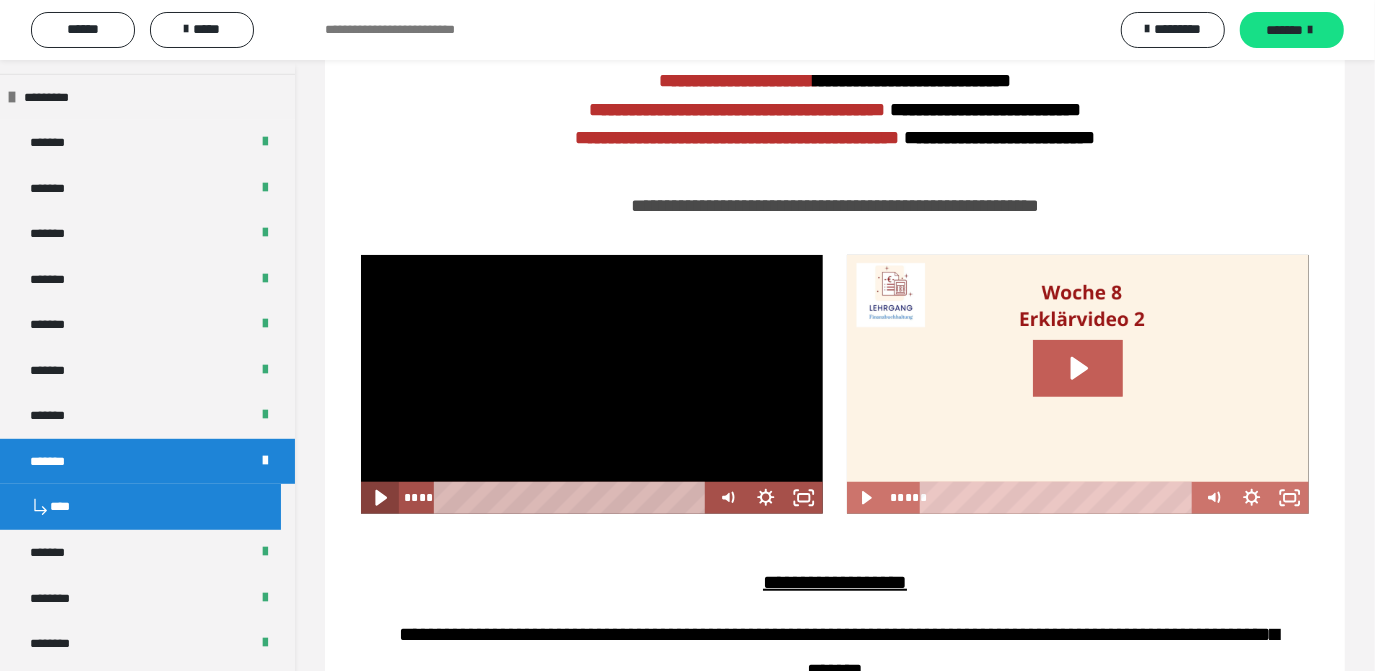 click 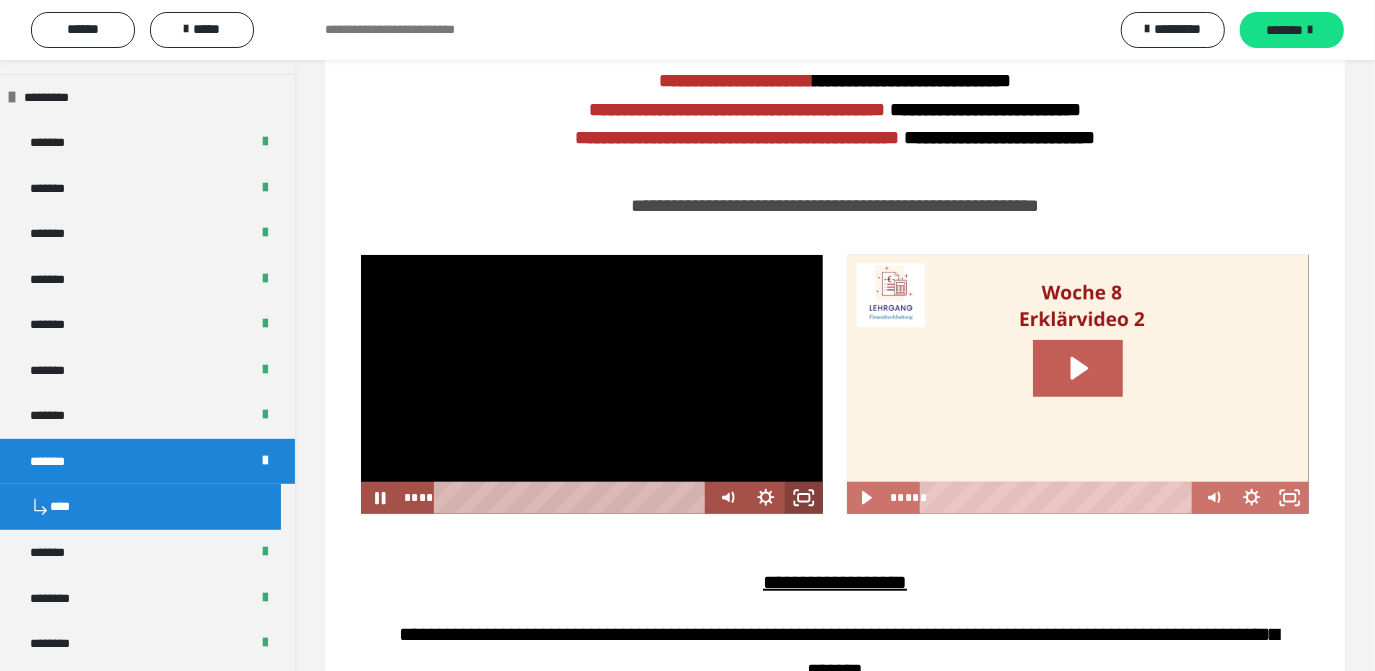 click 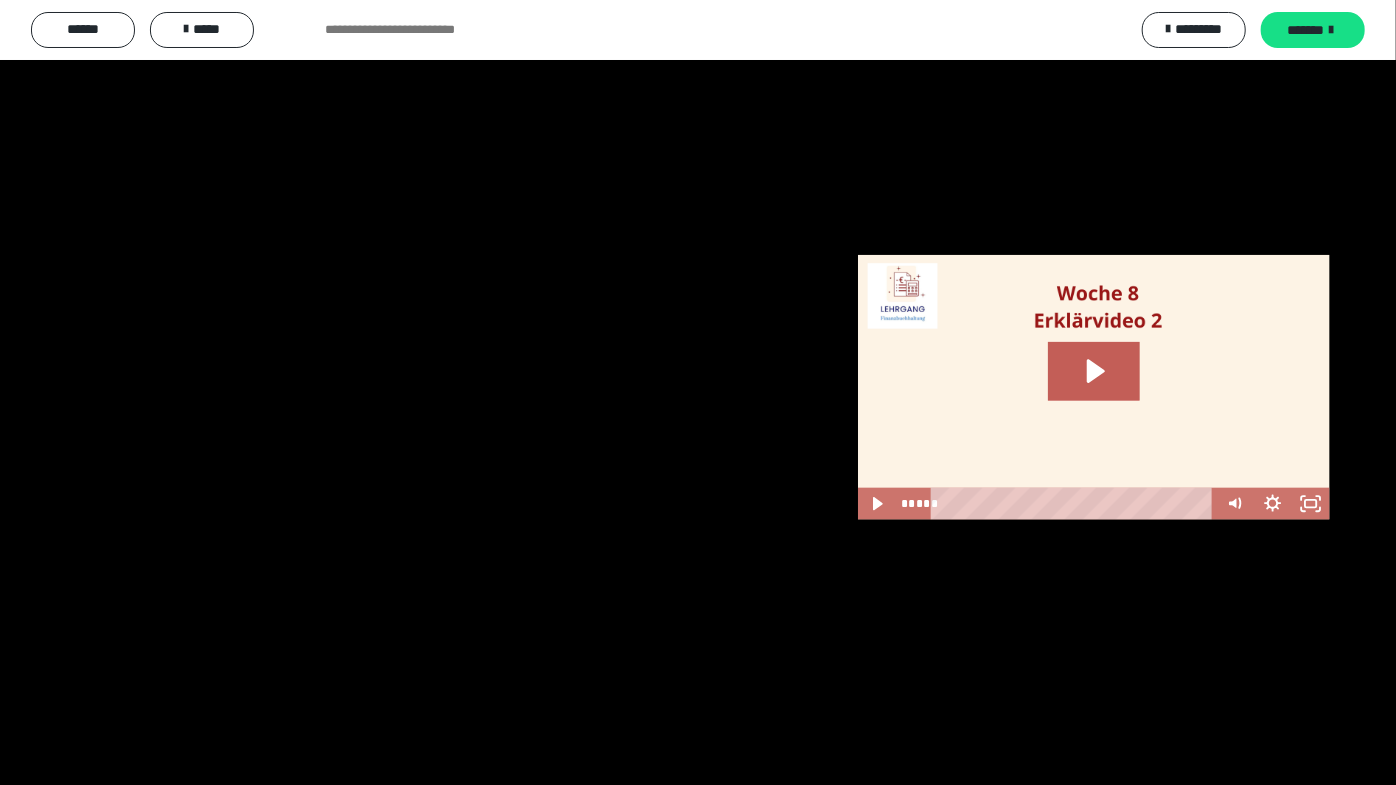 click at bounding box center [698, 392] 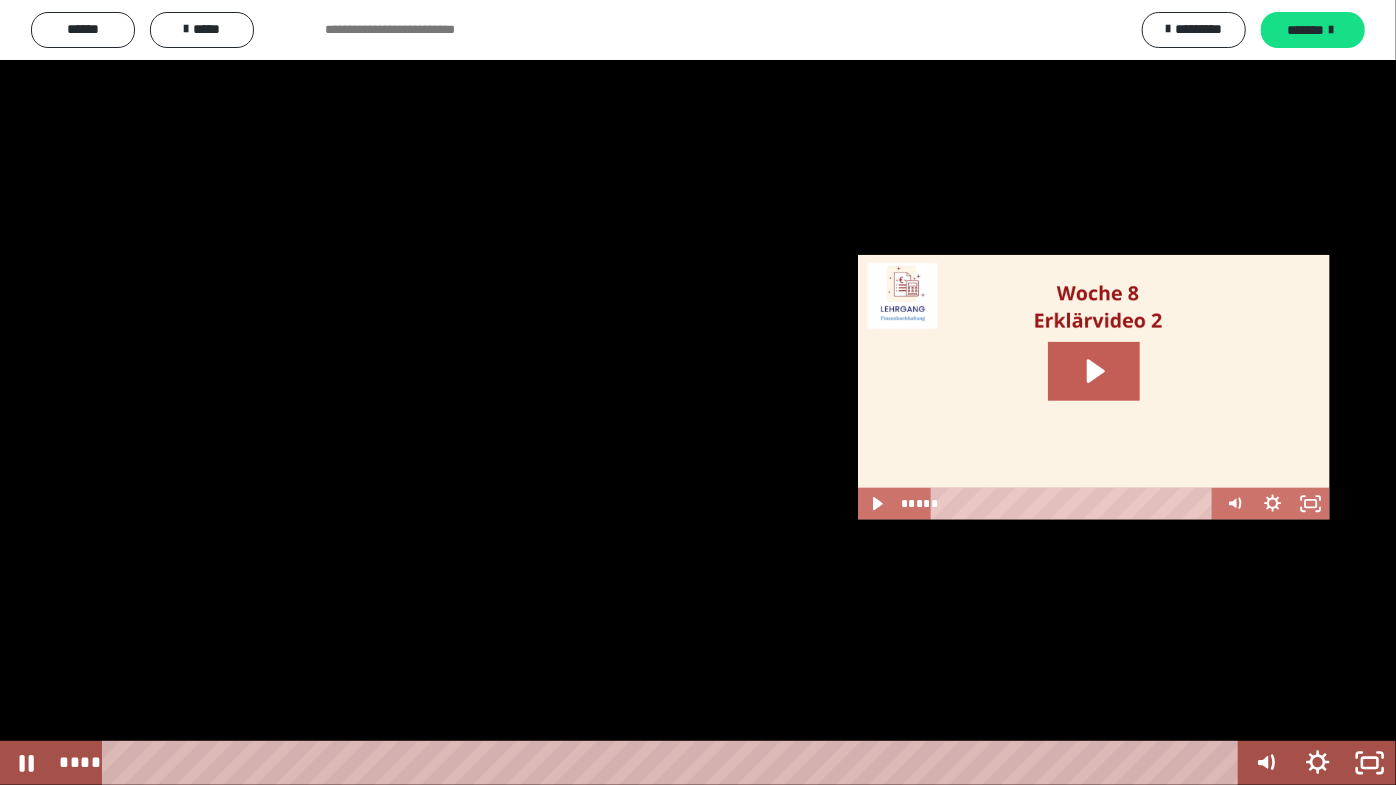 click at bounding box center (698, 392) 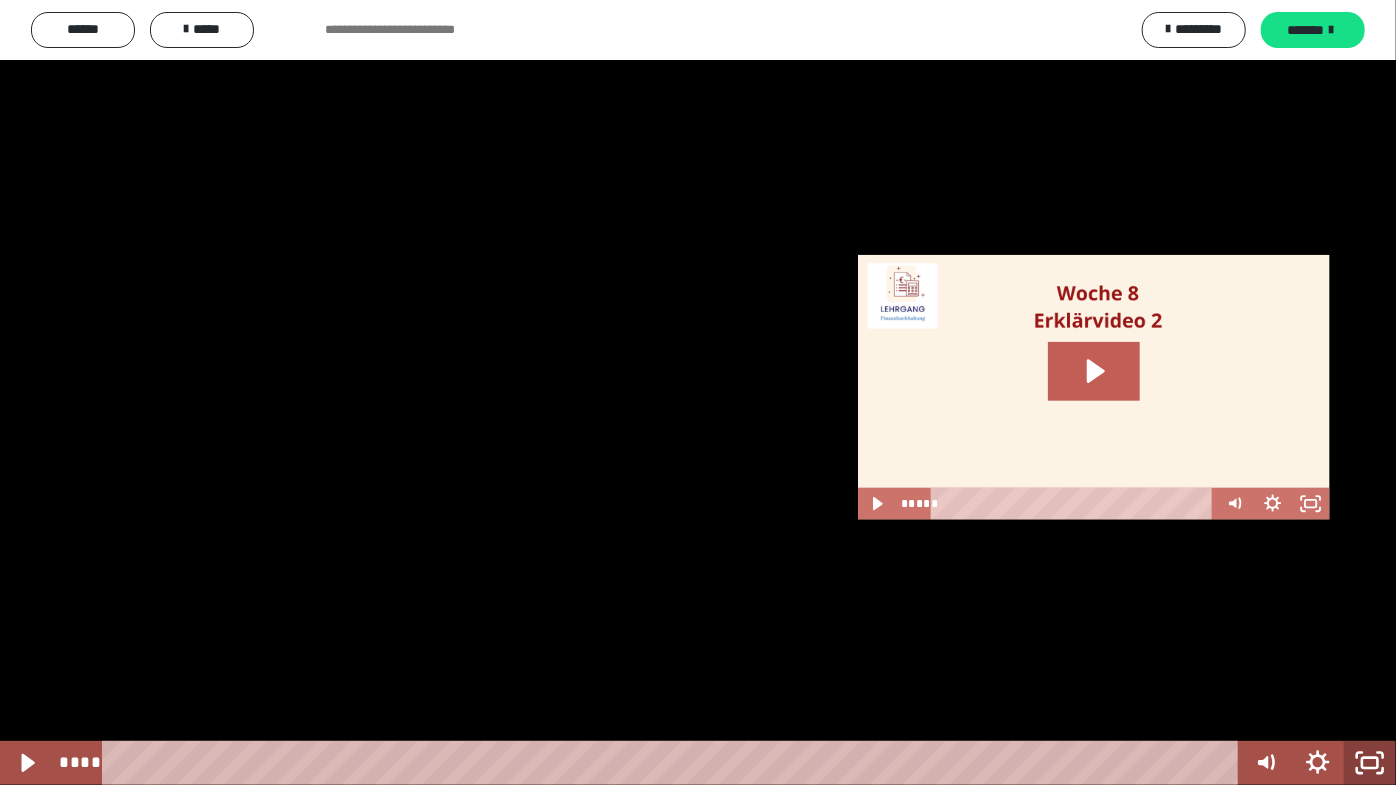 click 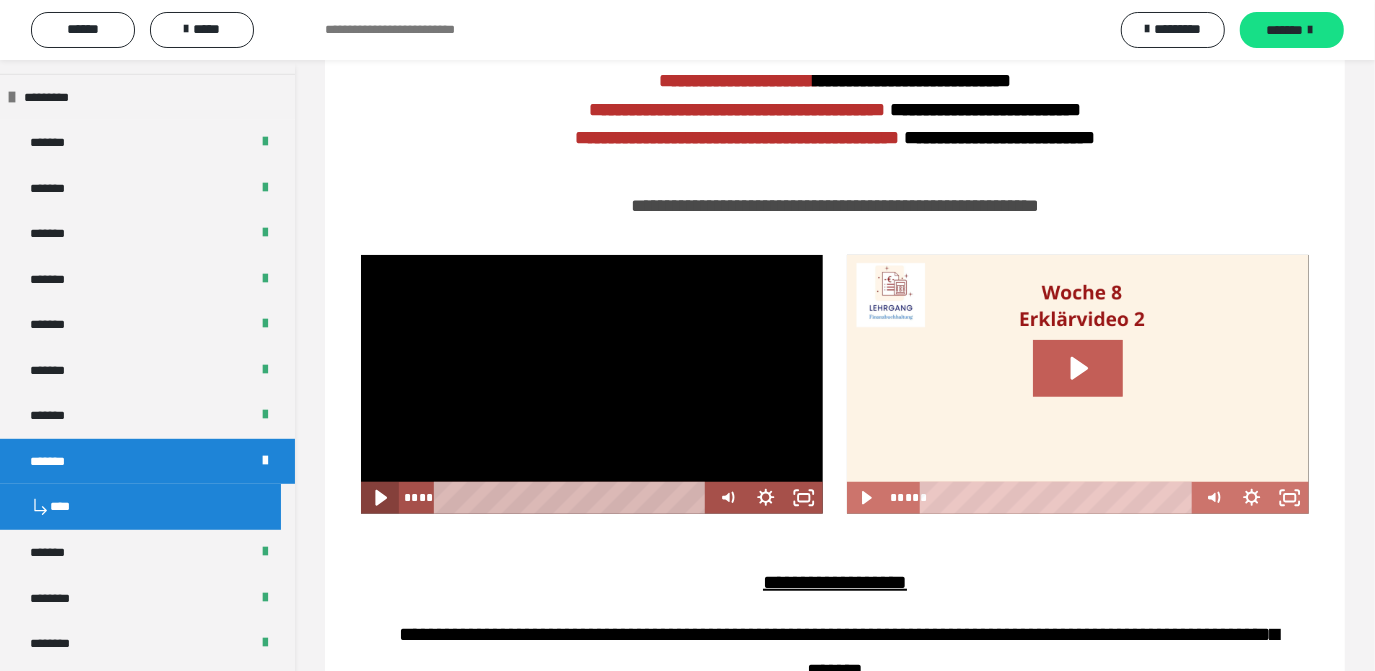 click 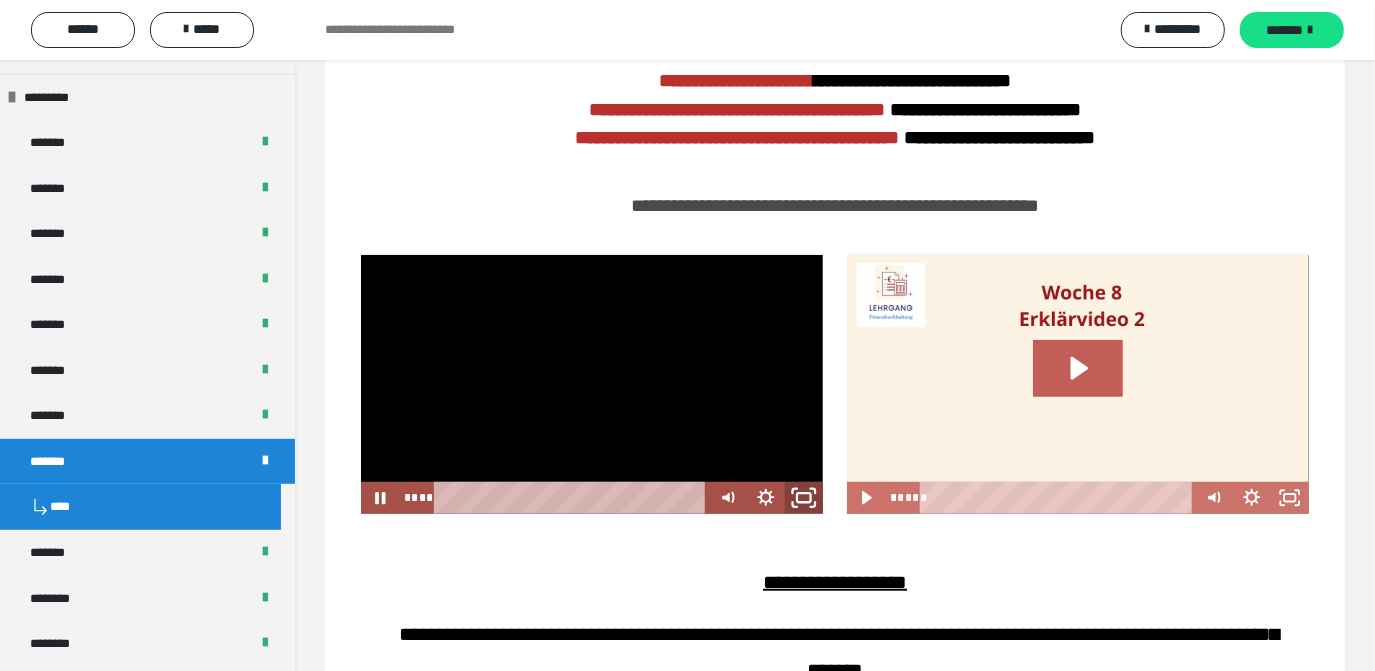 click 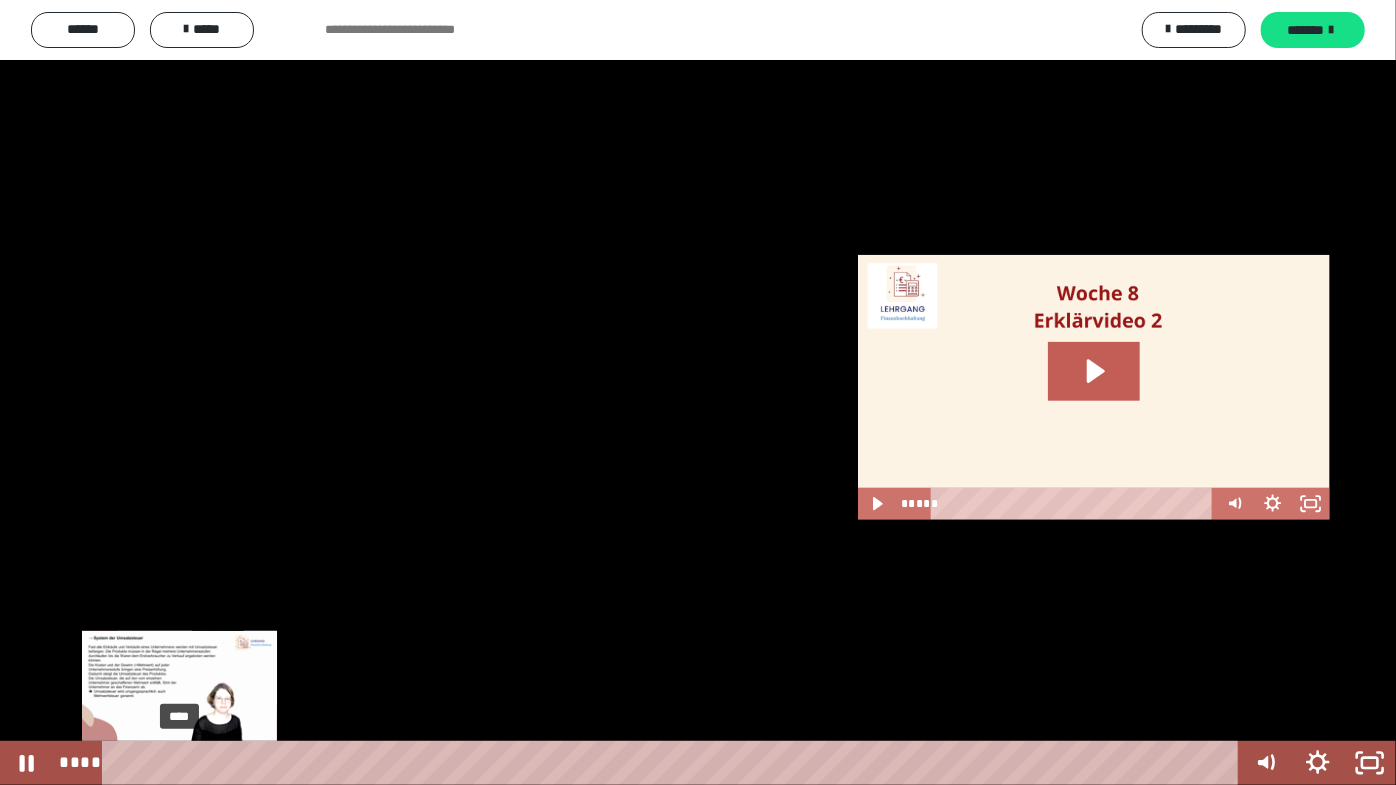 click on "****" at bounding box center (674, 763) 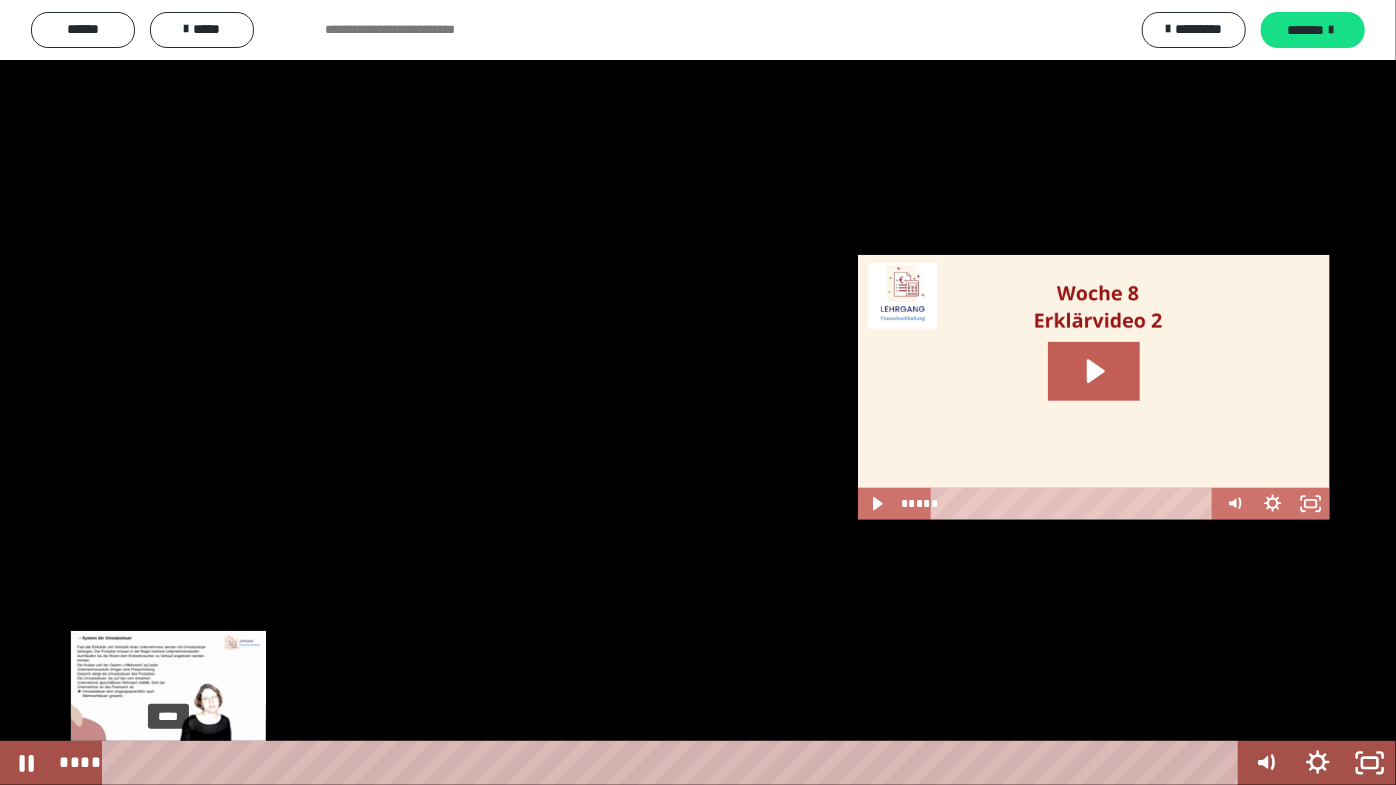 click on "****" at bounding box center (674, 763) 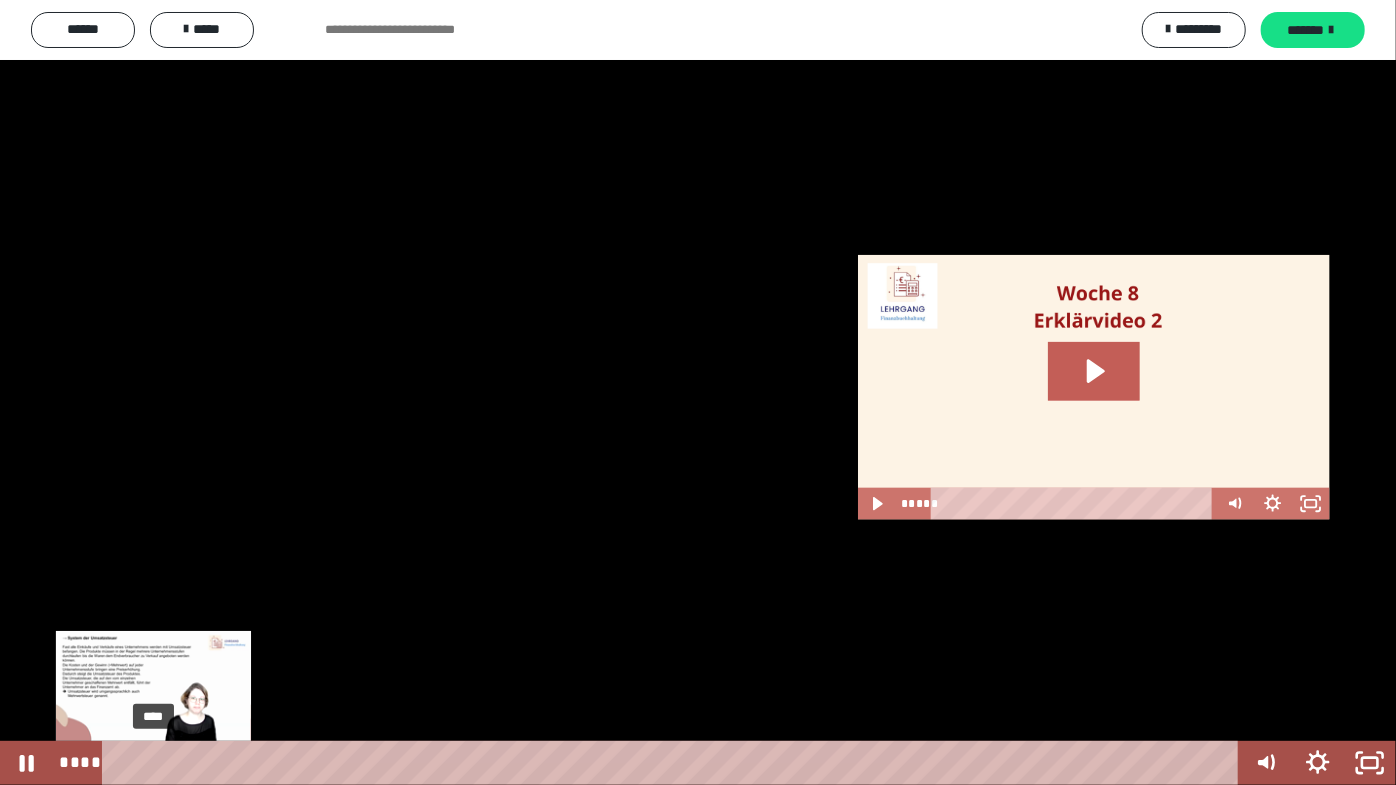click on "****" at bounding box center [674, 763] 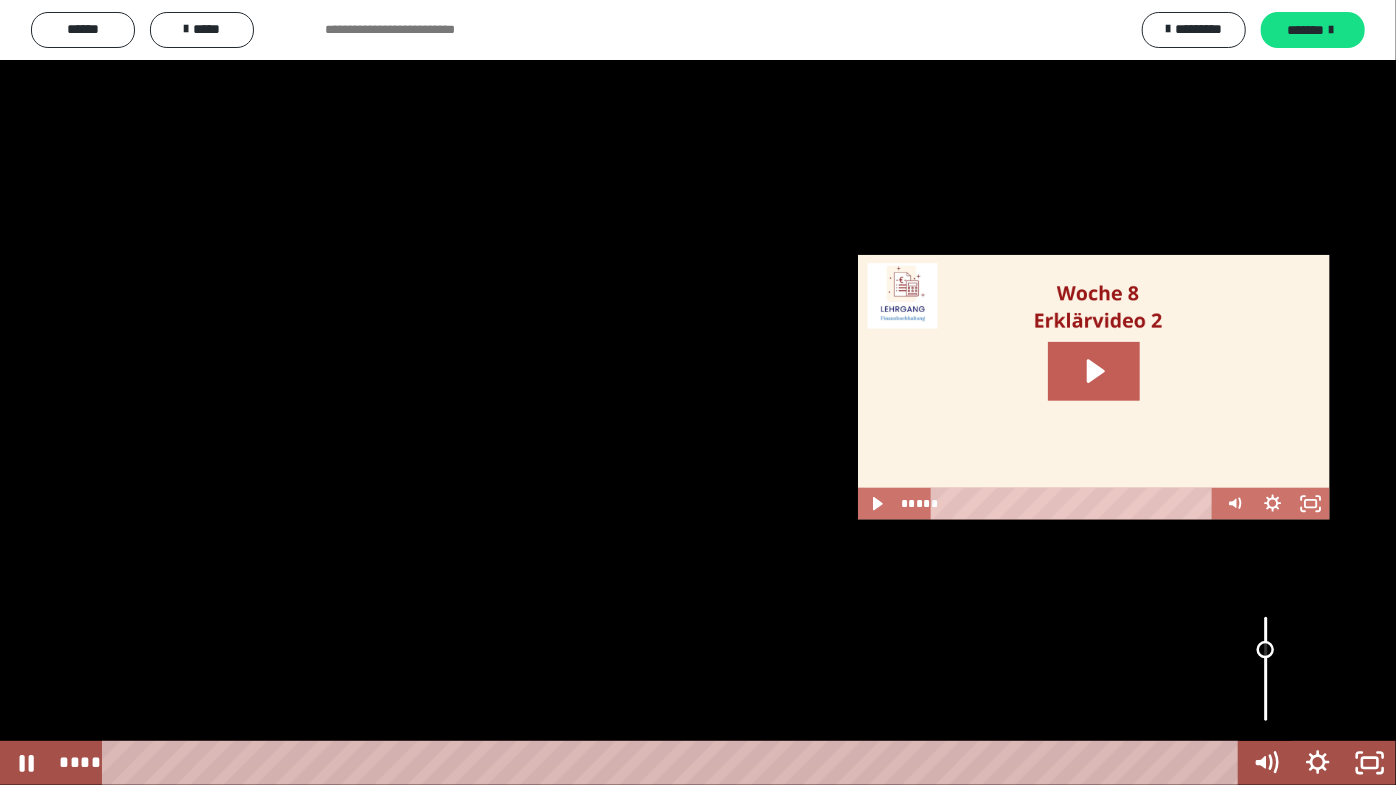 click at bounding box center (1266, 650) 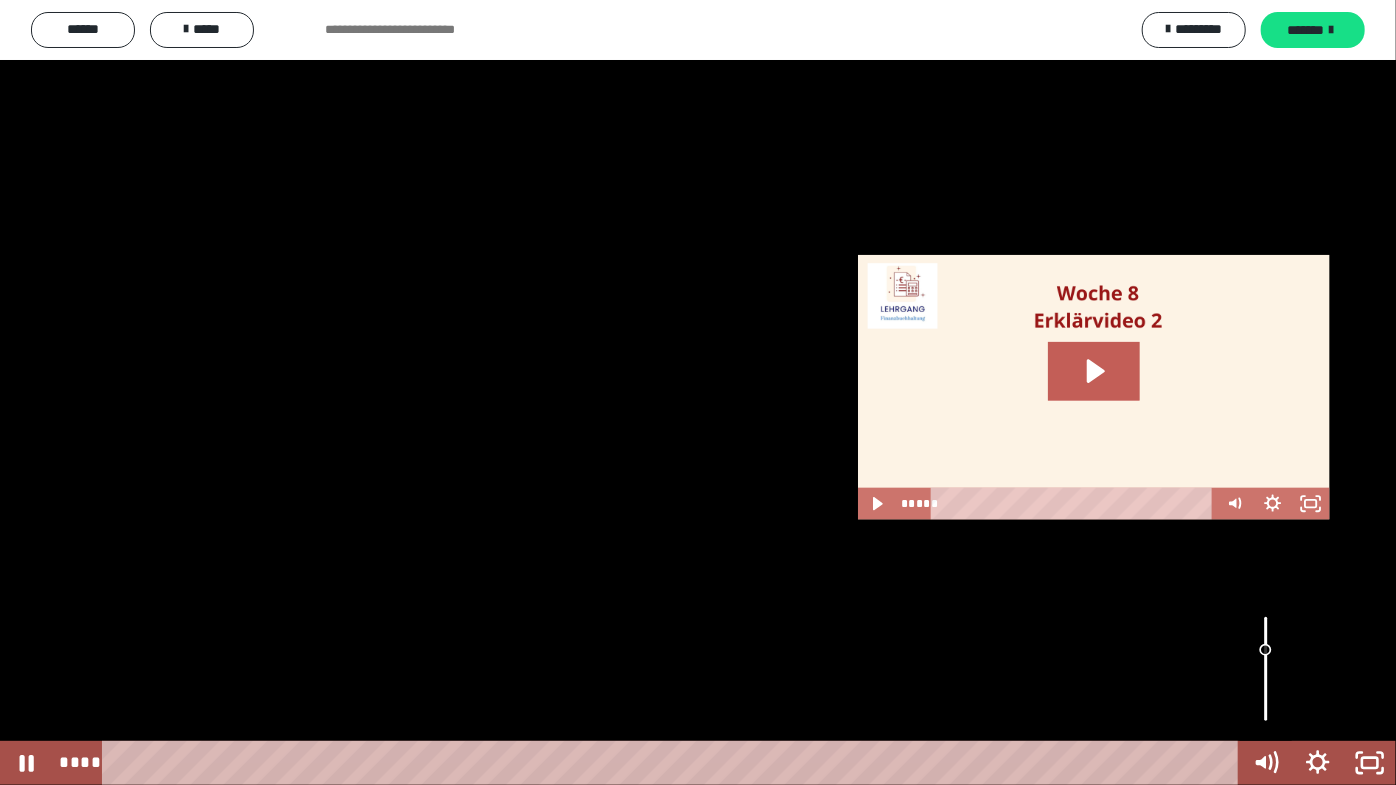 click at bounding box center (1266, 669) 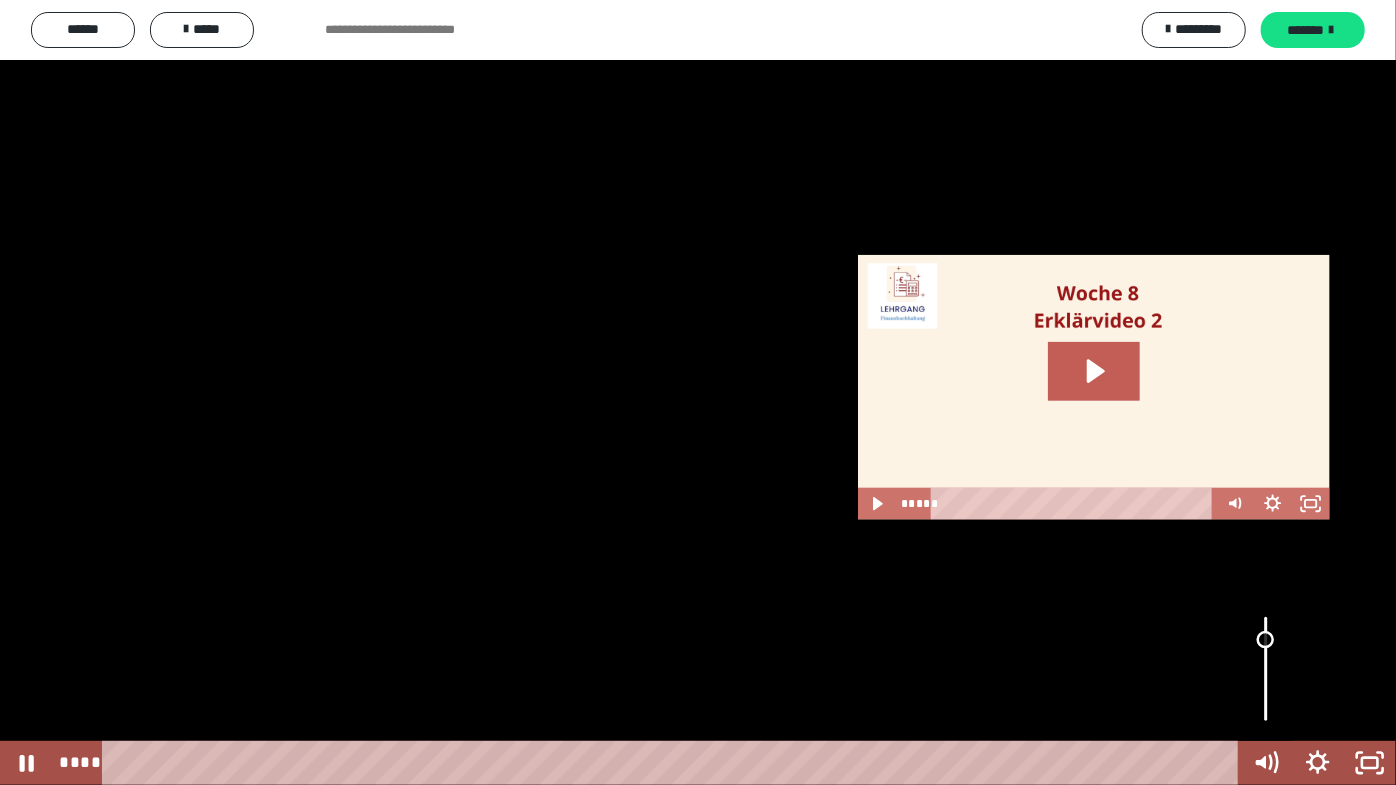 click at bounding box center (1265, 640) 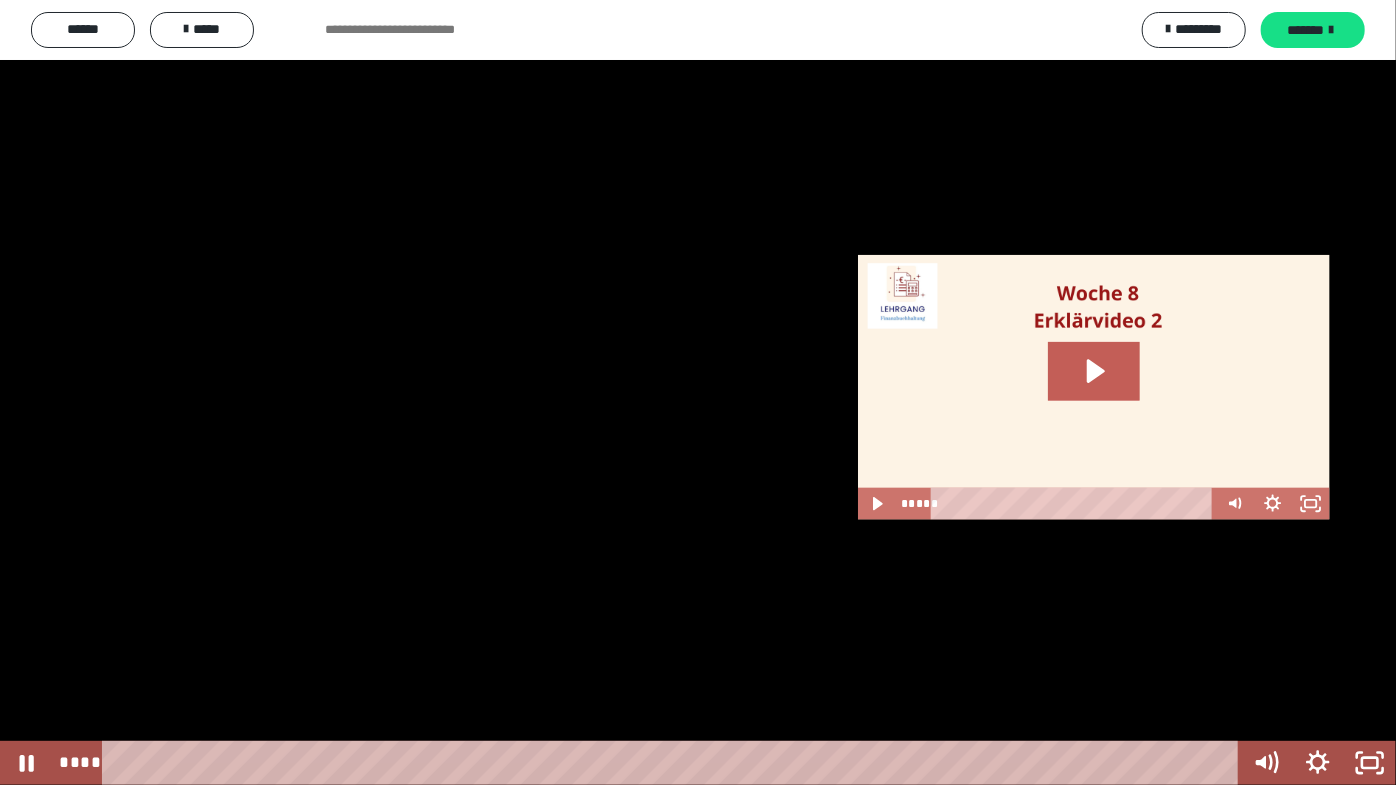 click at bounding box center [698, 392] 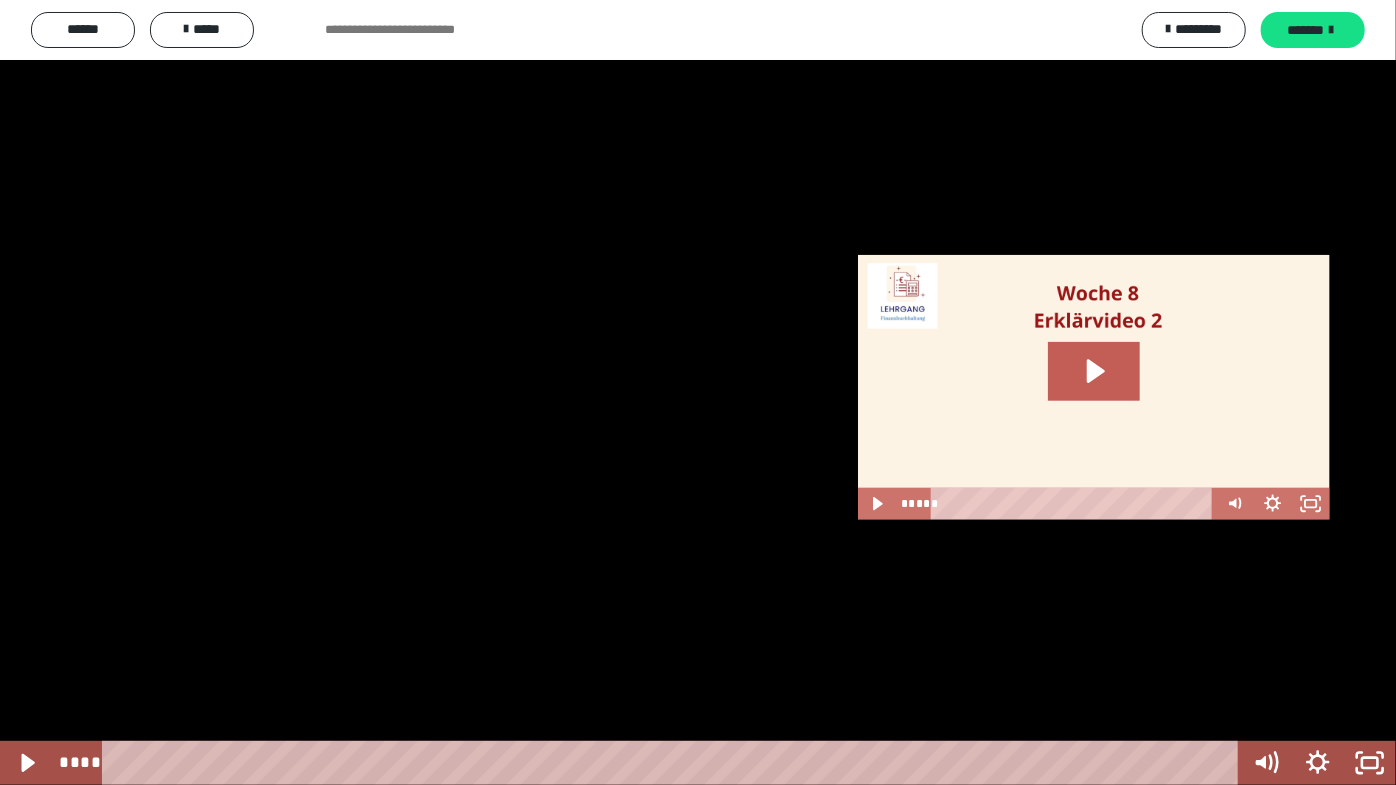 click at bounding box center (698, 392) 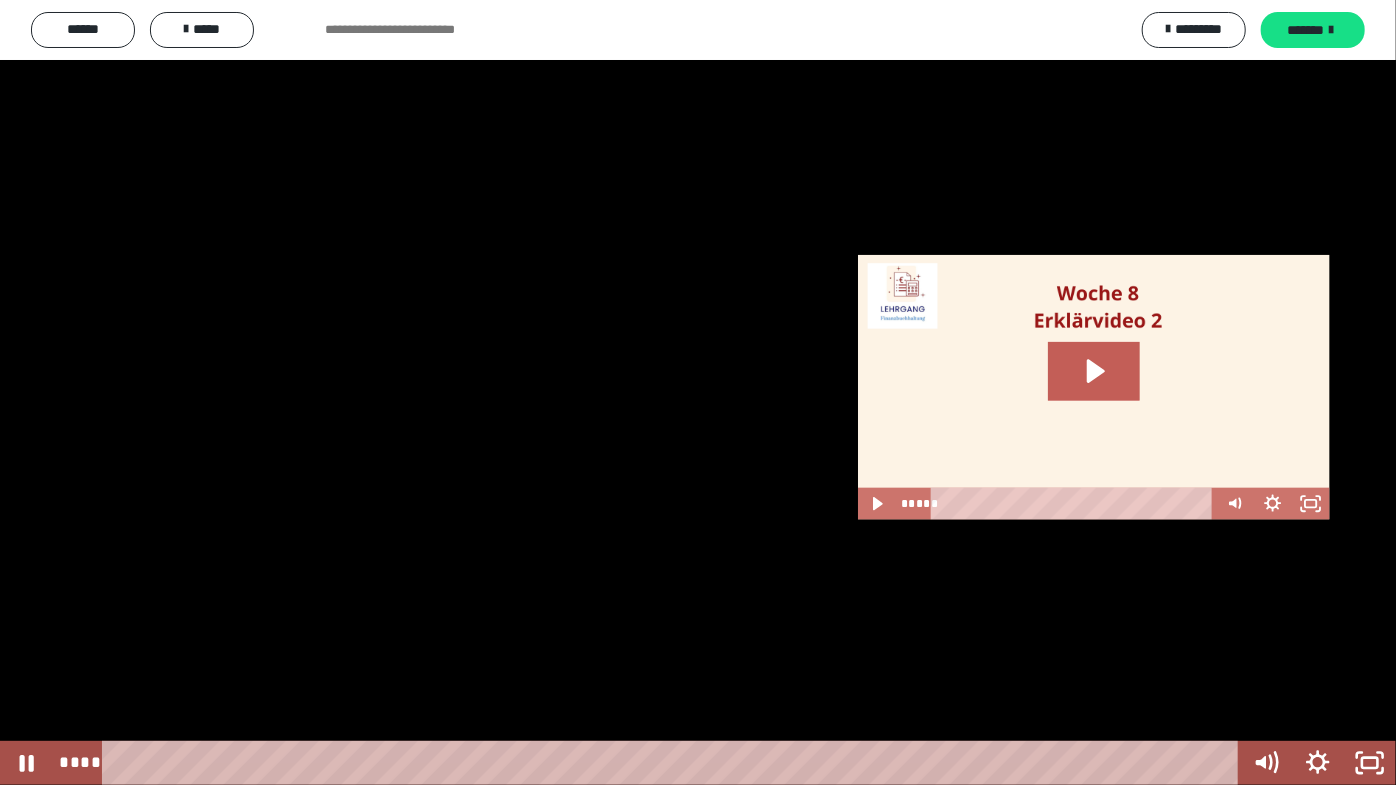 click at bounding box center [698, 392] 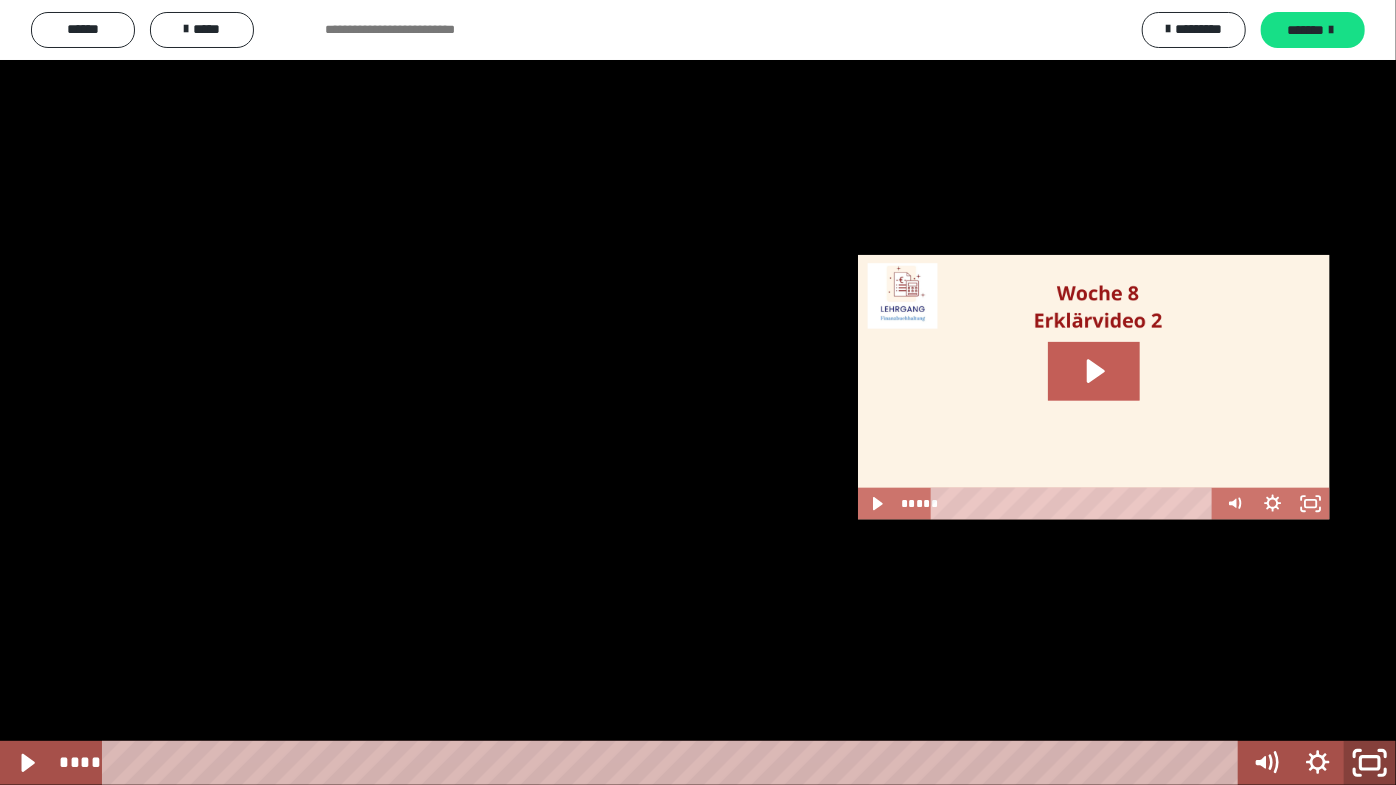 click 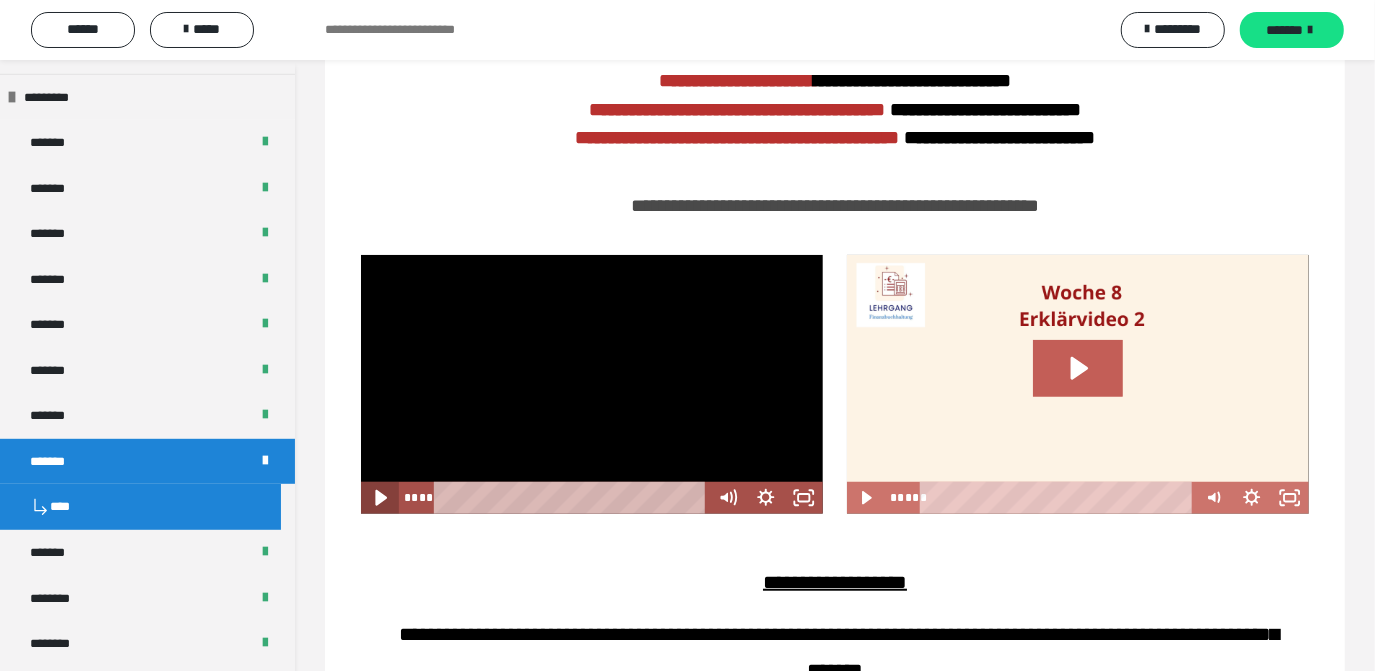 click 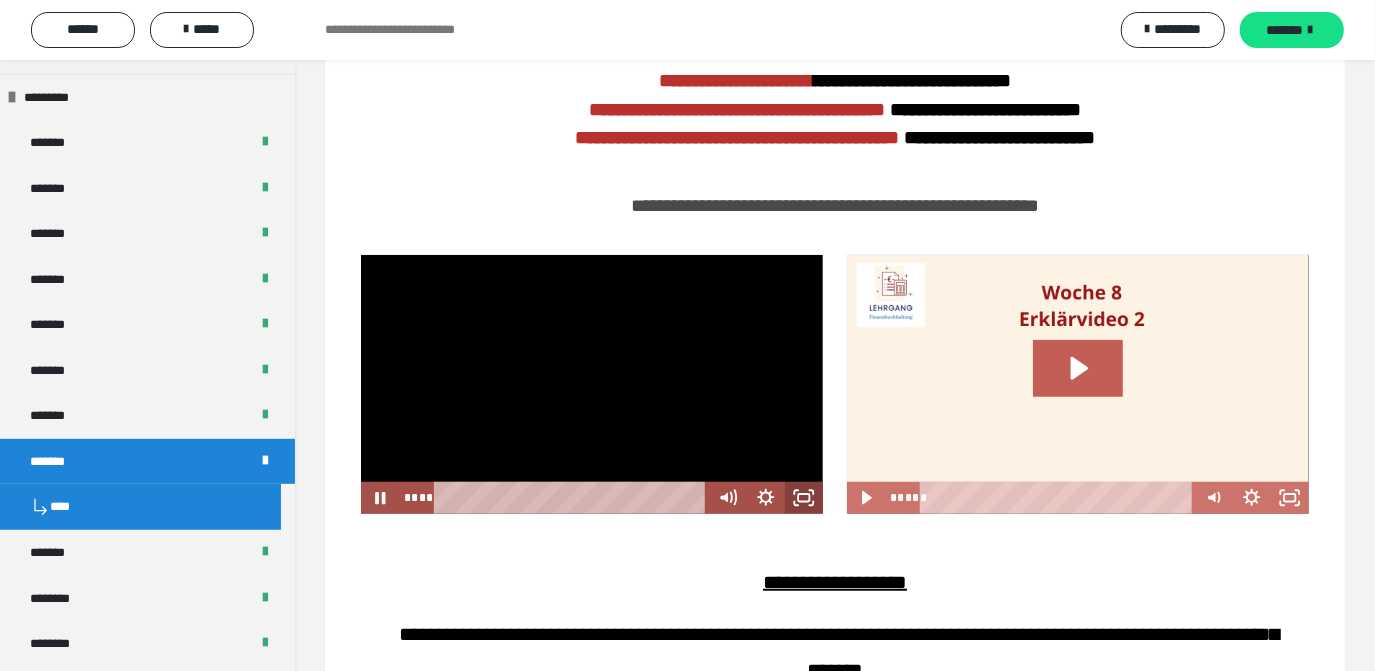 click 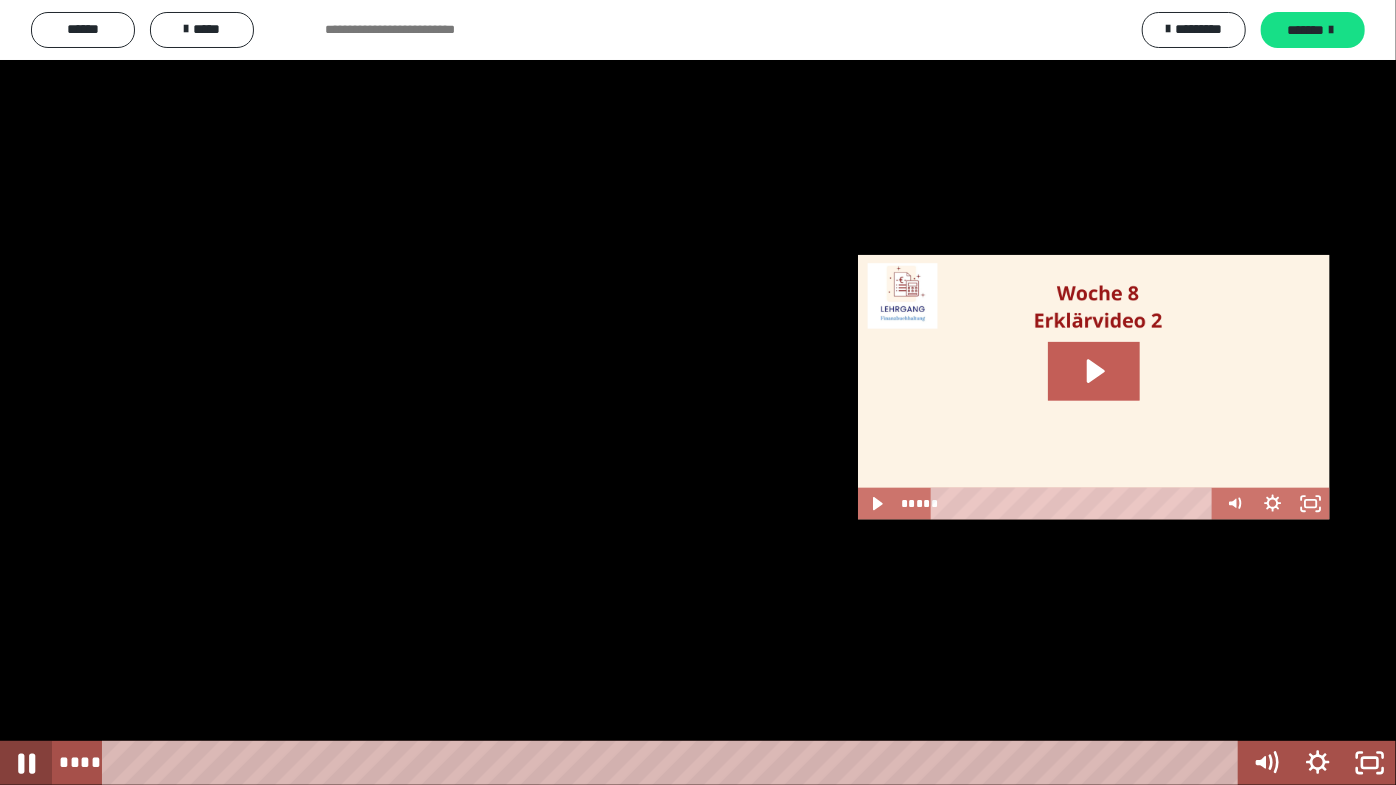 click 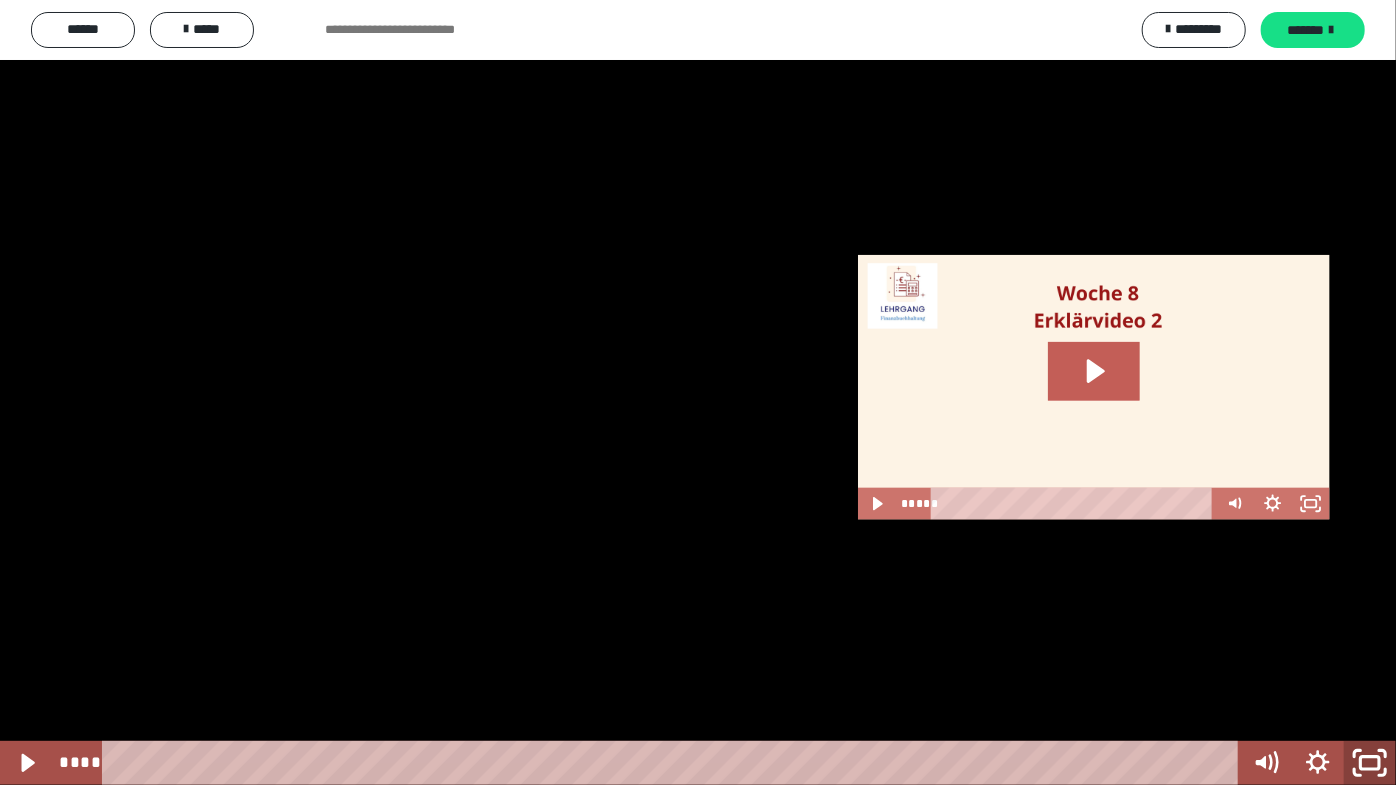 click 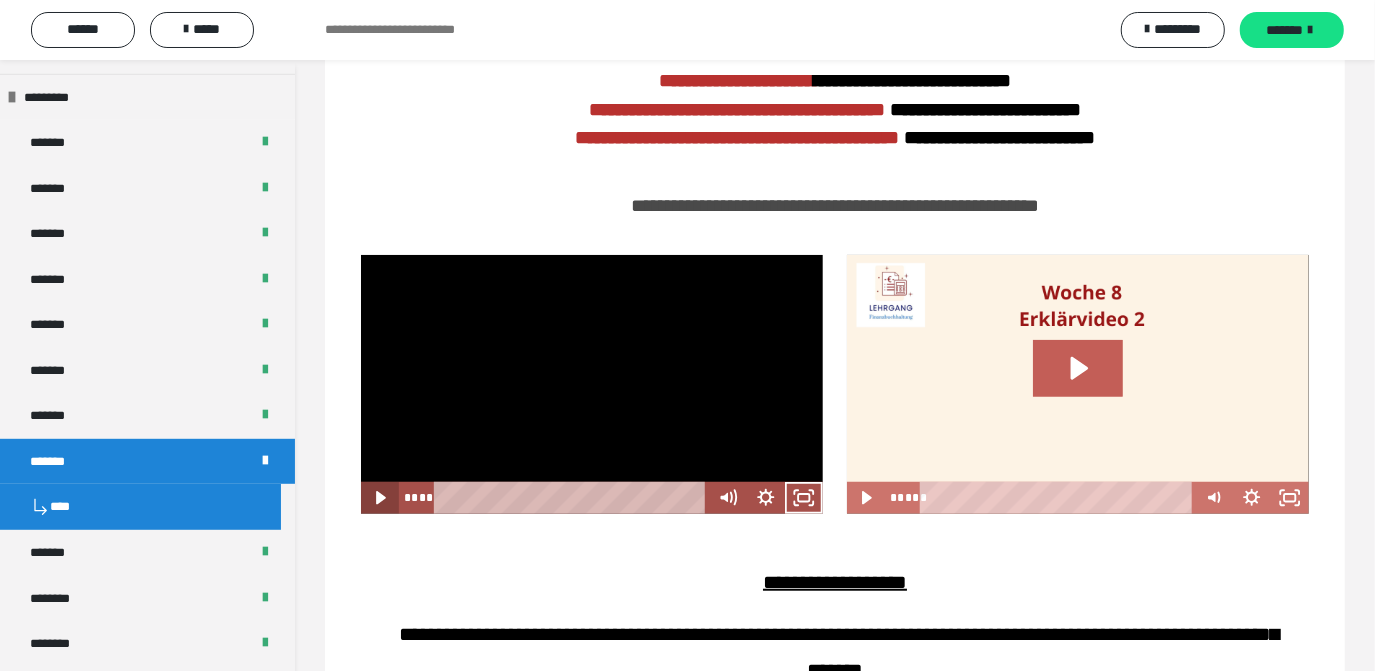 click 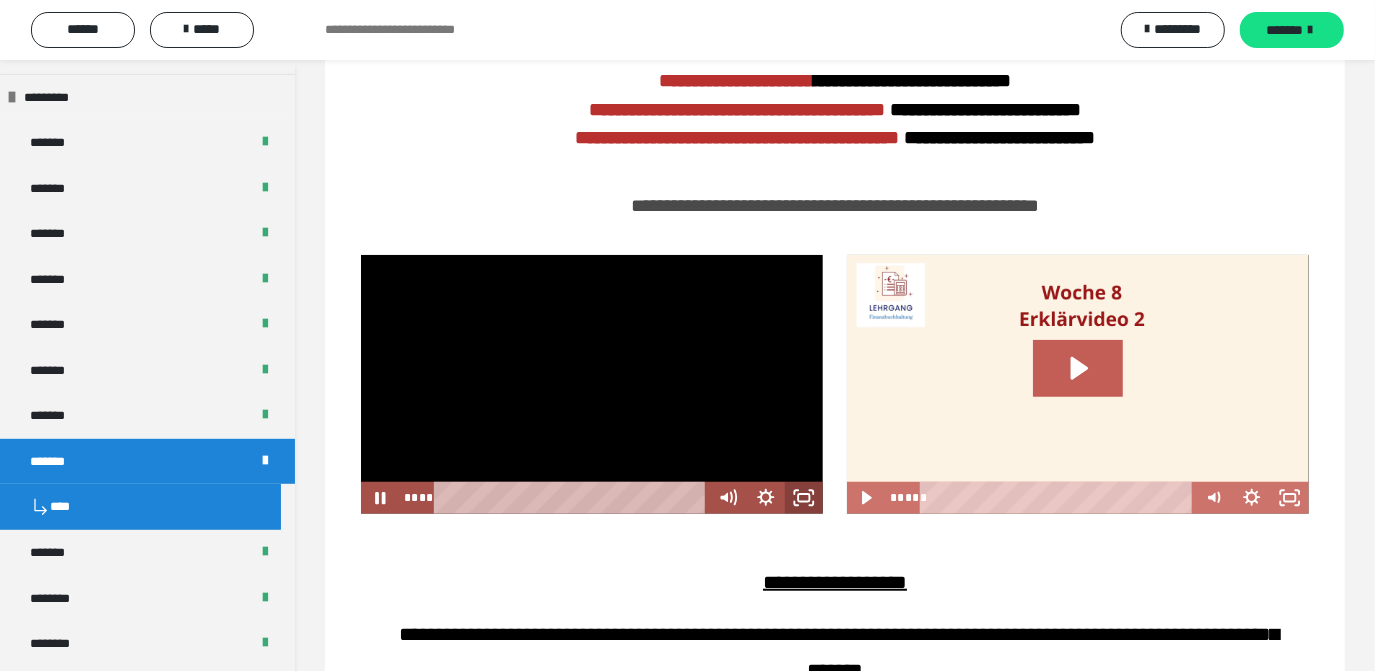 click 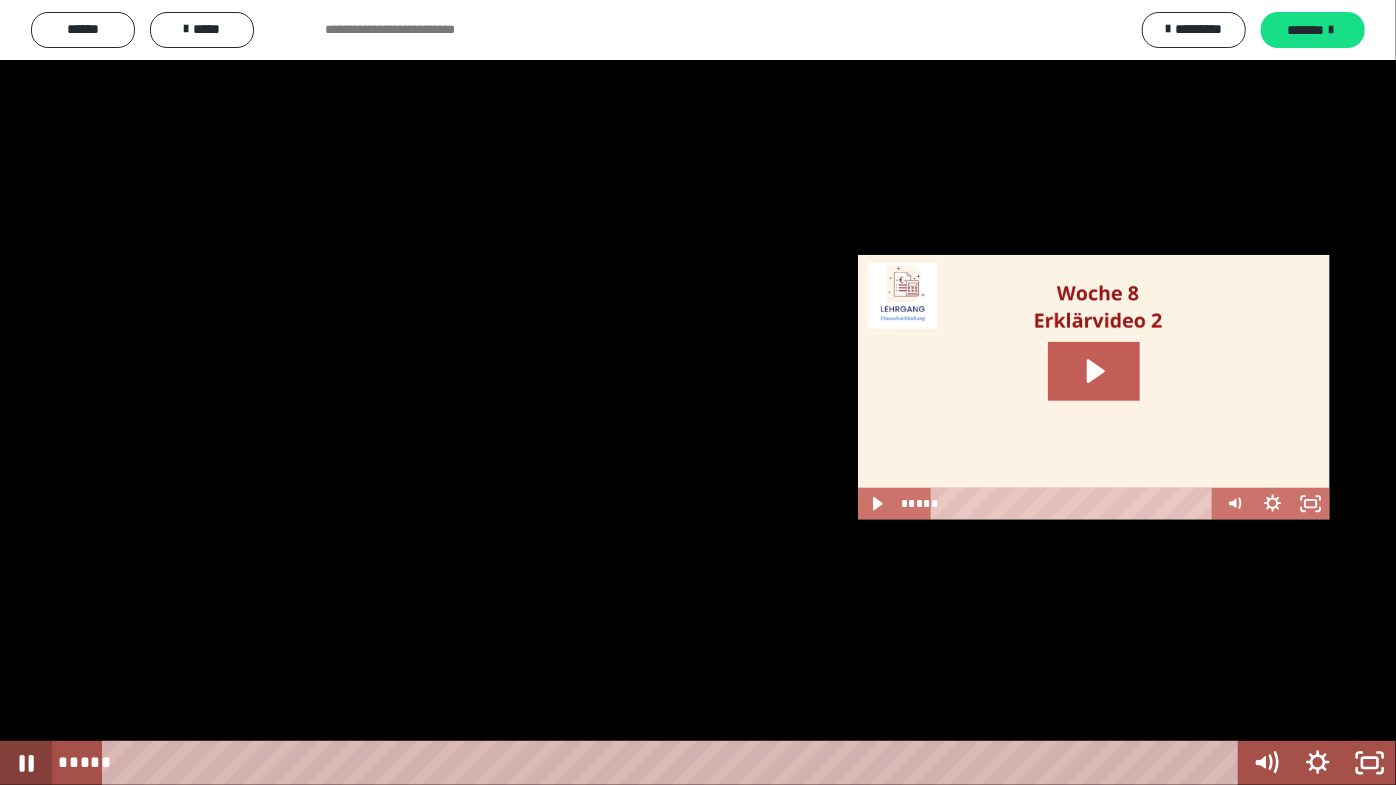 click 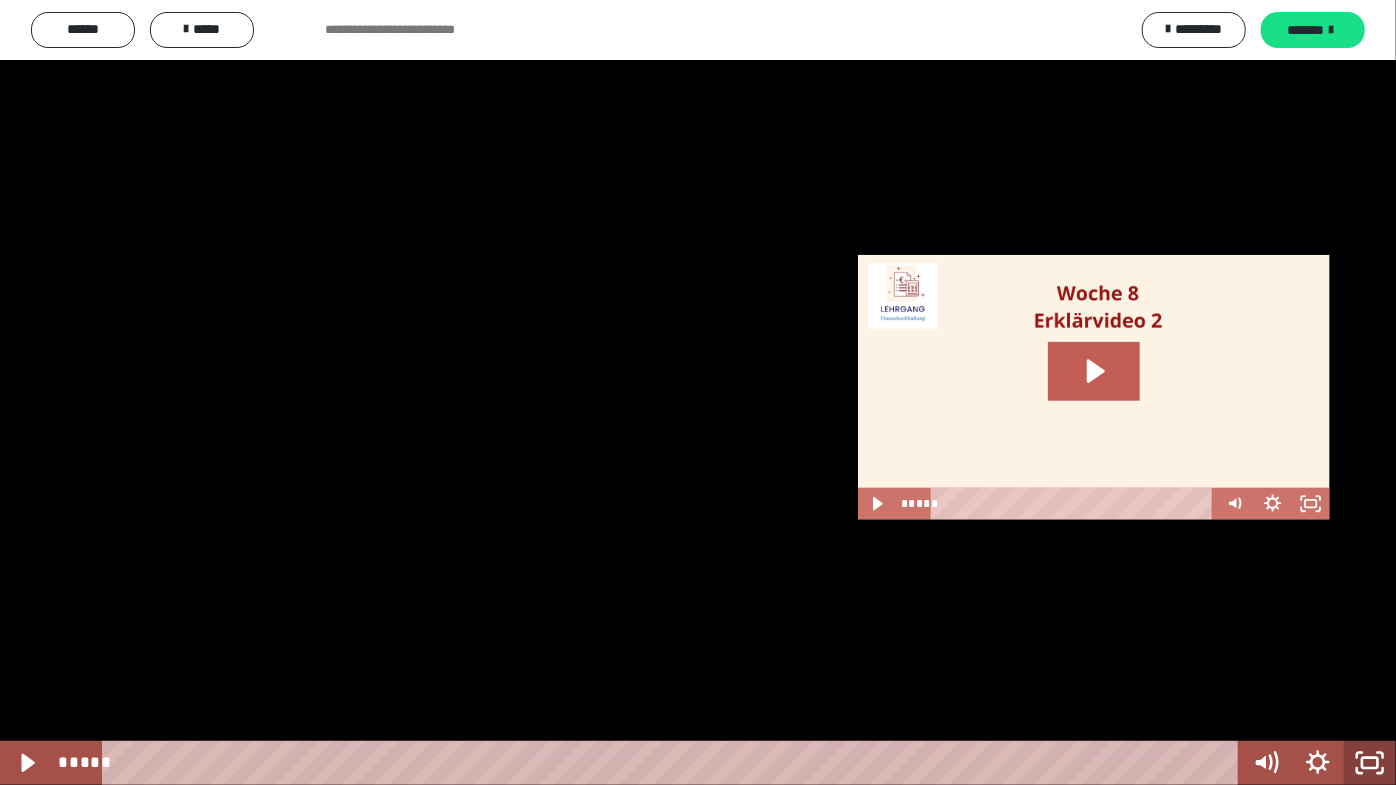 click 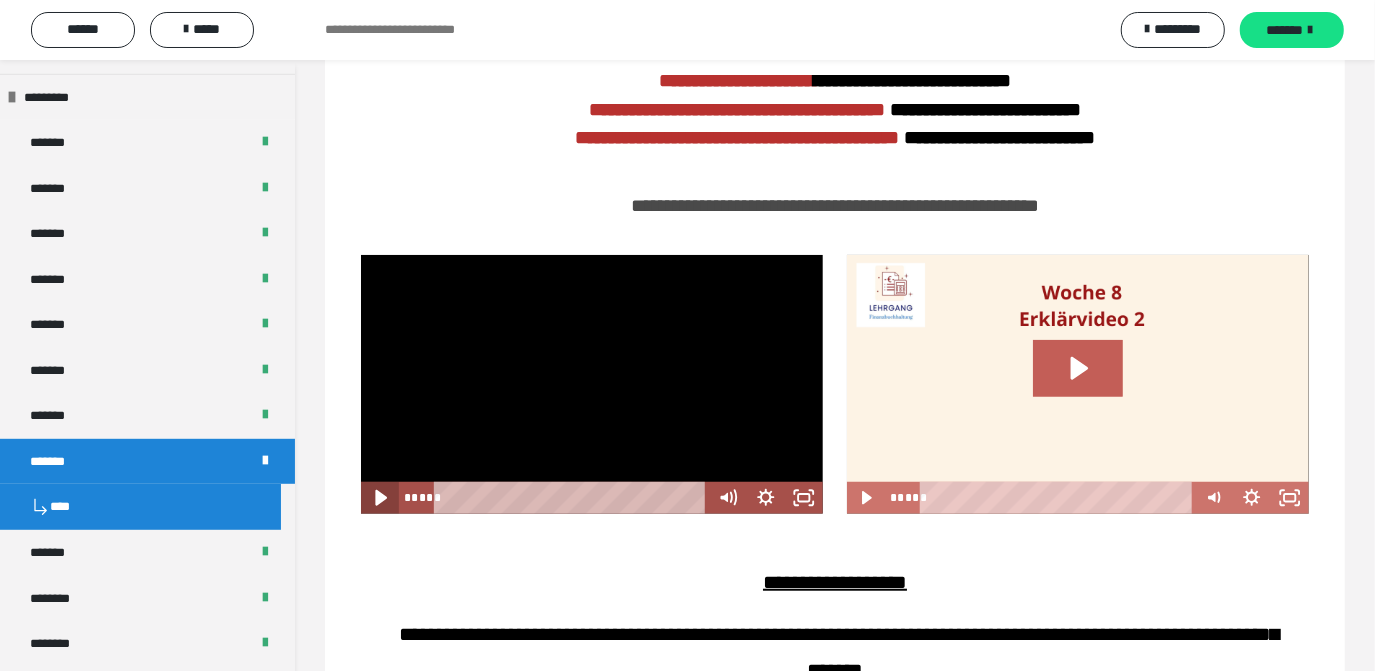 click 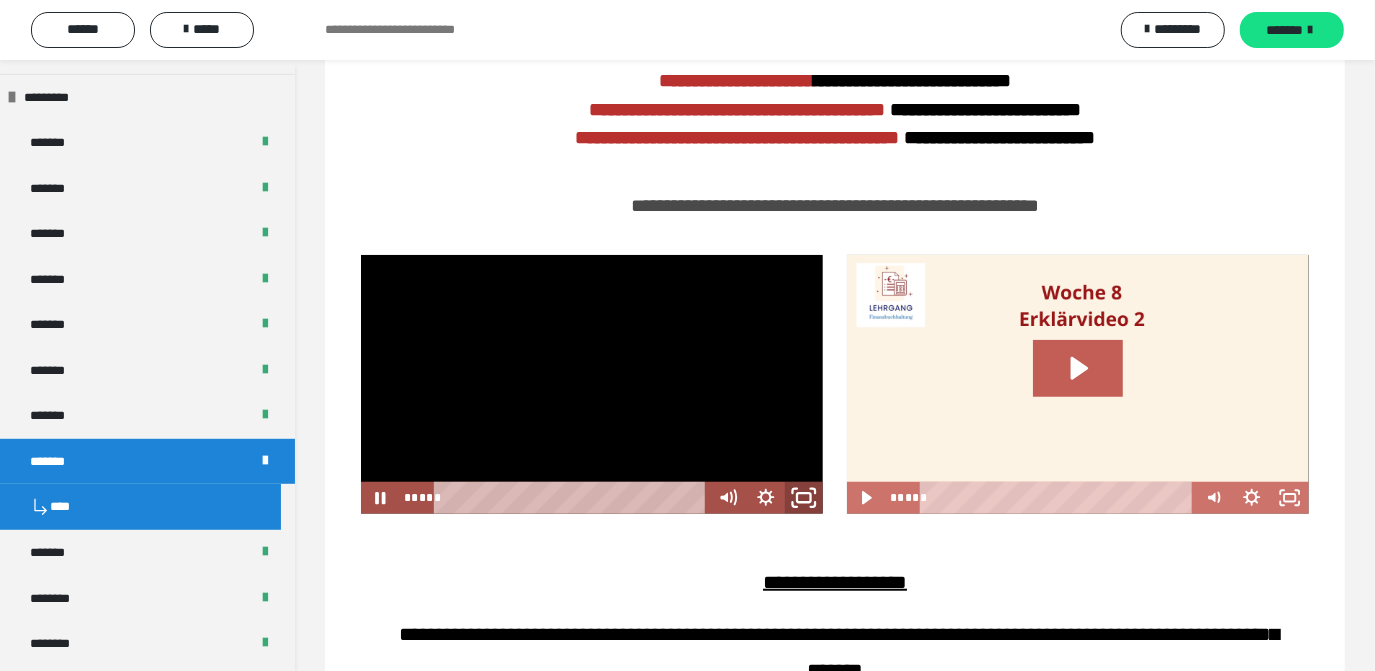 click 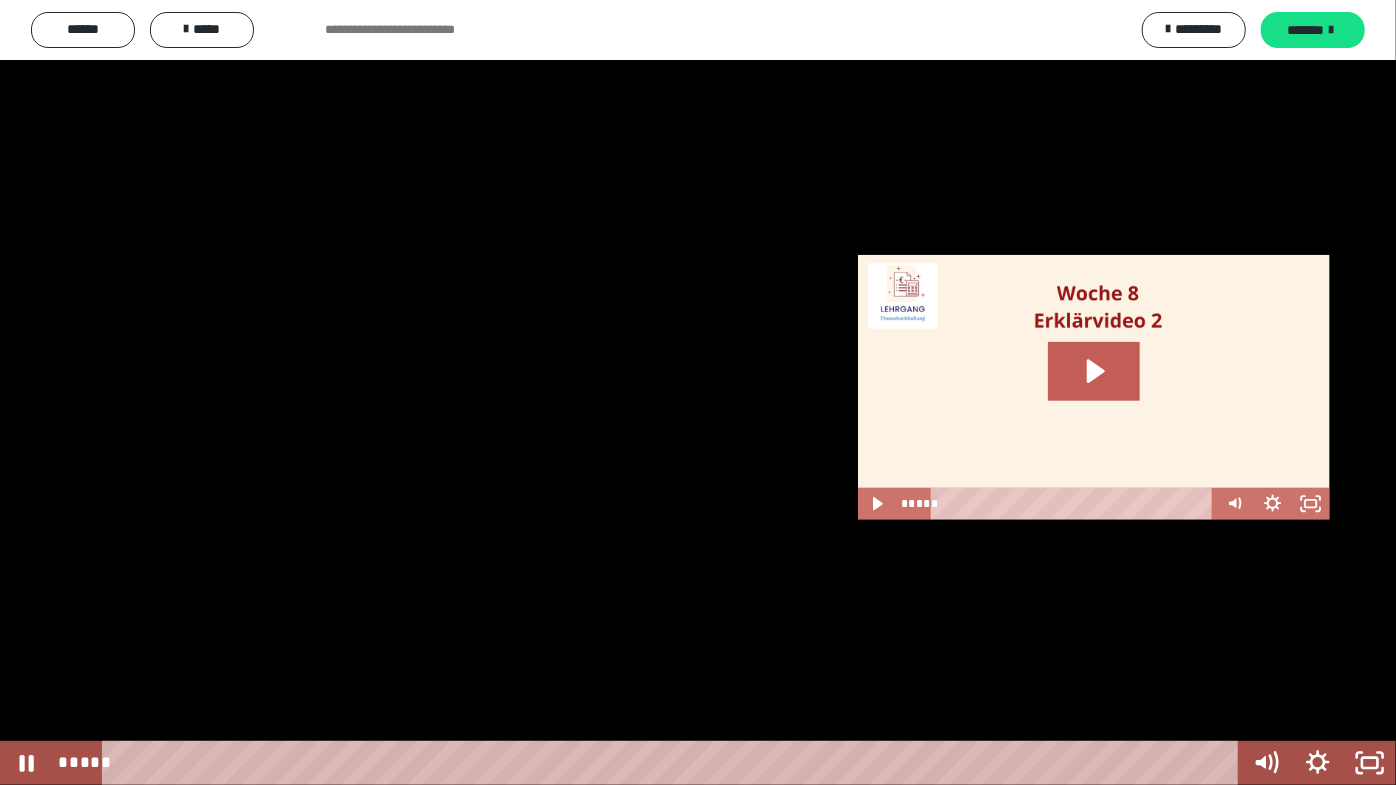 click at bounding box center [698, 392] 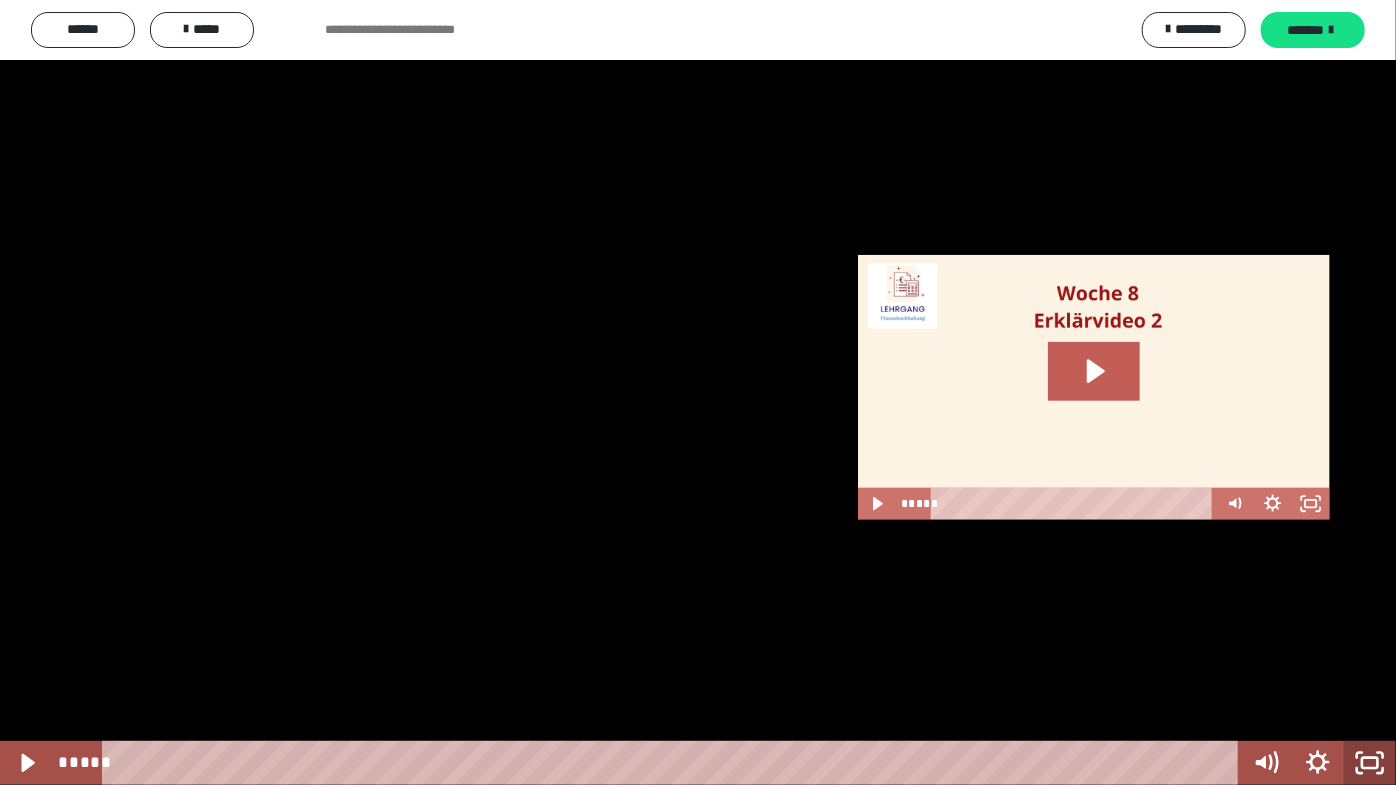 click 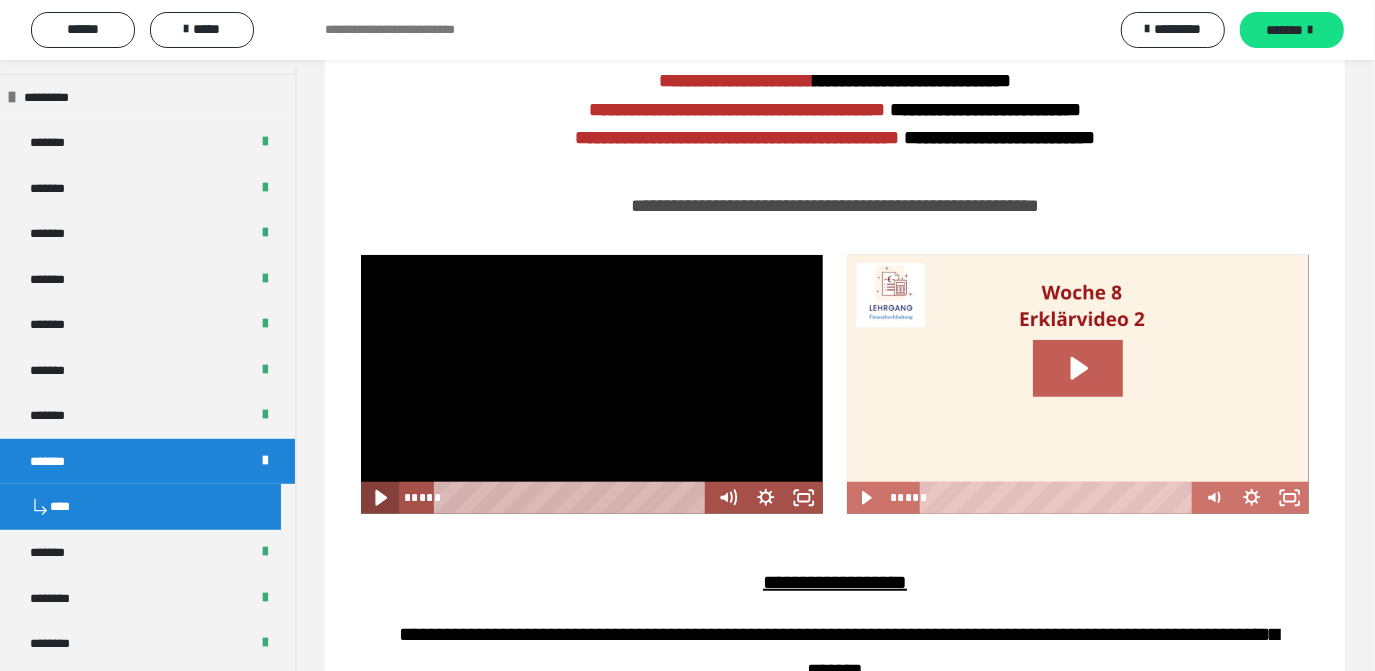 click 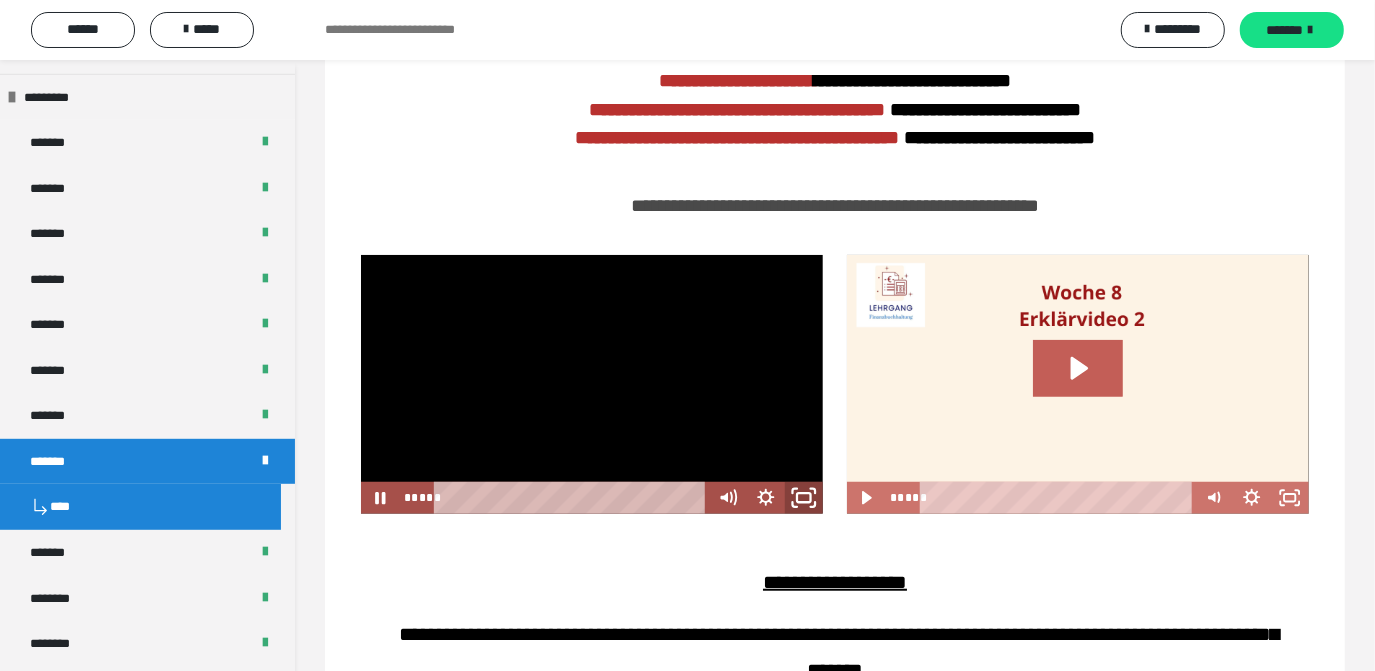 click 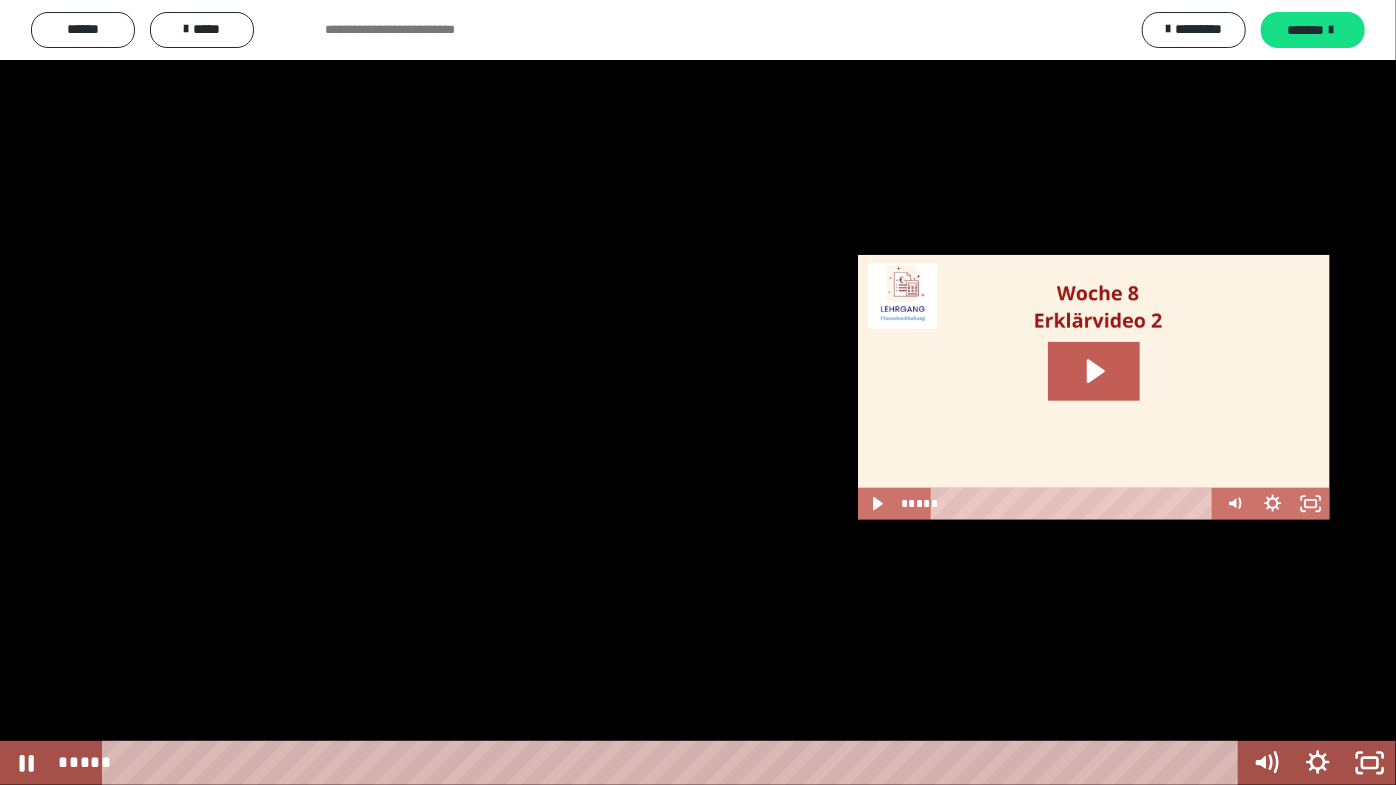 click at bounding box center (698, 392) 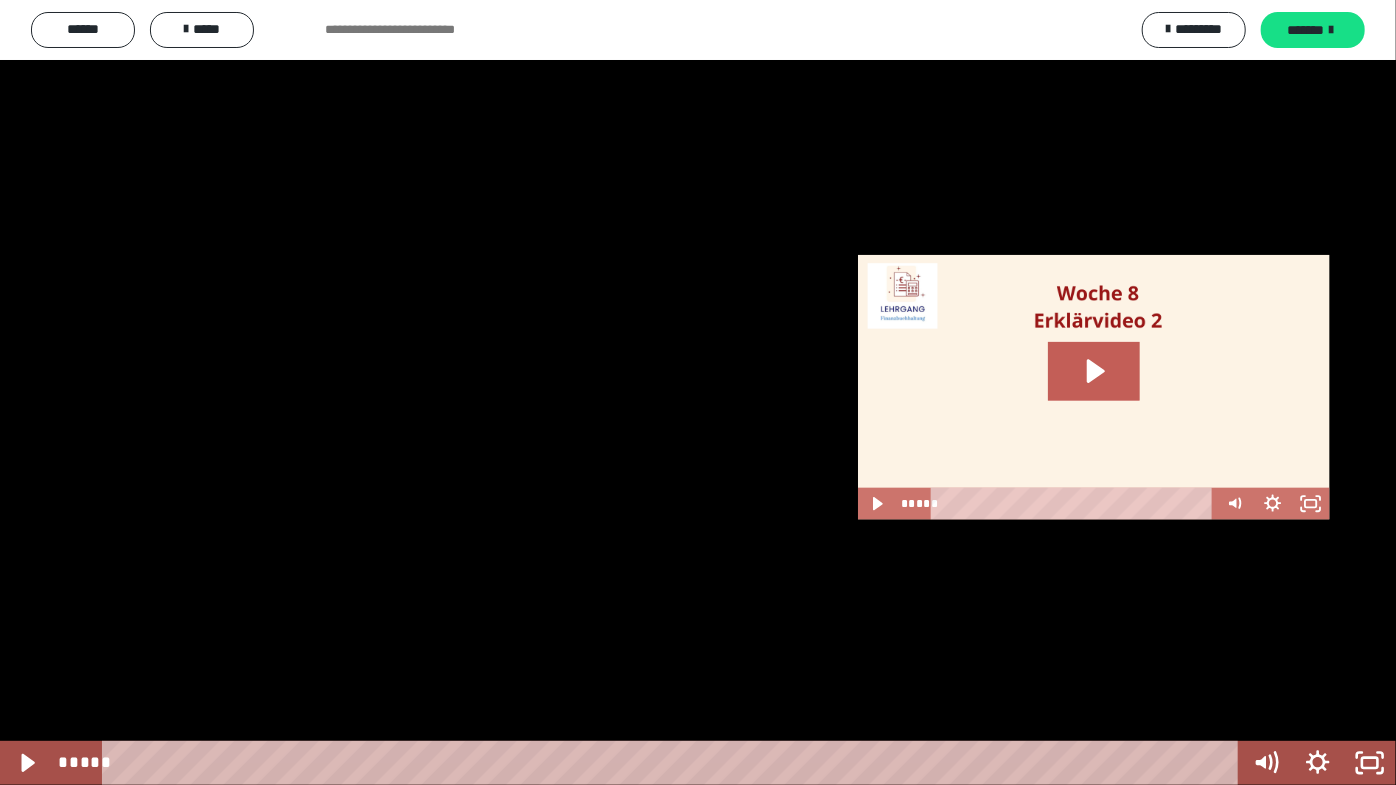 scroll, scrollTop: 0, scrollLeft: 1508, axis: horizontal 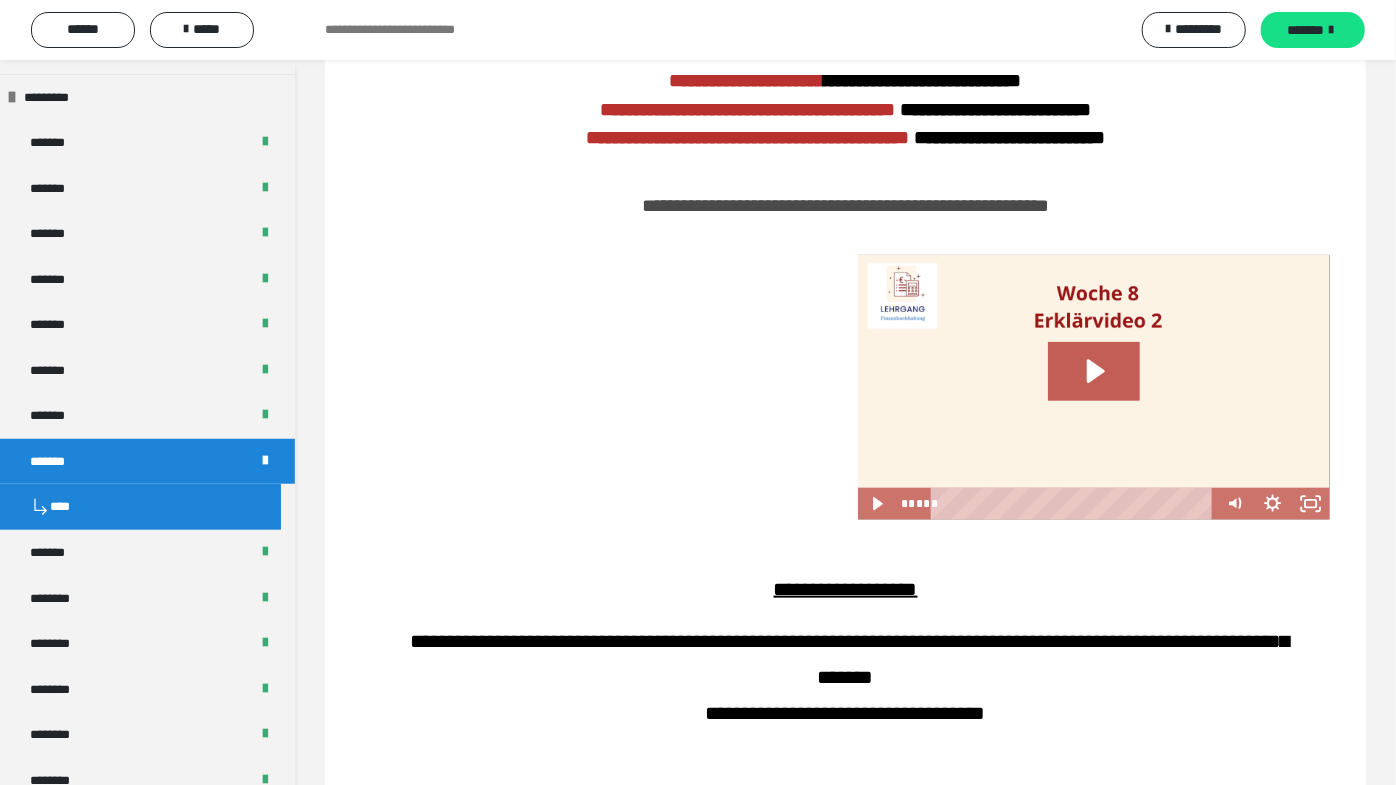 click on "**********" at bounding box center (698, 392) 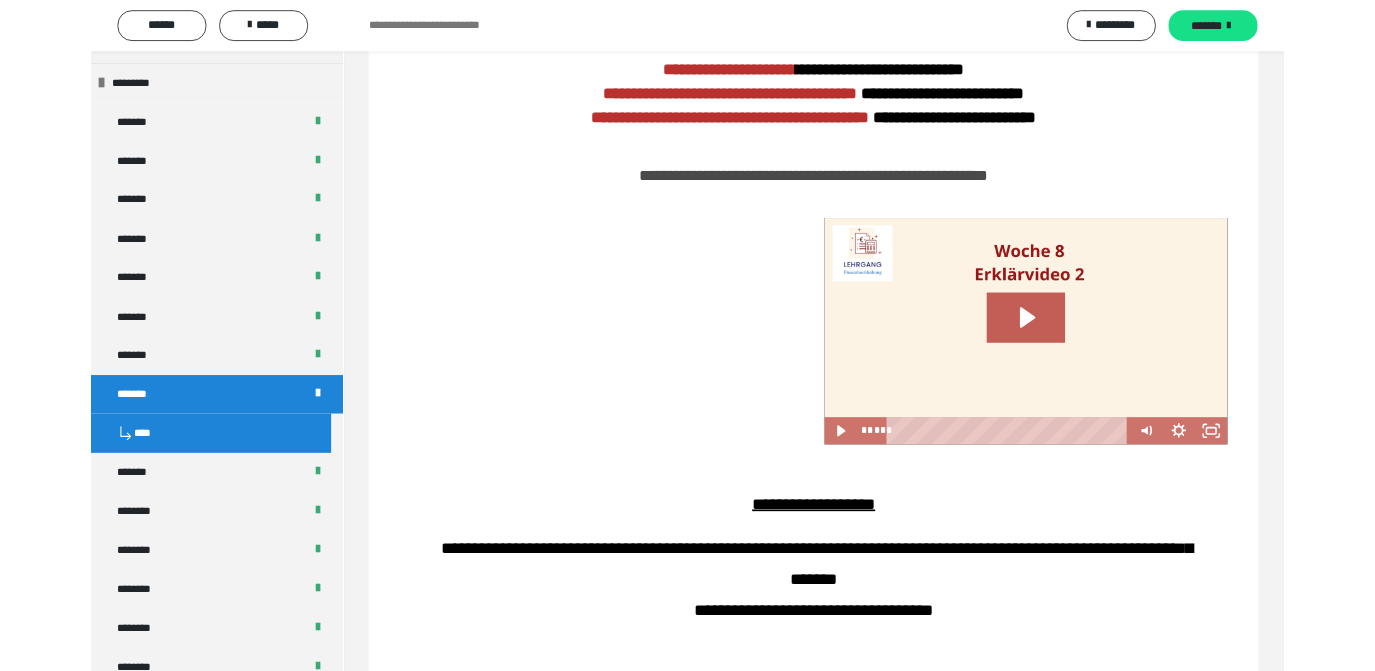 scroll, scrollTop: 0, scrollLeft: 0, axis: both 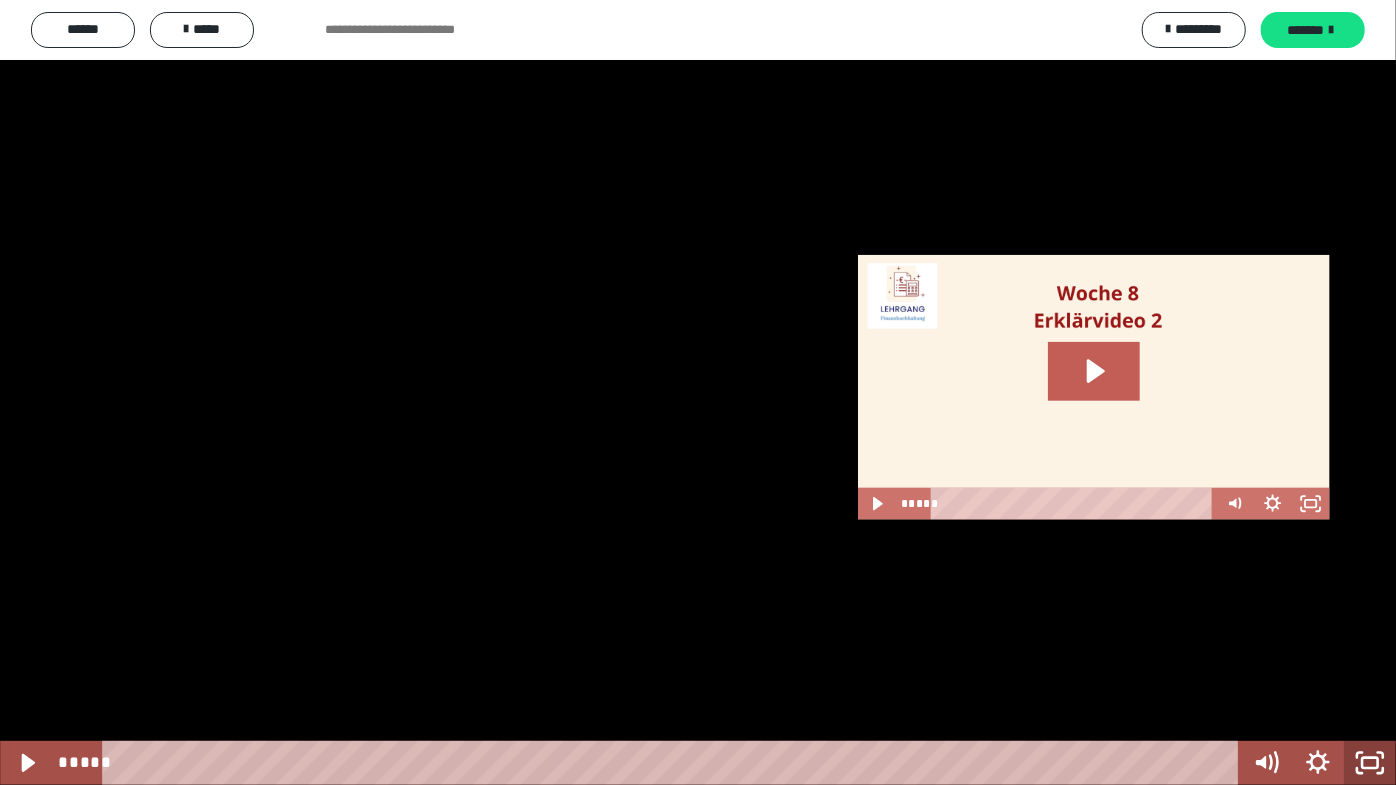 click 